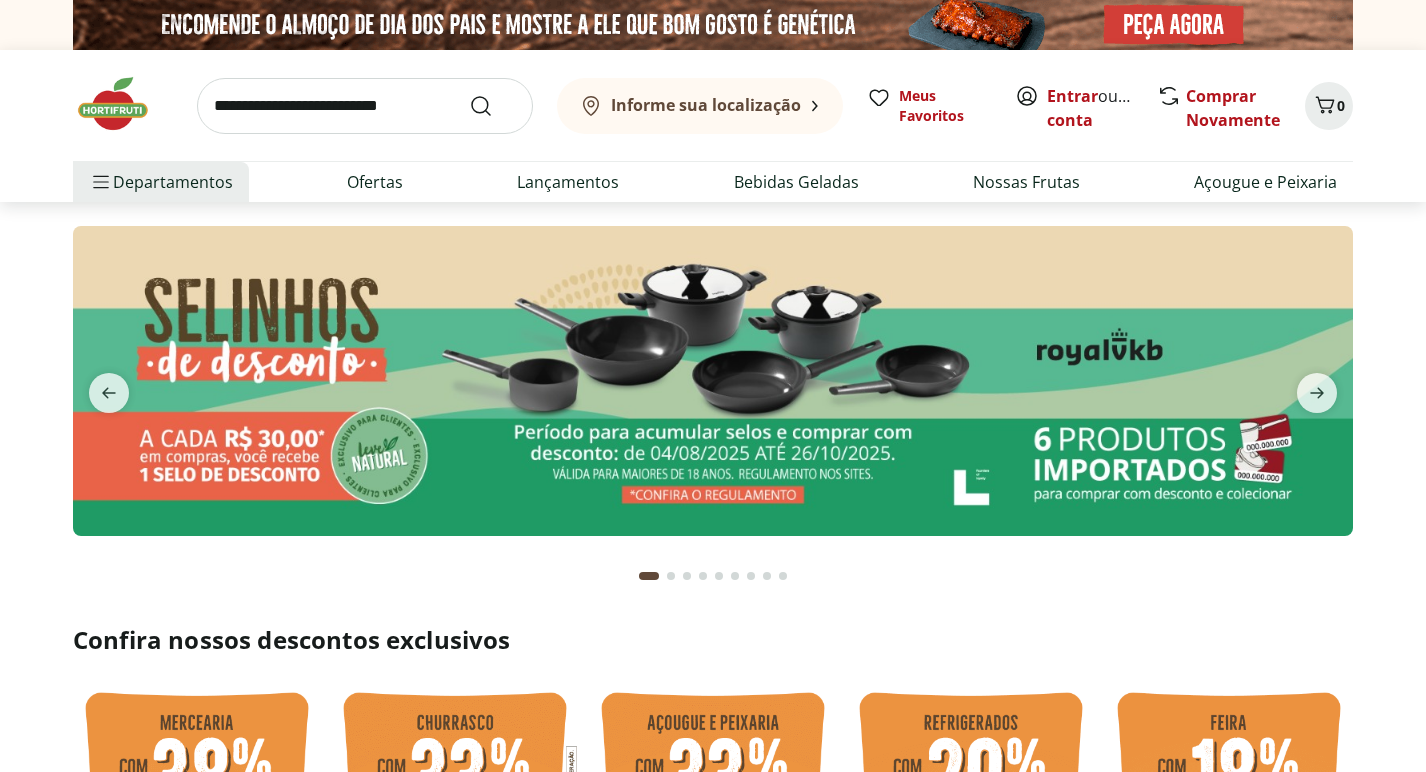 scroll, scrollTop: 0, scrollLeft: 0, axis: both 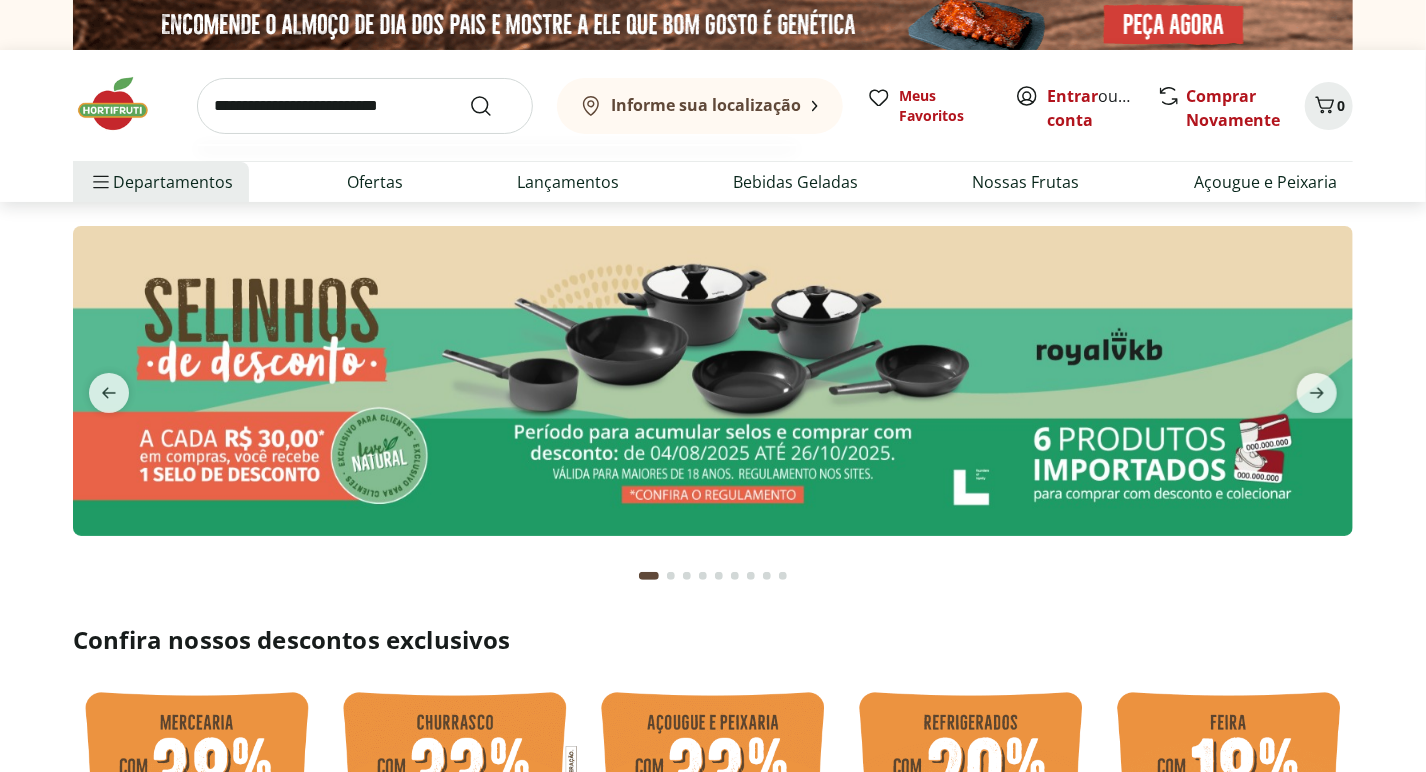 click at bounding box center [365, 106] 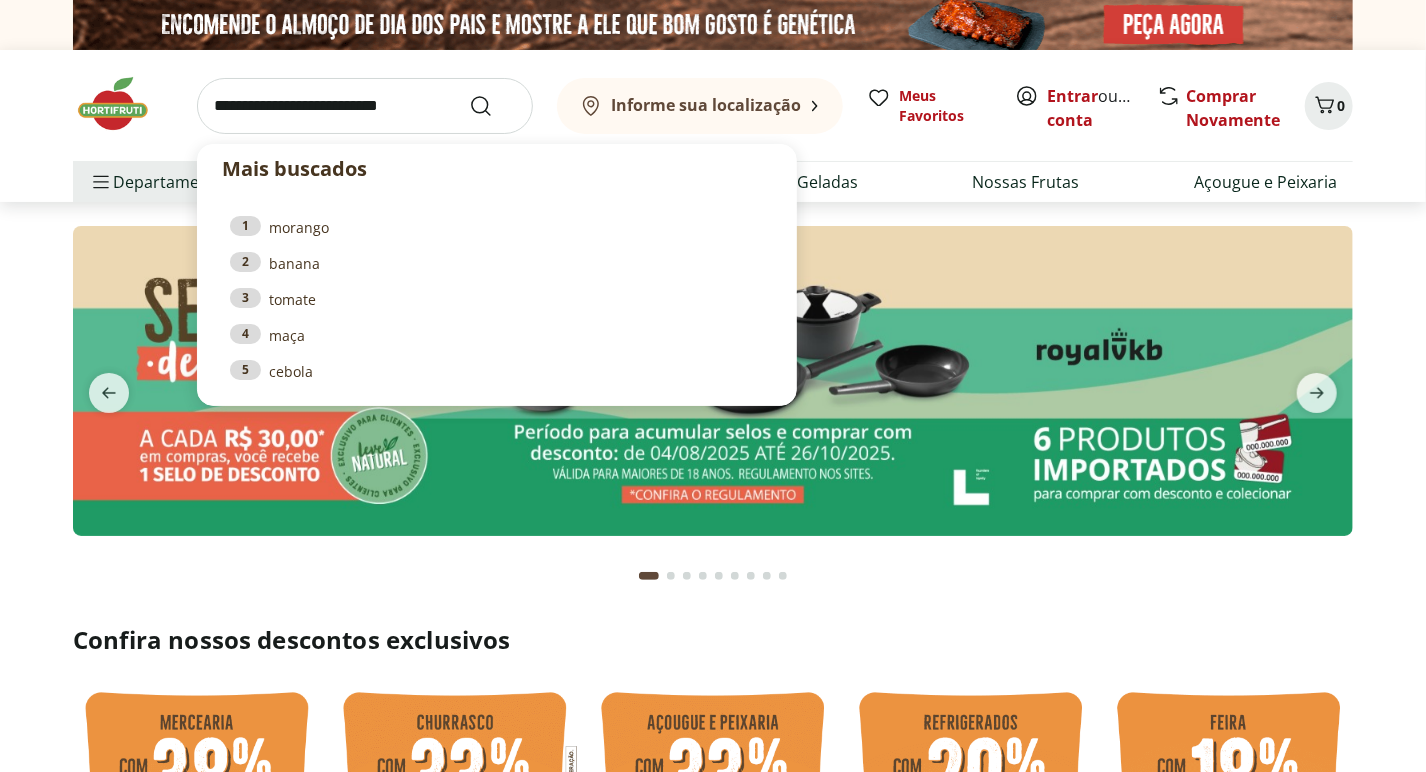 click at bounding box center (365, 106) 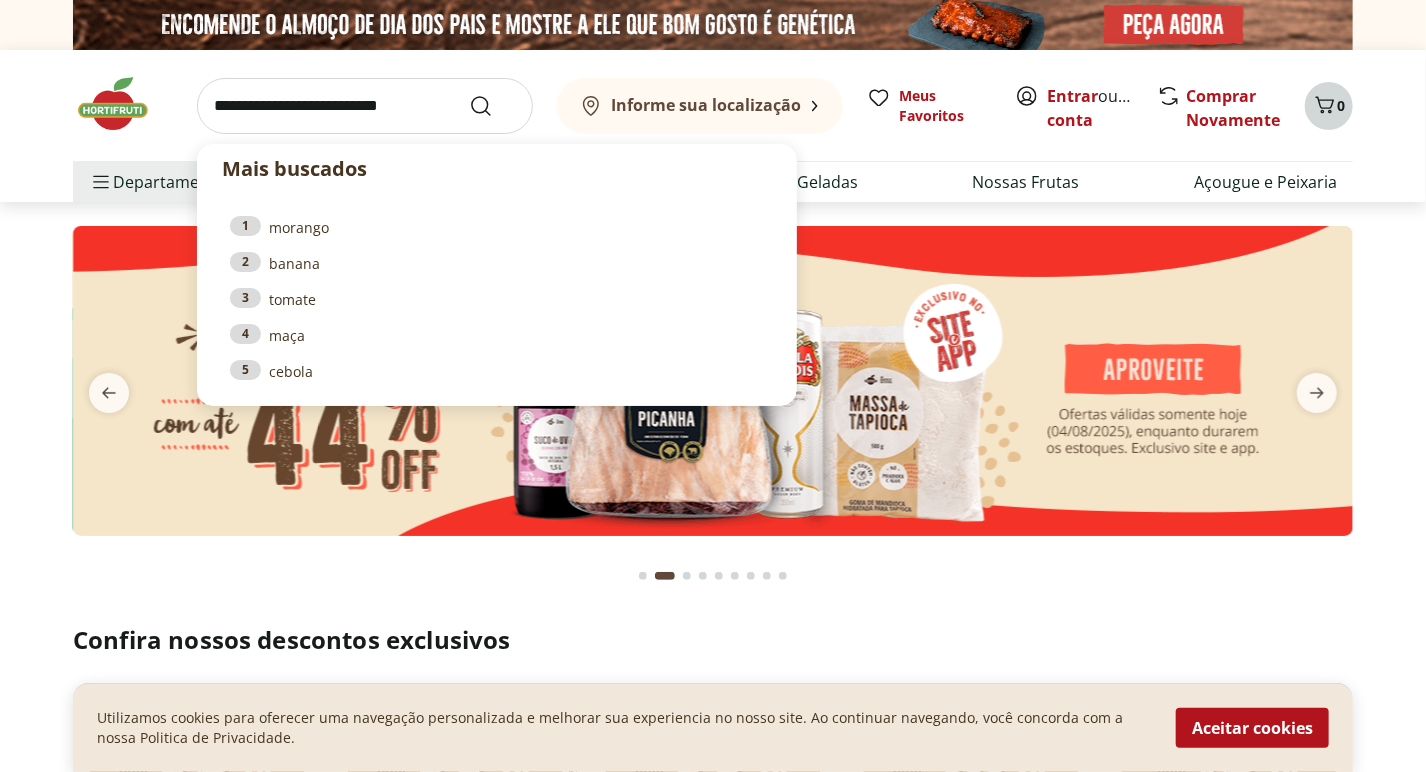 click on "0" at bounding box center [1329, 106] 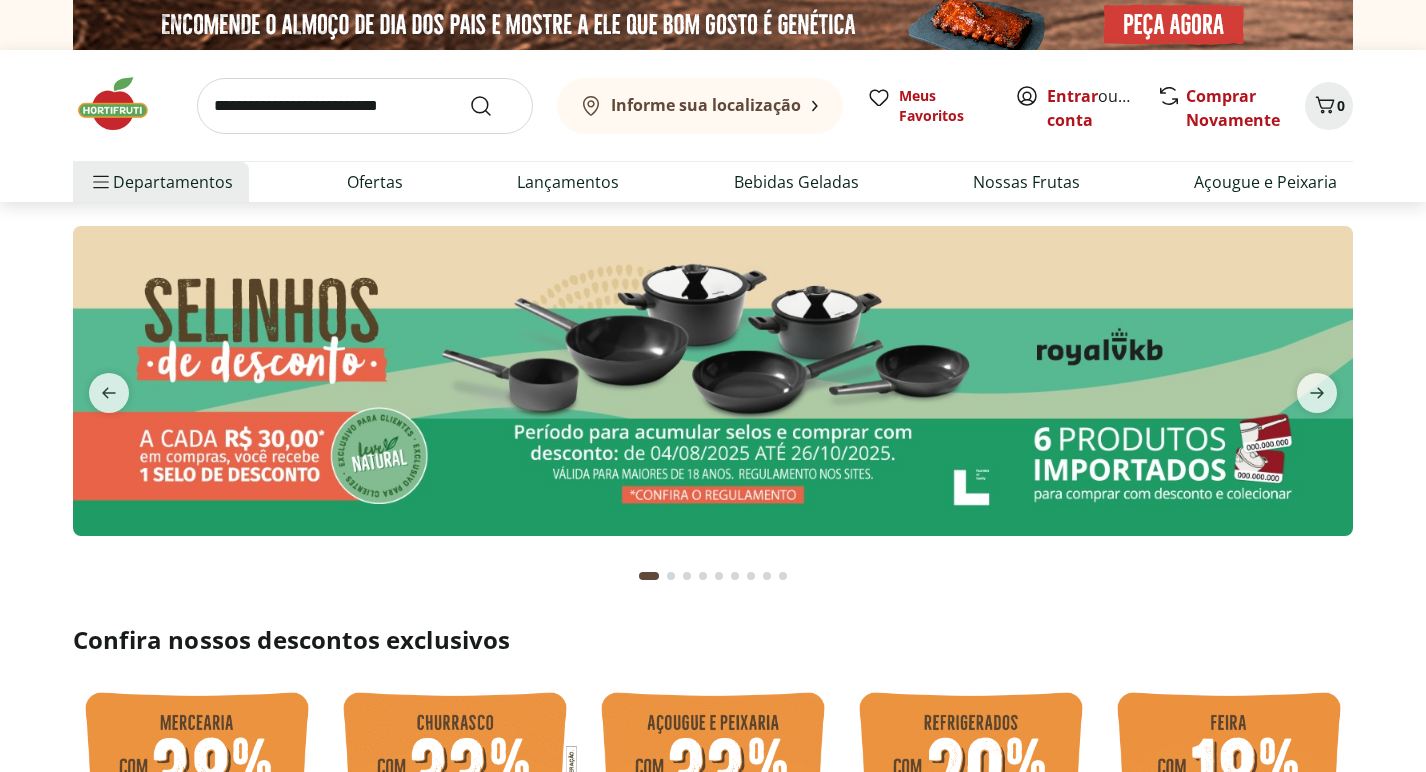 scroll, scrollTop: 0, scrollLeft: 0, axis: both 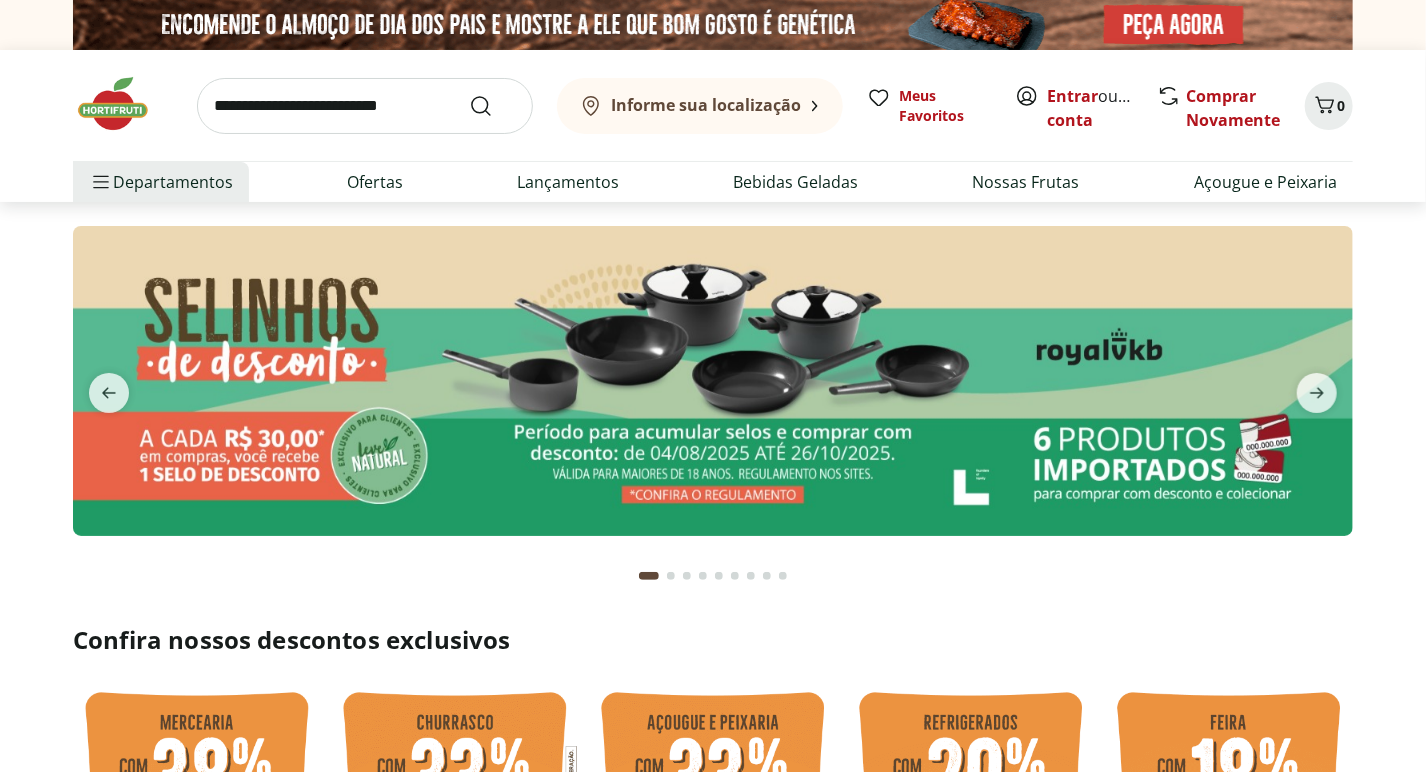 click at bounding box center (365, 106) 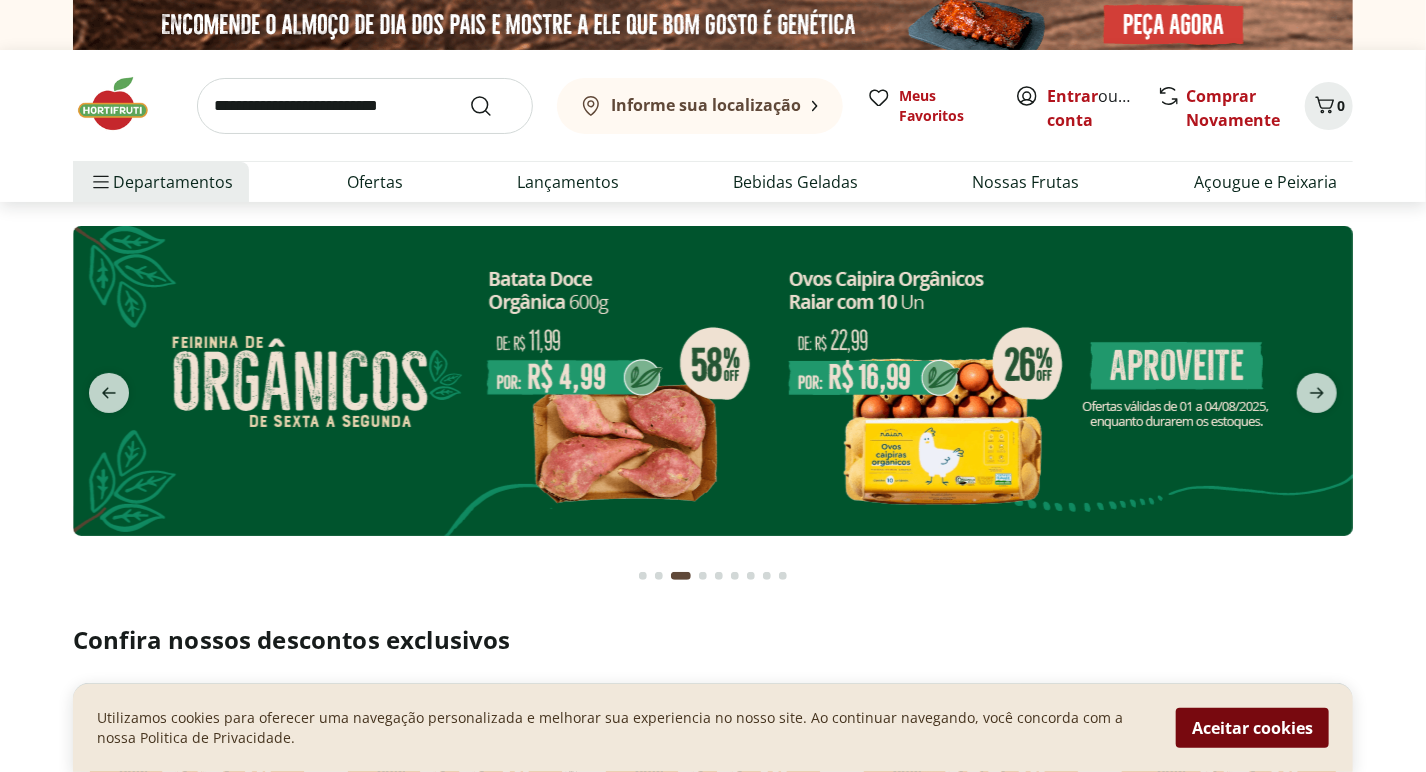 click on "Aceitar cookies" at bounding box center [1252, 728] 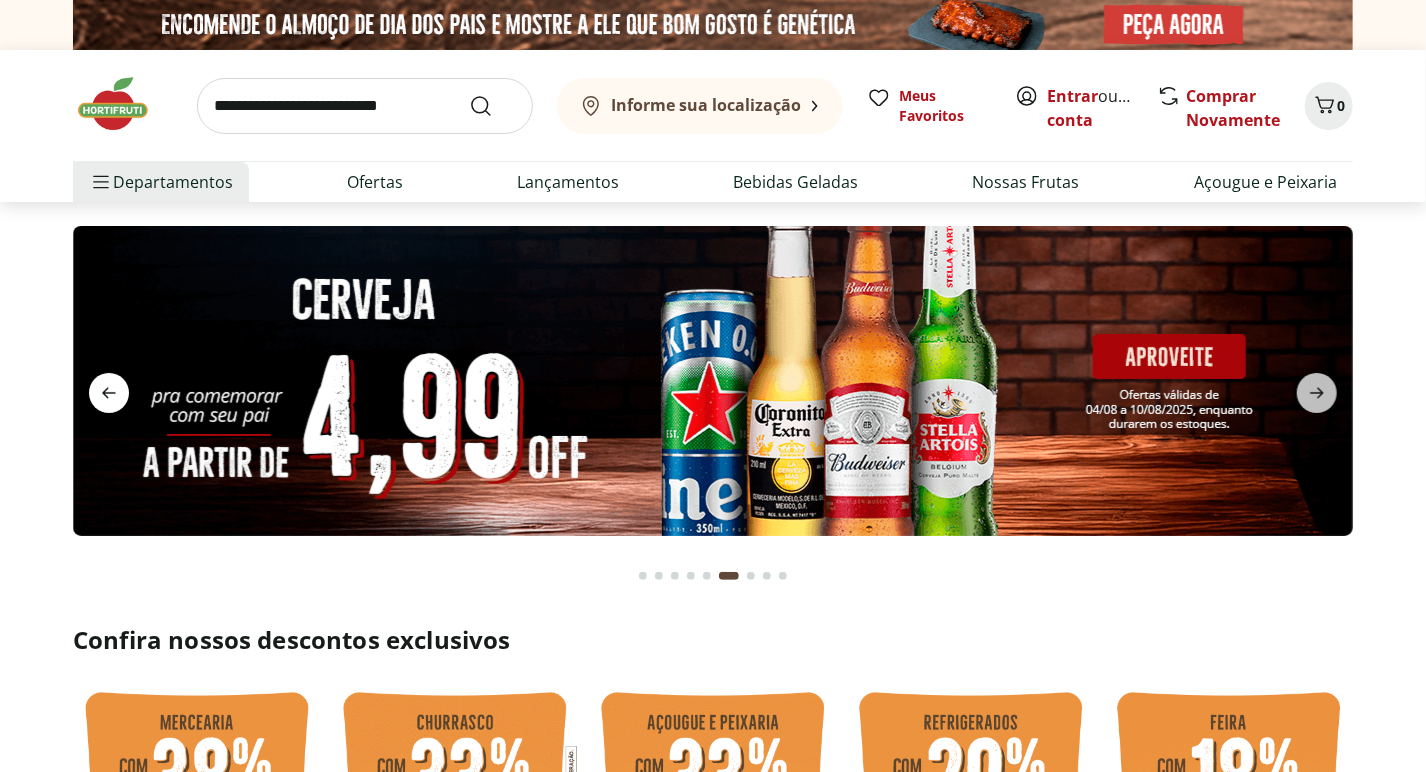 click 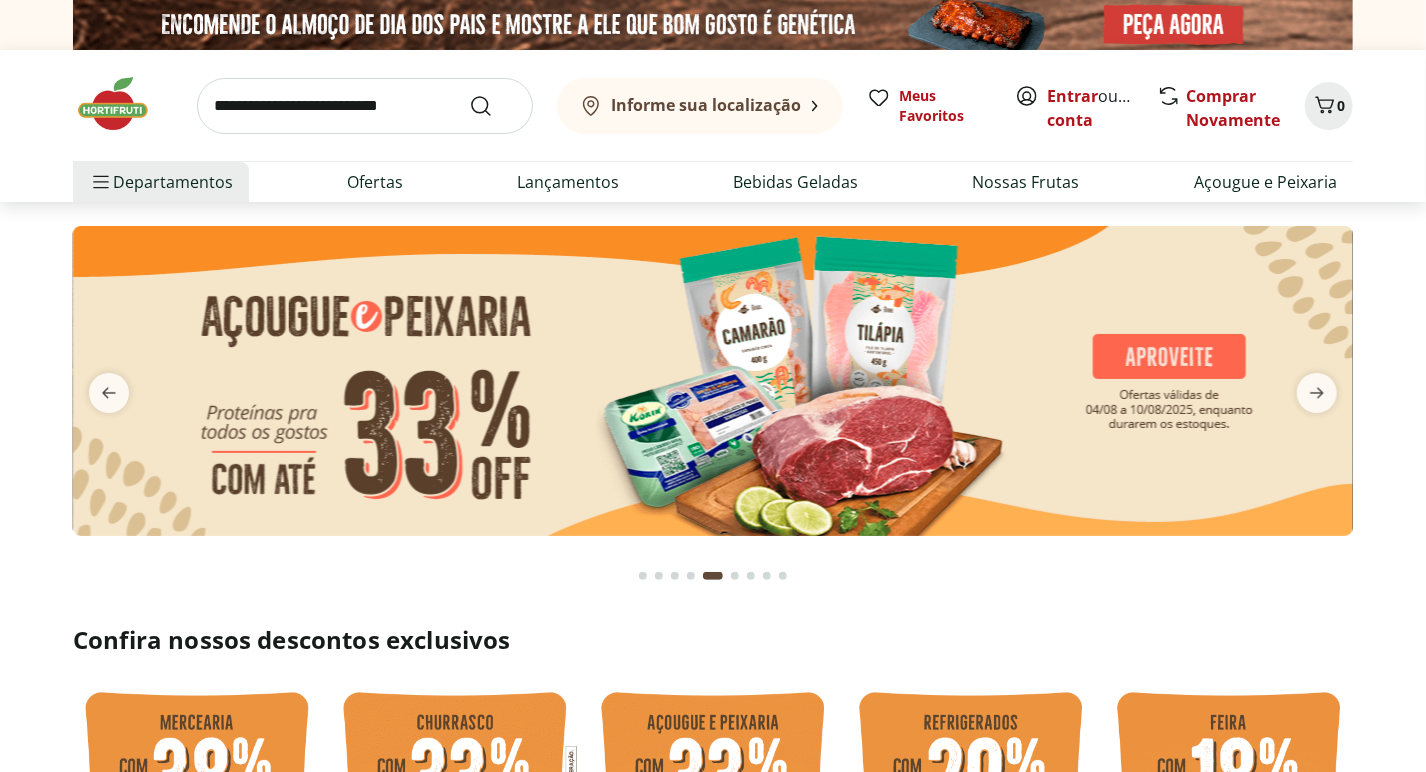 drag, startPoint x: 131, startPoint y: 391, endPoint x: 857, endPoint y: 400, distance: 726.0558 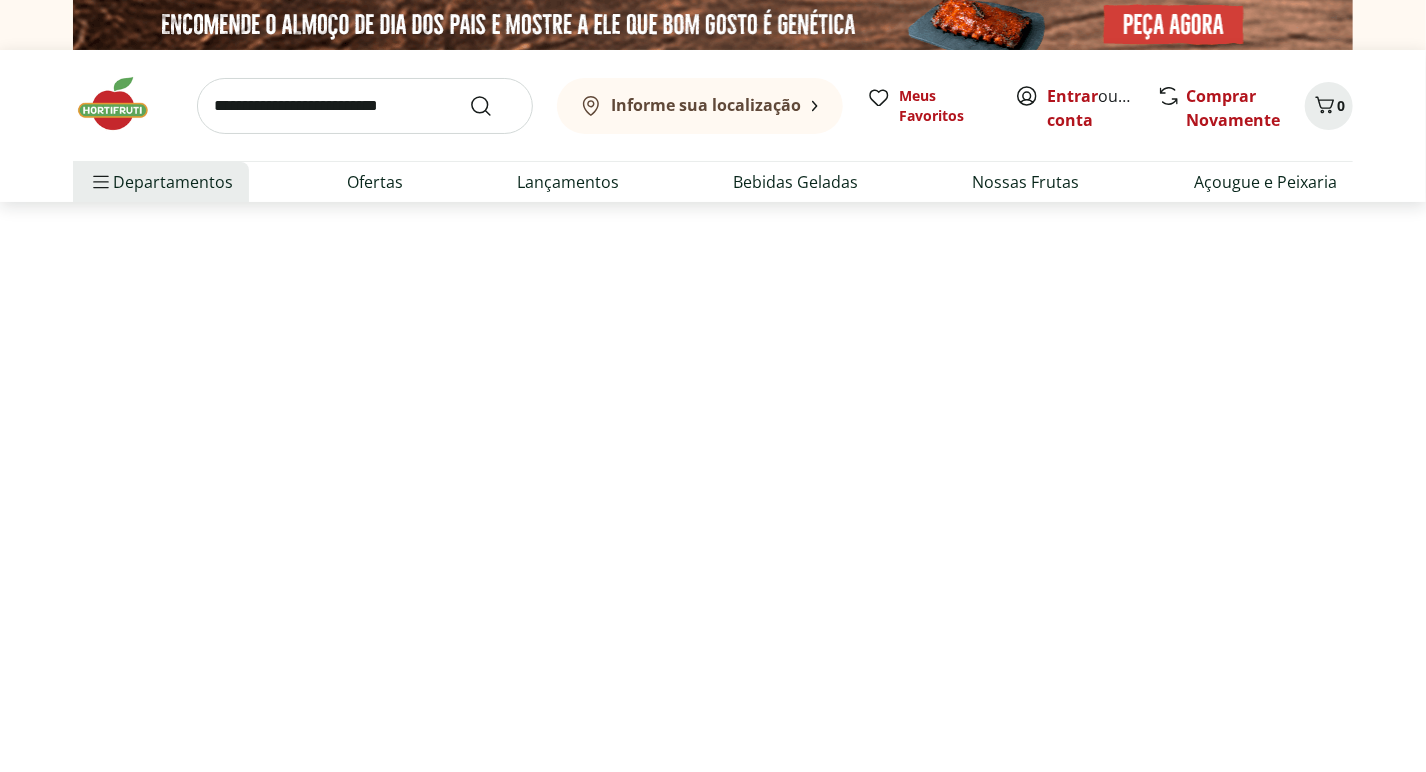 select on "**********" 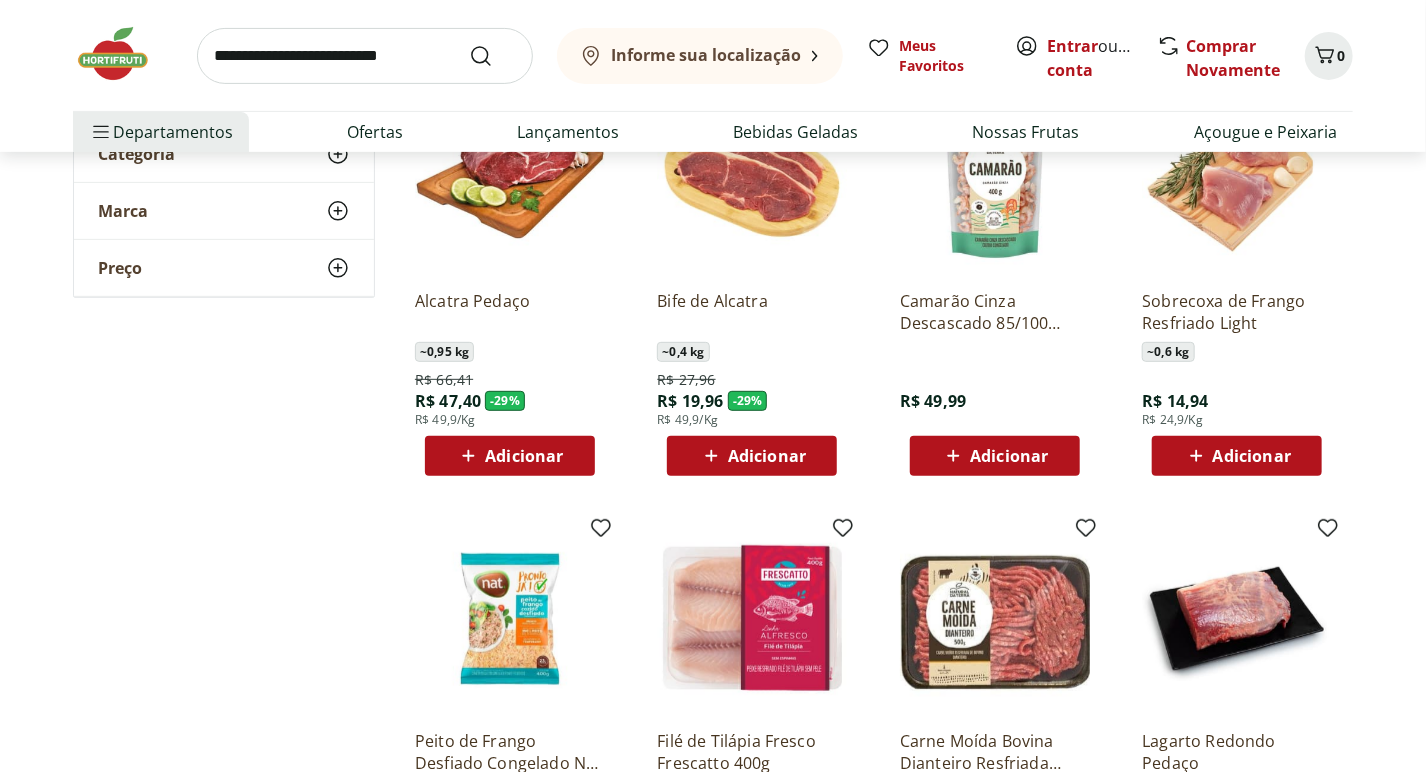scroll, scrollTop: 359, scrollLeft: 0, axis: vertical 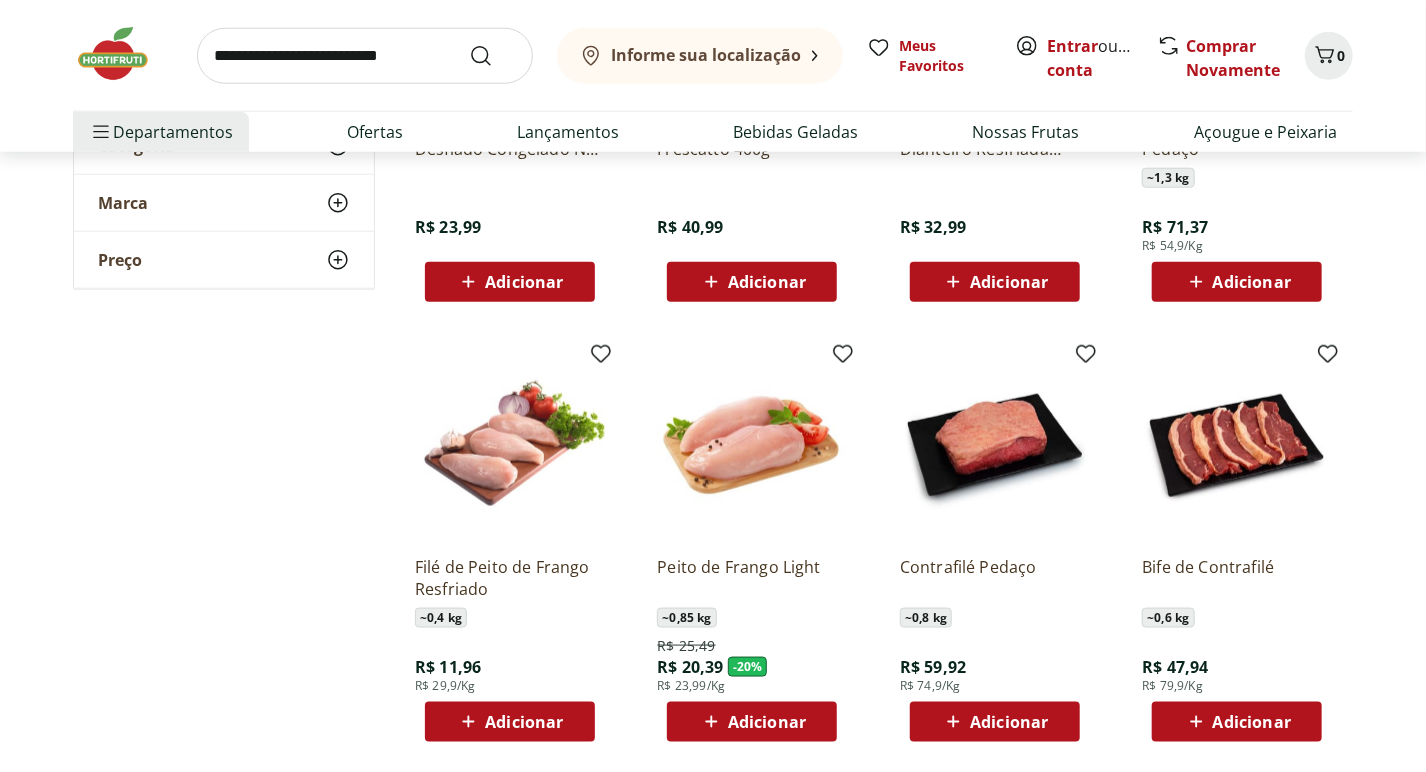 click on "Peito de Frango Light ~ 0,85 kg R$ 25,49 R$ 20,39 - 20 % R$ 23,99/Kg Adicionar" at bounding box center (752, 641) 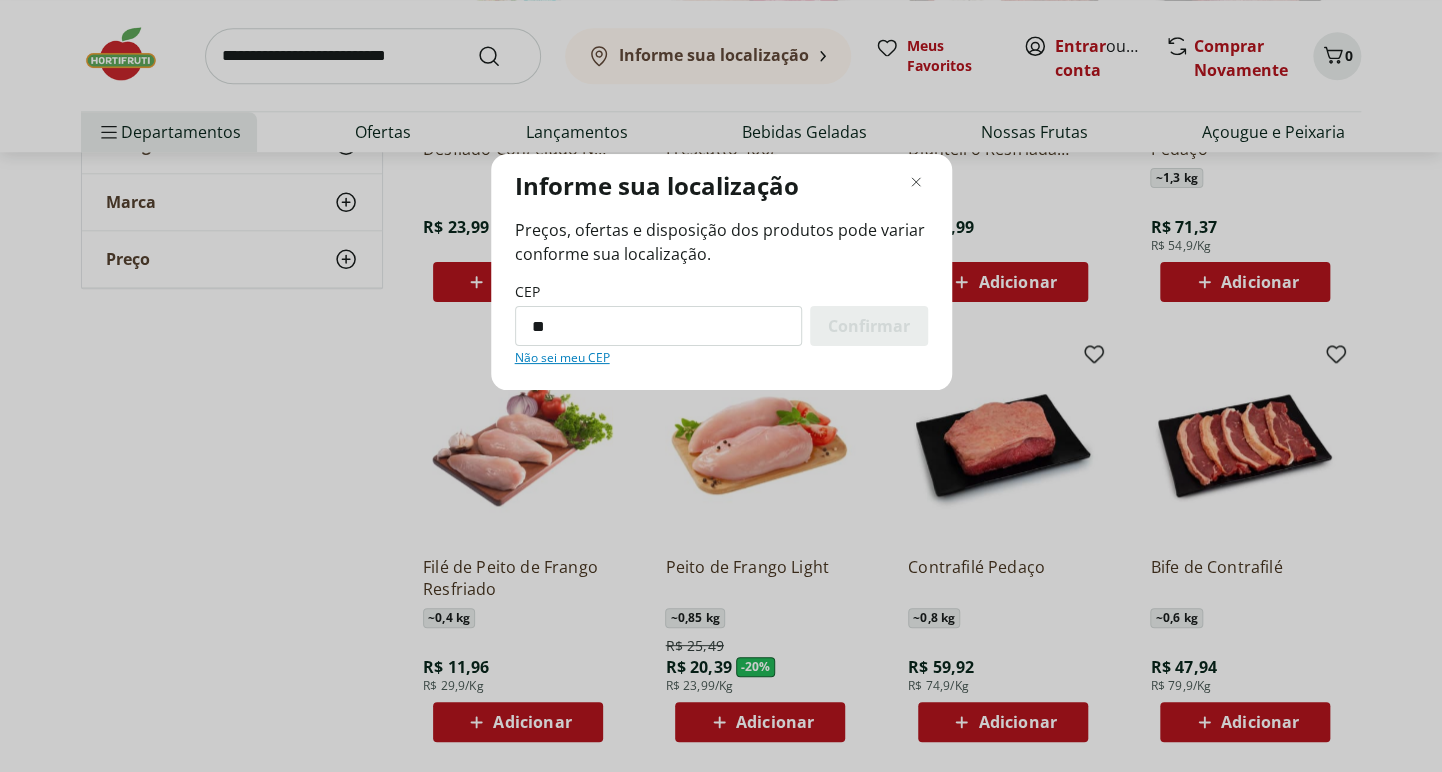 type on "*********" 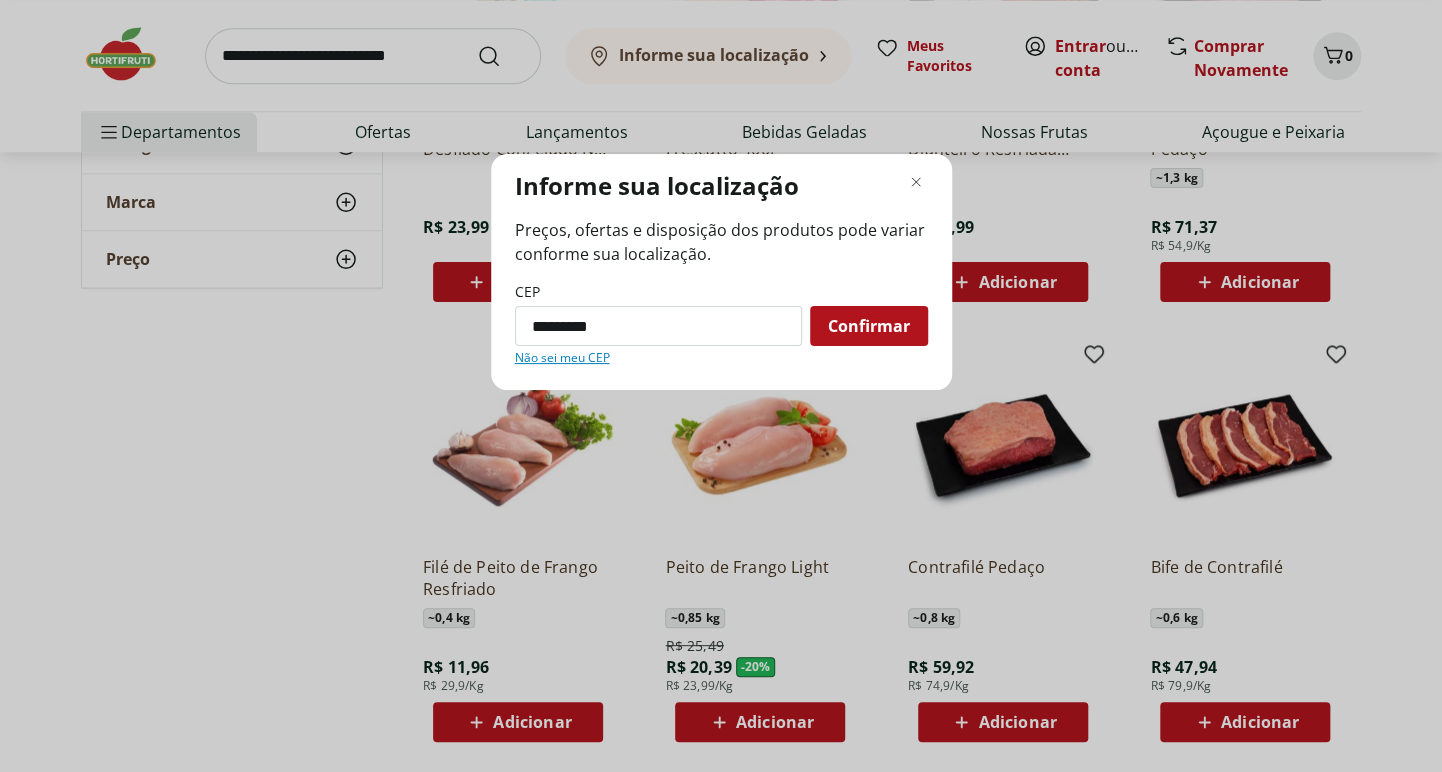 click on "Confirmar" at bounding box center [869, 326] 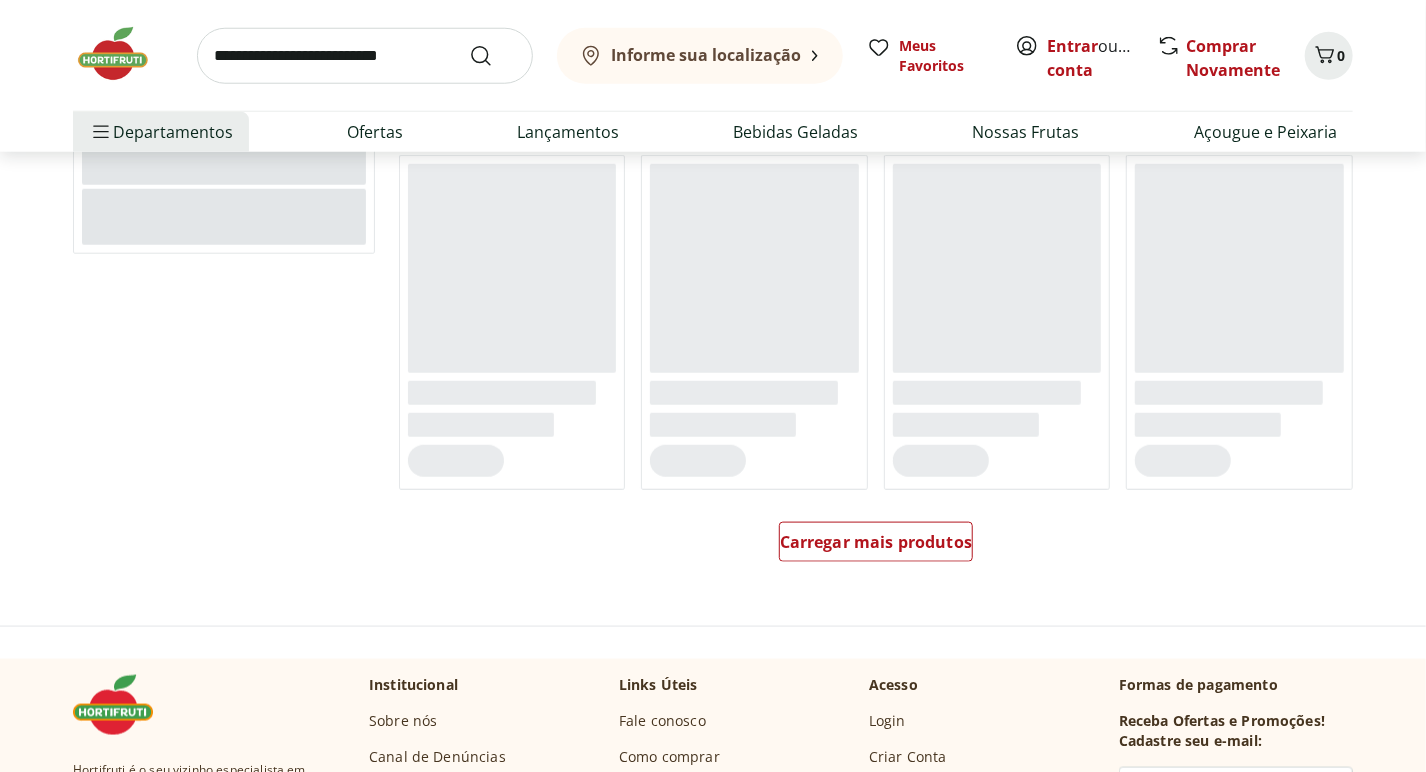 click at bounding box center (876, -28) 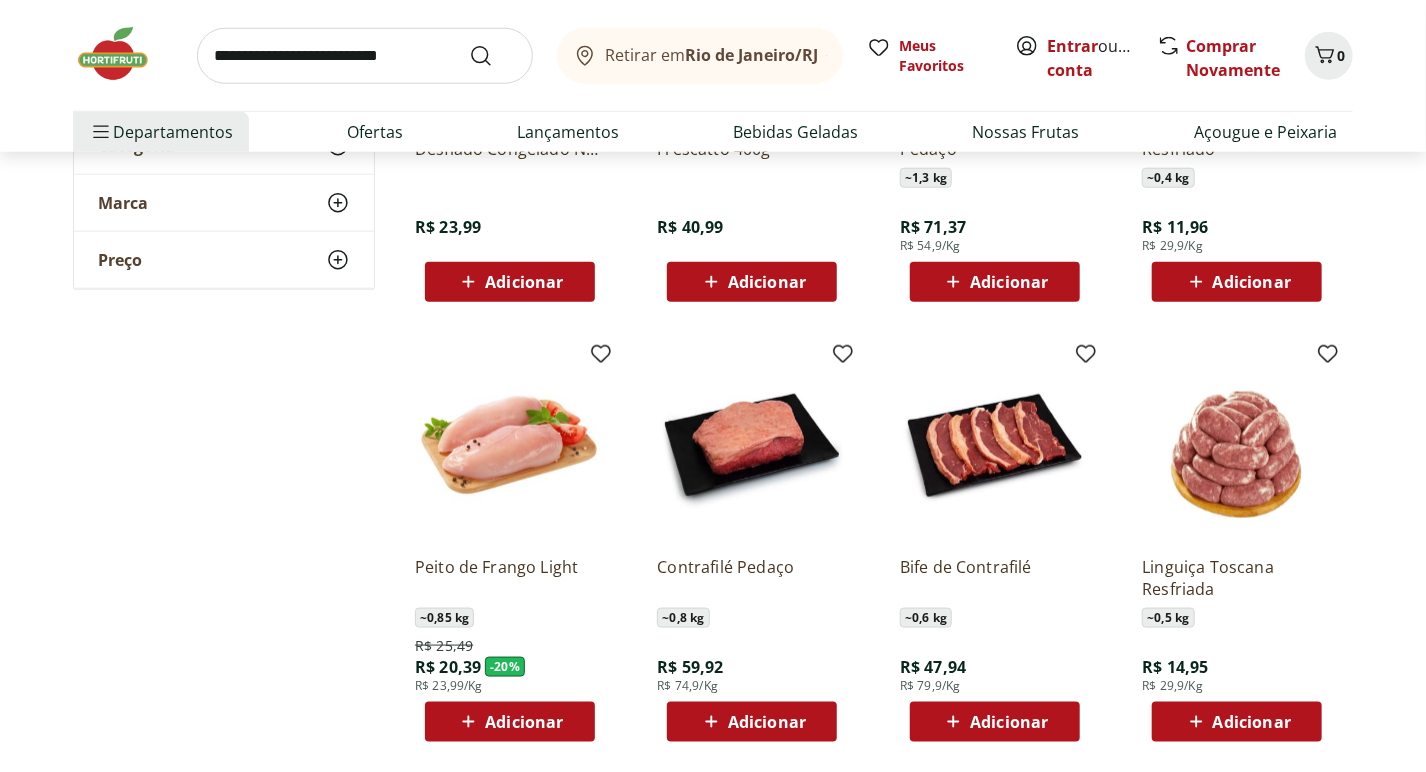 click on "Adicionar" at bounding box center [524, 722] 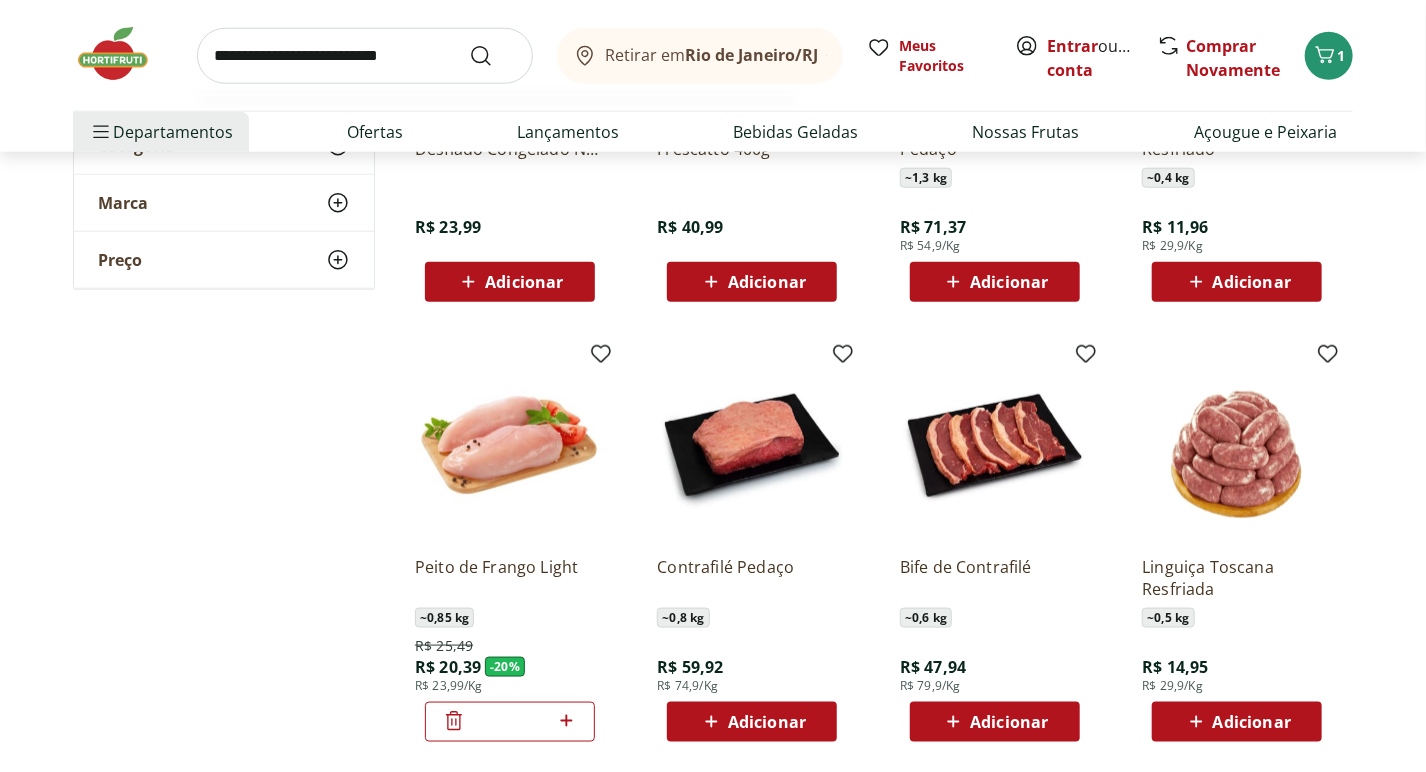 click at bounding box center [365, 56] 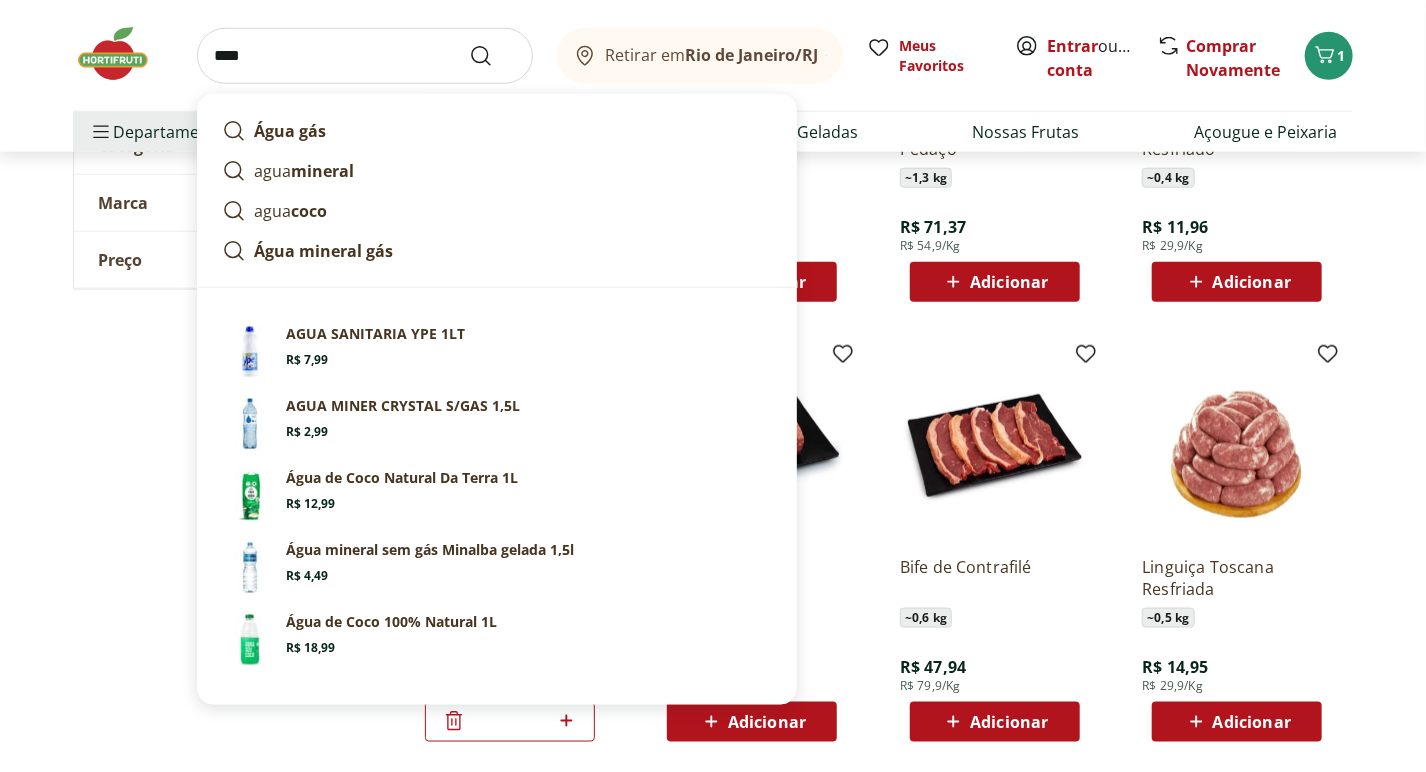 type on "****" 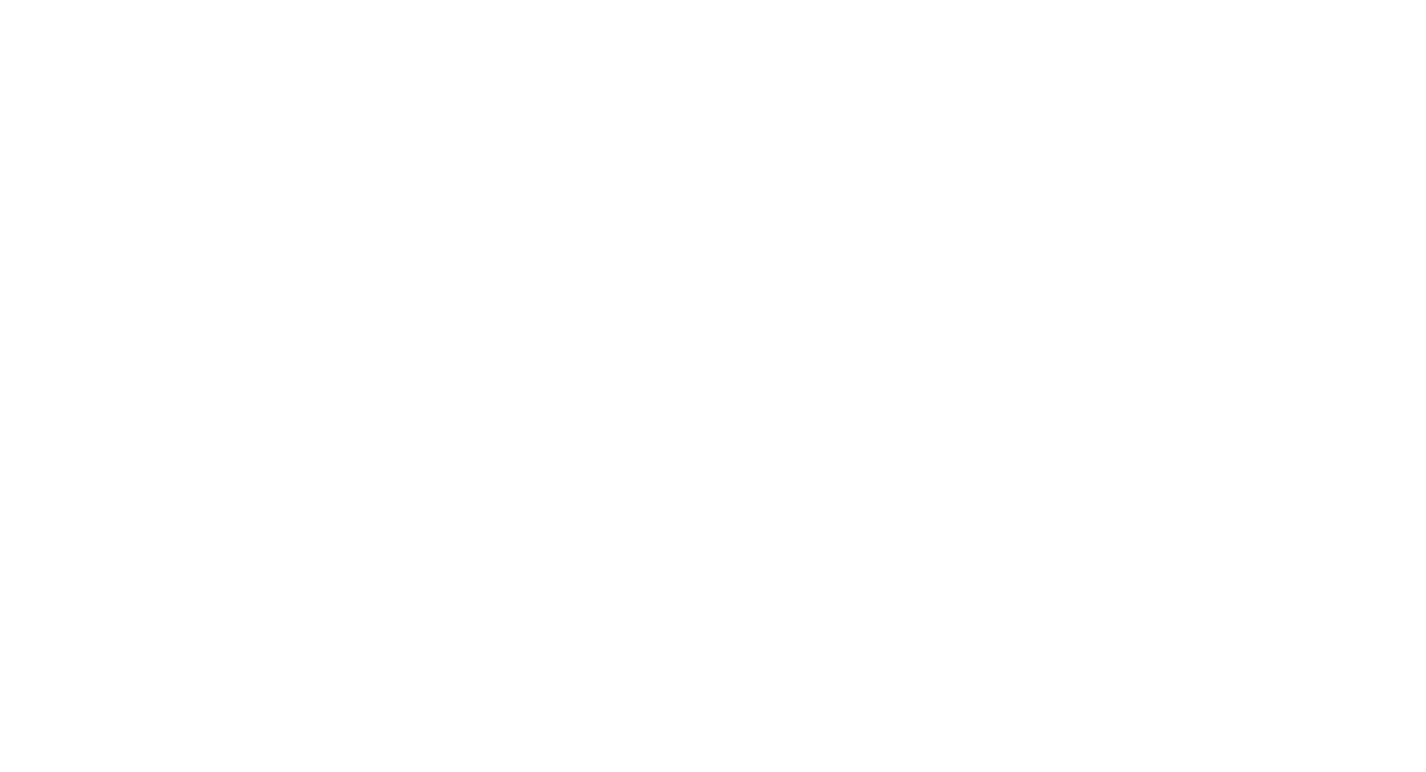 scroll, scrollTop: 0, scrollLeft: 0, axis: both 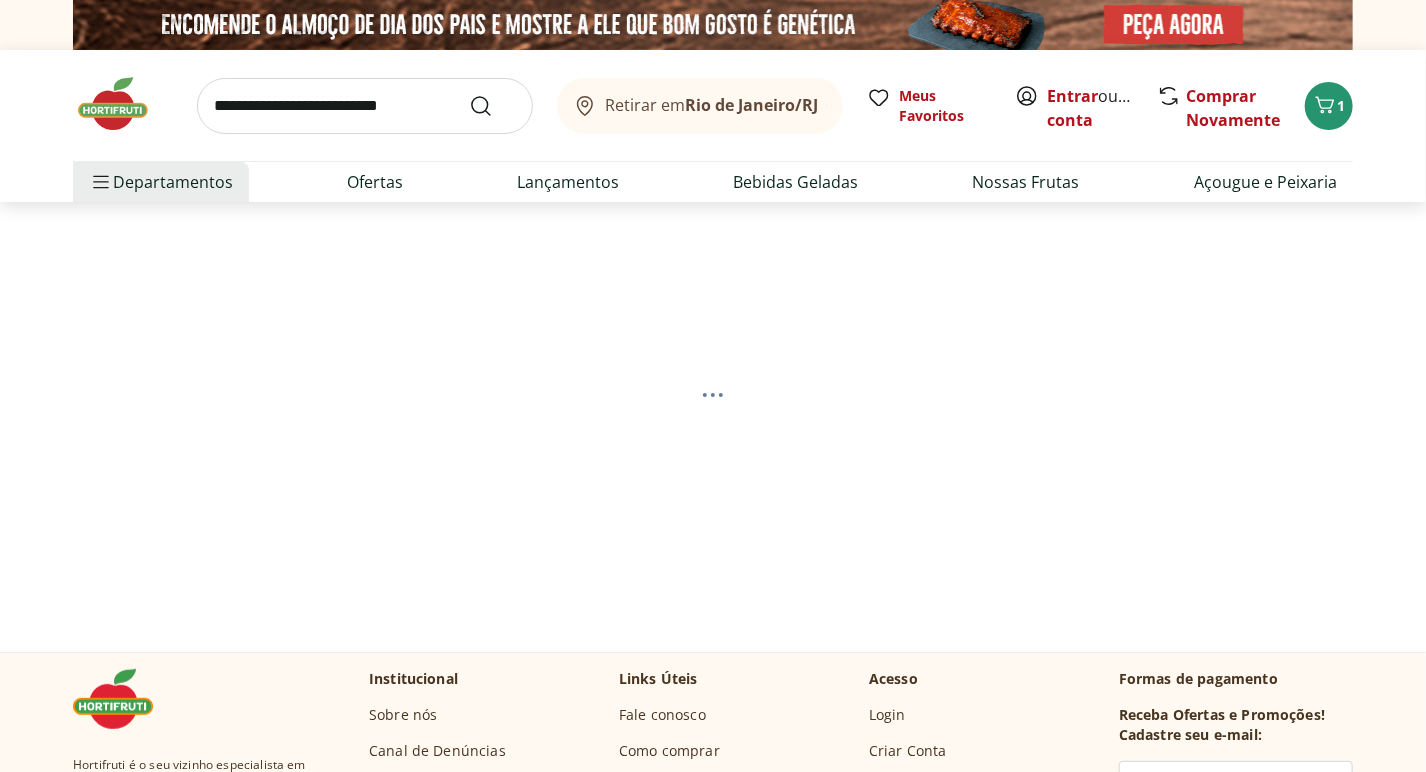 select on "**********" 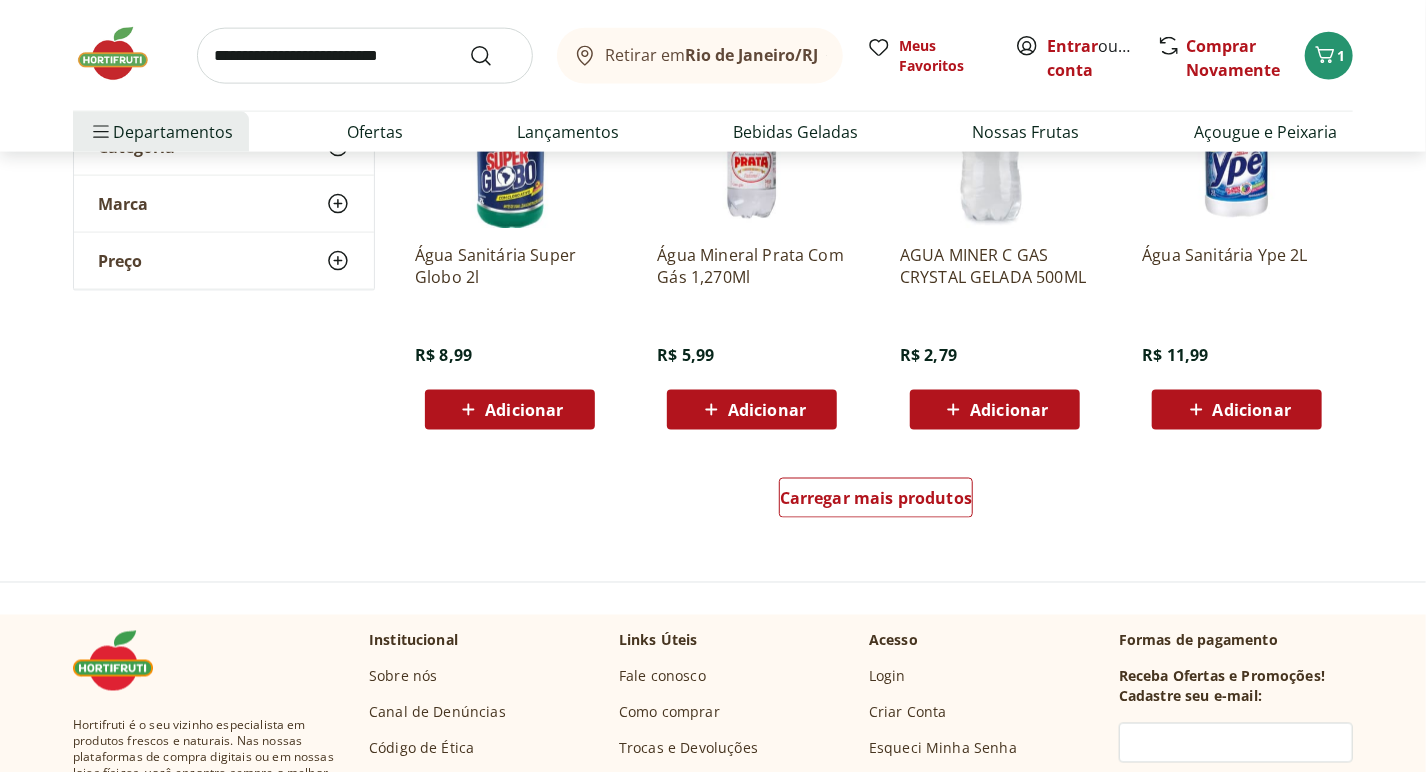 scroll, scrollTop: 1320, scrollLeft: 0, axis: vertical 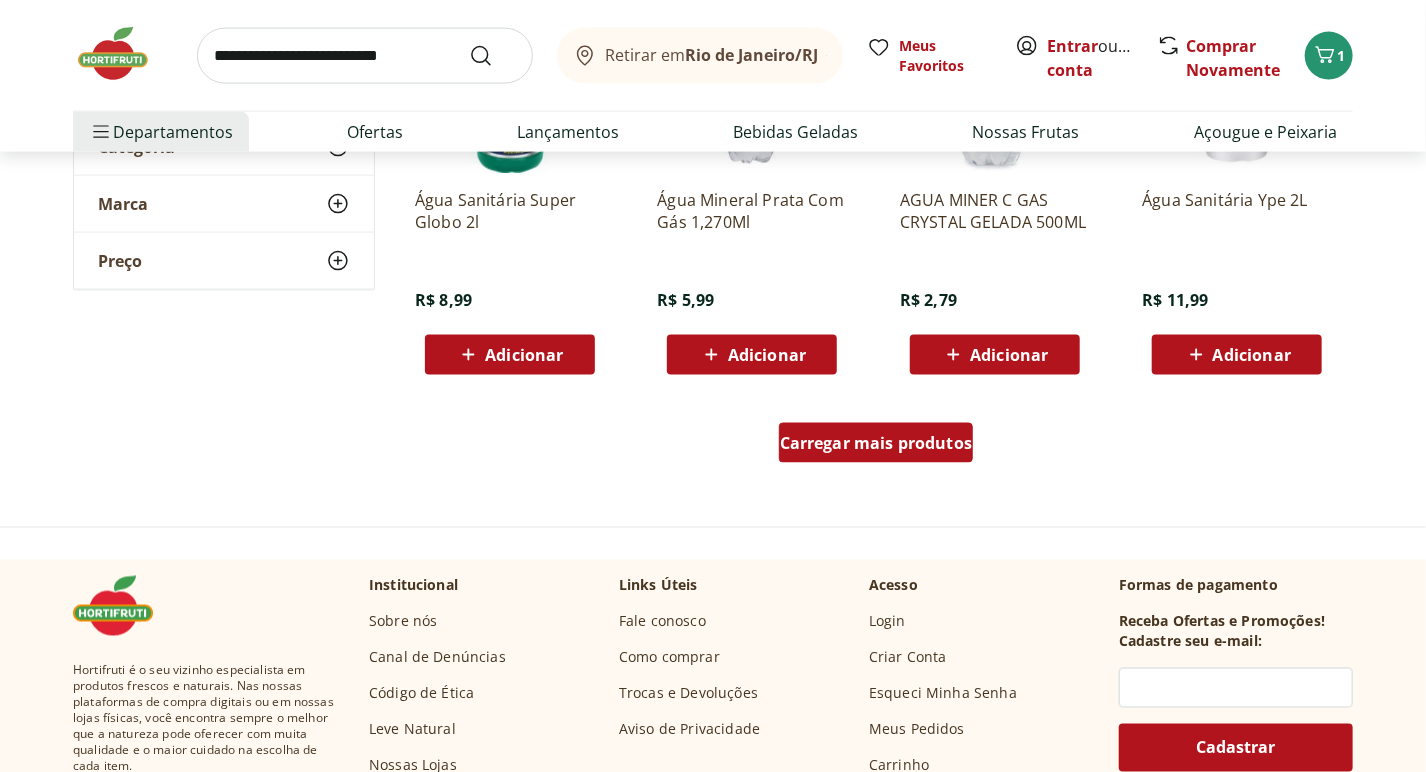 click on "Carregar mais produtos" at bounding box center (876, 443) 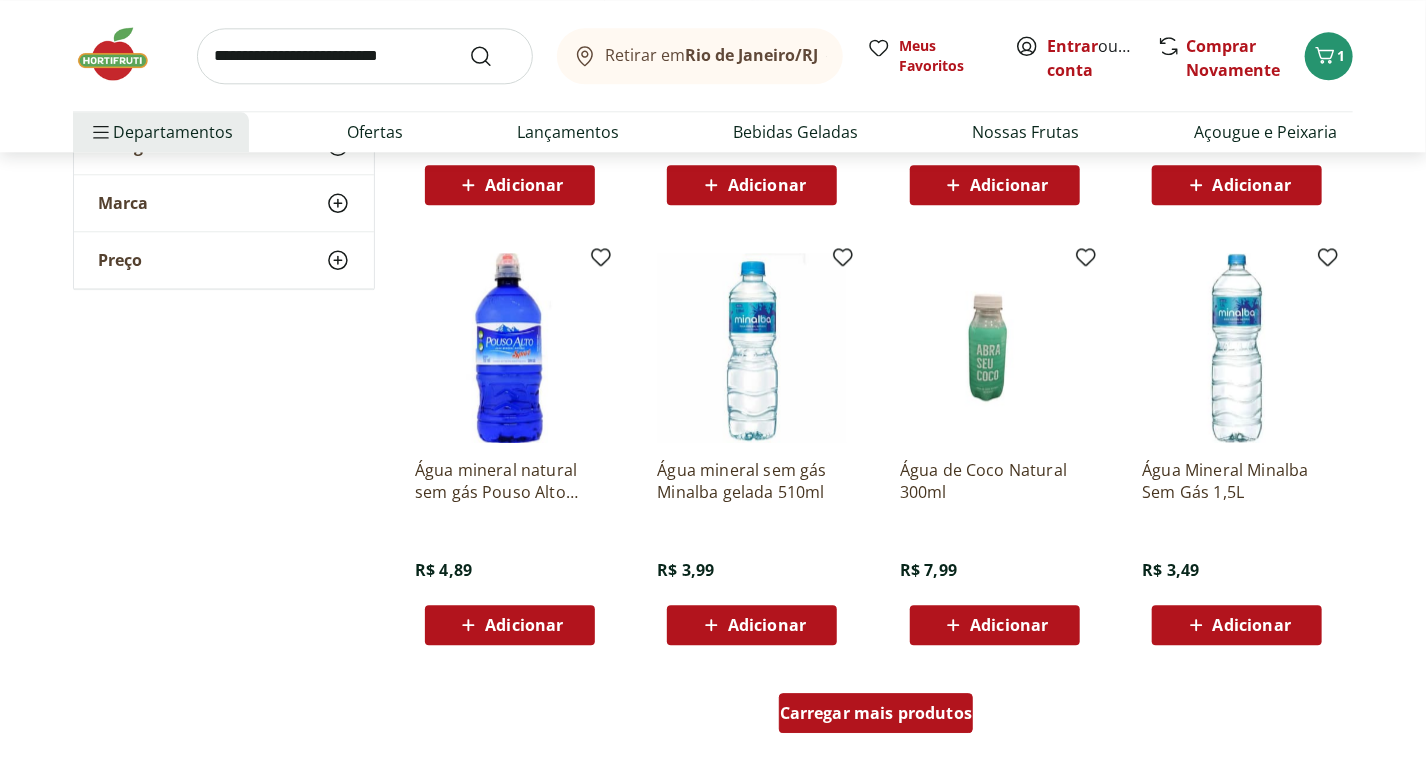 scroll, scrollTop: 2360, scrollLeft: 0, axis: vertical 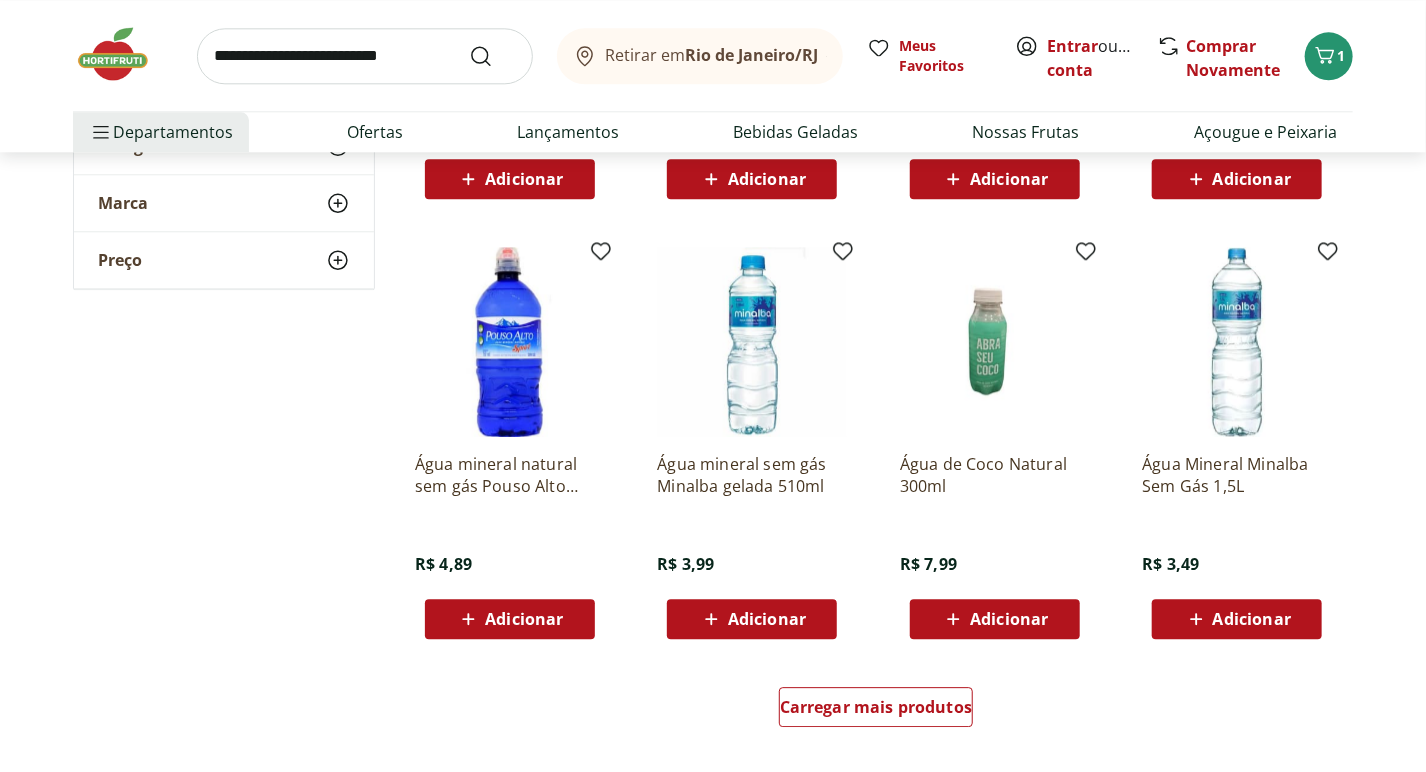 click on "Adicionar" at bounding box center [1237, 619] 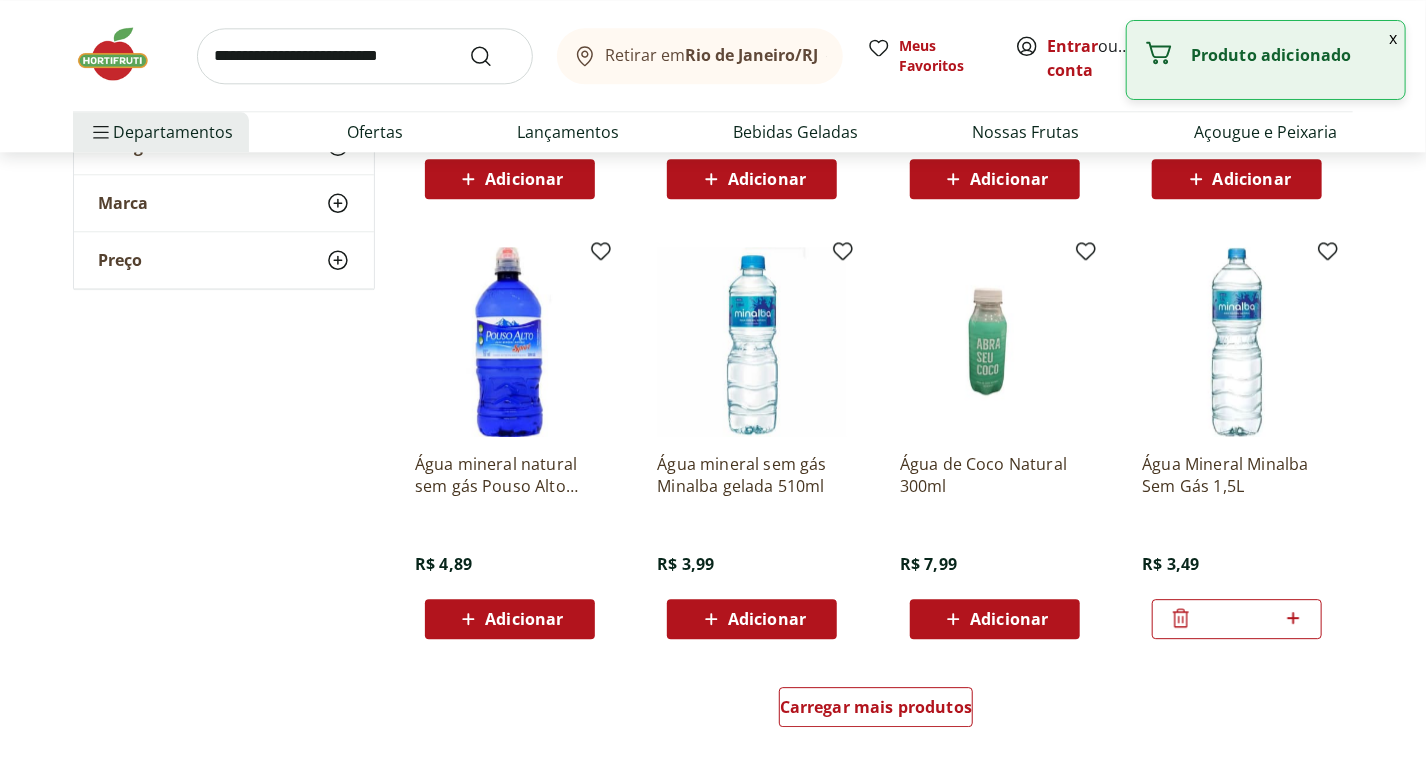 click 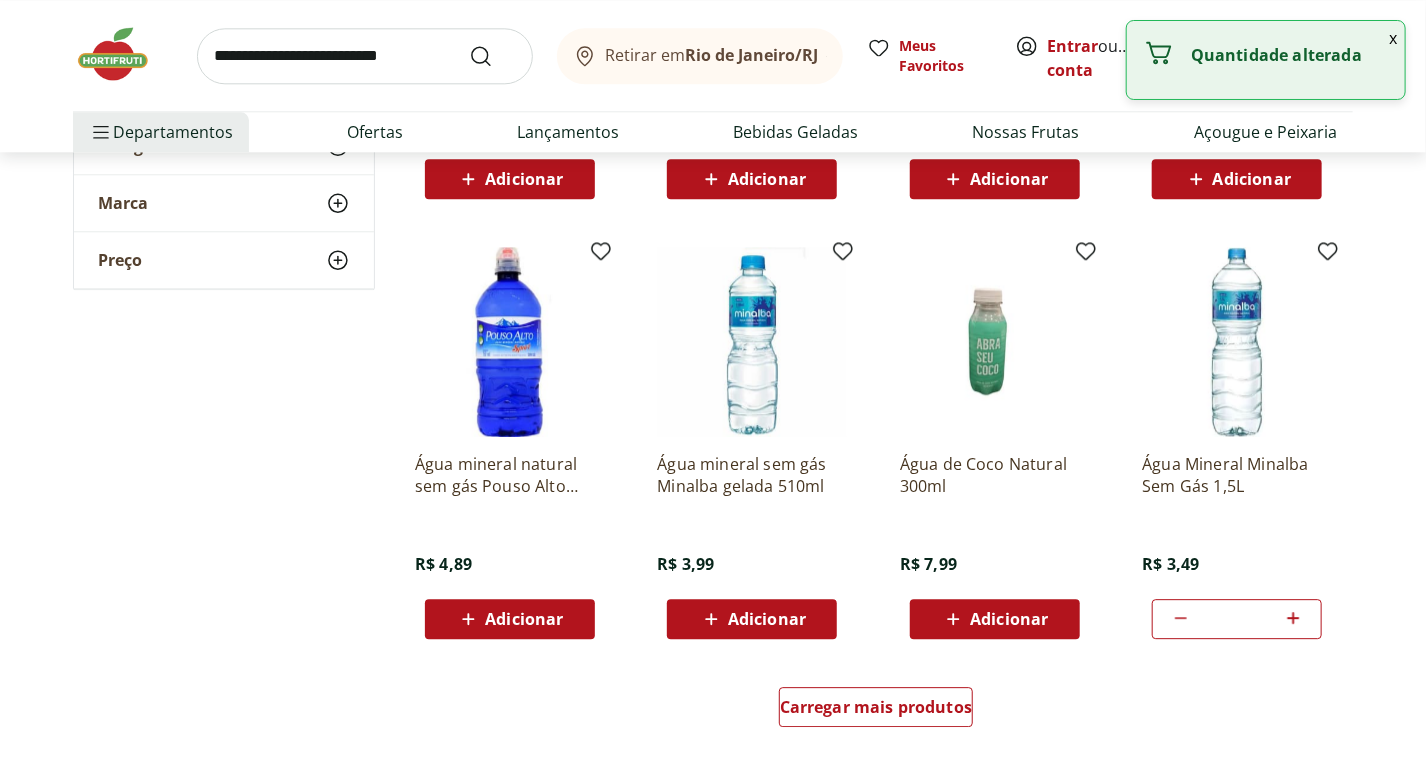 click 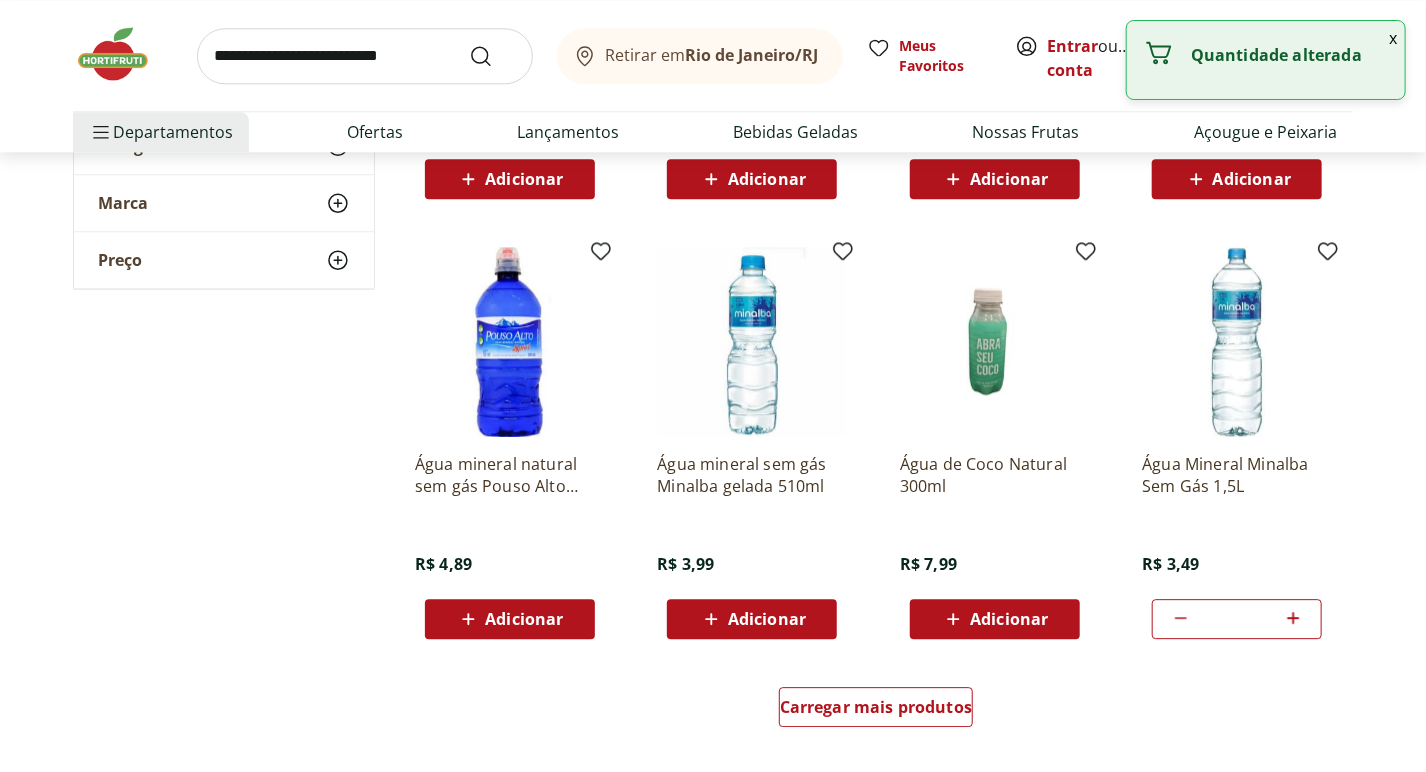 click 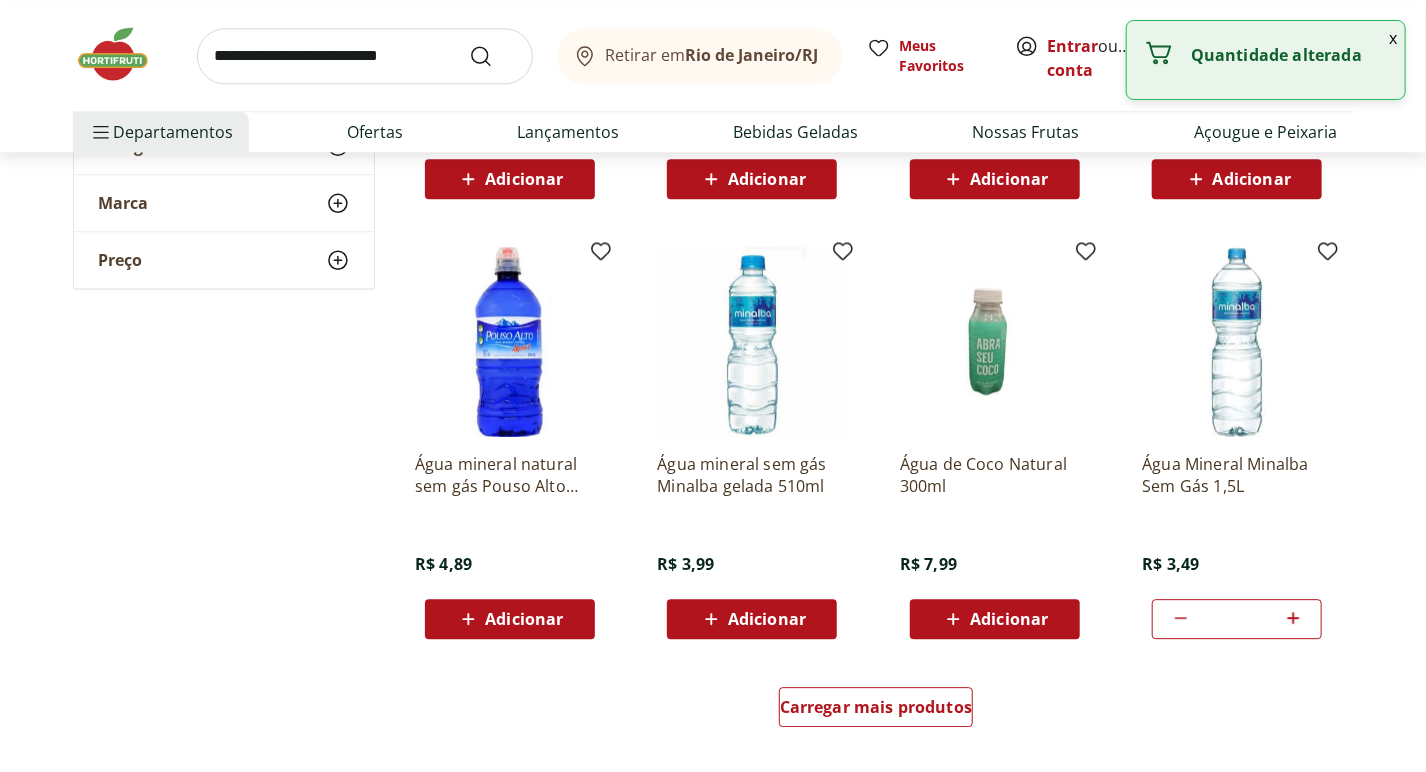 click on "Retirar em  Rio de Janeiro/RJ Meus Favoritos Entrar  ou  Criar conta Comprar Novamente 5  Departamentos Nossa Marca Nossa Marca Ver tudo do departamento Açougue & Peixaria Congelados e Refrigerados Frutas, Legumes e Verduras Orgânicos Mercearia Sorvetes Hortifruti Hortifruti Ver tudo do departamento Cogumelos Frutas Legumes Ovos Temperos Frescos Verduras Orgânicos Orgânicos Ver tudo do departamento Bebidas Orgânicas Frutas Orgânicas Legumes Orgânicos Ovos Orgânicos Perecíveis Orgânicos Verduras Orgânicas Temperos Frescos Açougue e Peixaria Açougue e Peixaria Ver tudo do departamento Aves Bovinos Exóticos Frutos do Mar Linguiça e Salsicha Peixes Salgados e Defumados Suínos Prontinhos Prontinhos Ver tudo do departamento Frutas Cortadinhas Pré Preparados Prontos para Consumo Saladas Sucos e Água de Coco Padaria Padaria Ver tudo do departamento Bolos e Mini Bolos Doces Pão Padaria Própria Salgados Torradas Bebidas Bebidas Ver tudo do departamento Água Água de Coco Cerveja Destilados Vinhos" at bounding box center [713, 76] 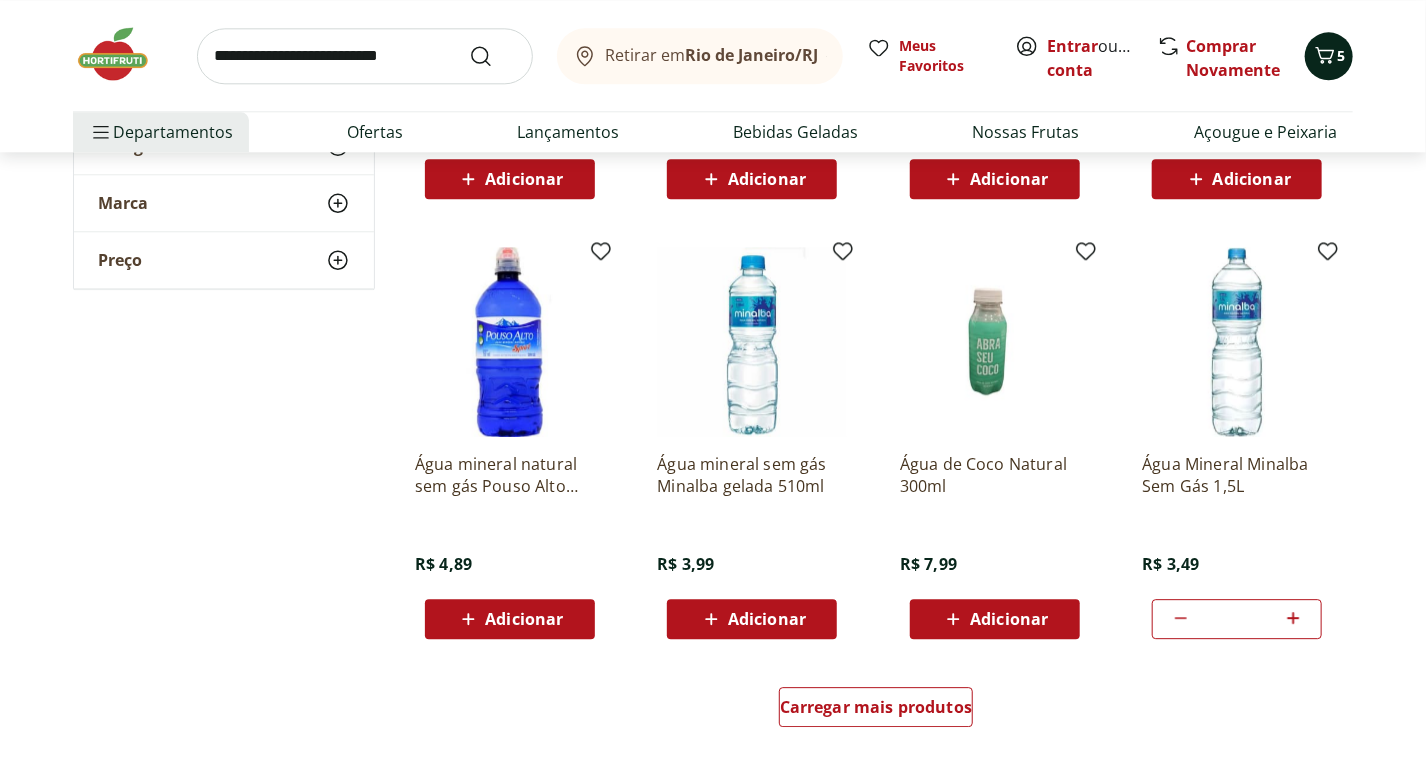 click 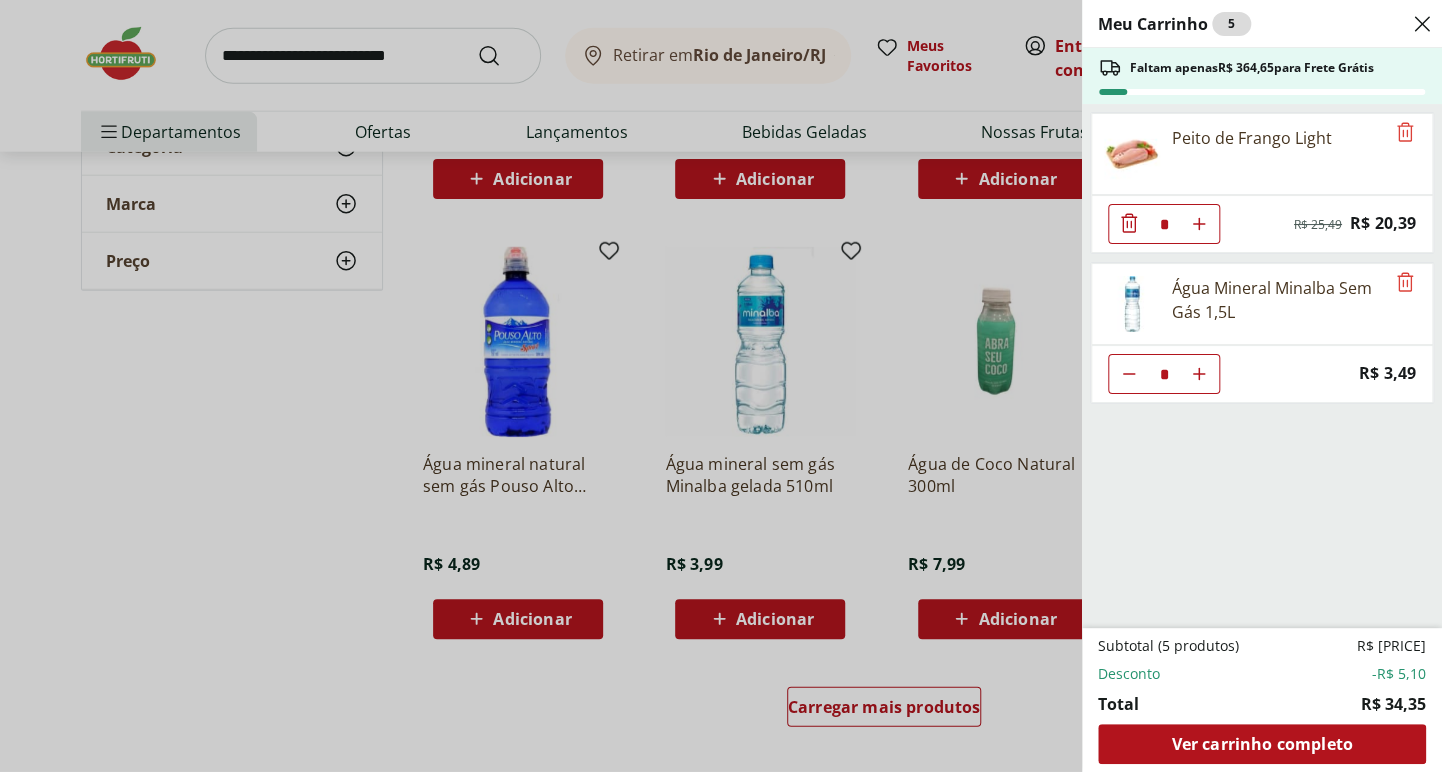 click on "Meu Carrinho 5 Faltam apenas  R$ 364,65  para Frete Grátis Peito de Frango Light * Original price: R$ 25,49 Price: R$ 20,39 Água Mineral Minalba Sem Gás 1,5L * Price: R$ 3,49 Subtotal (5 produtos) R$ 39,45 Desconto -R$ 5,10 Total R$ 34,35 Ver carrinho completo" at bounding box center [721, 386] 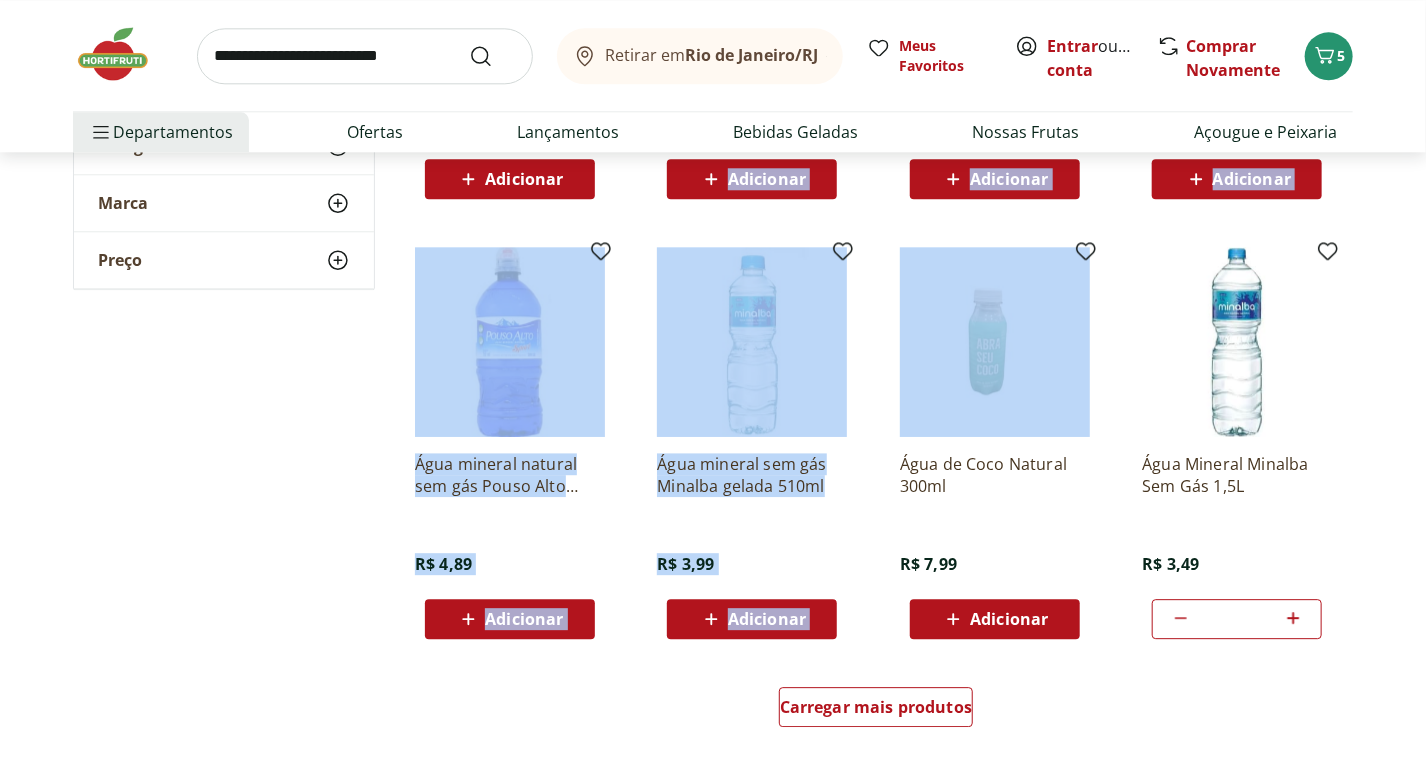 drag, startPoint x: 891, startPoint y: 241, endPoint x: 628, endPoint y: 168, distance: 272.9432 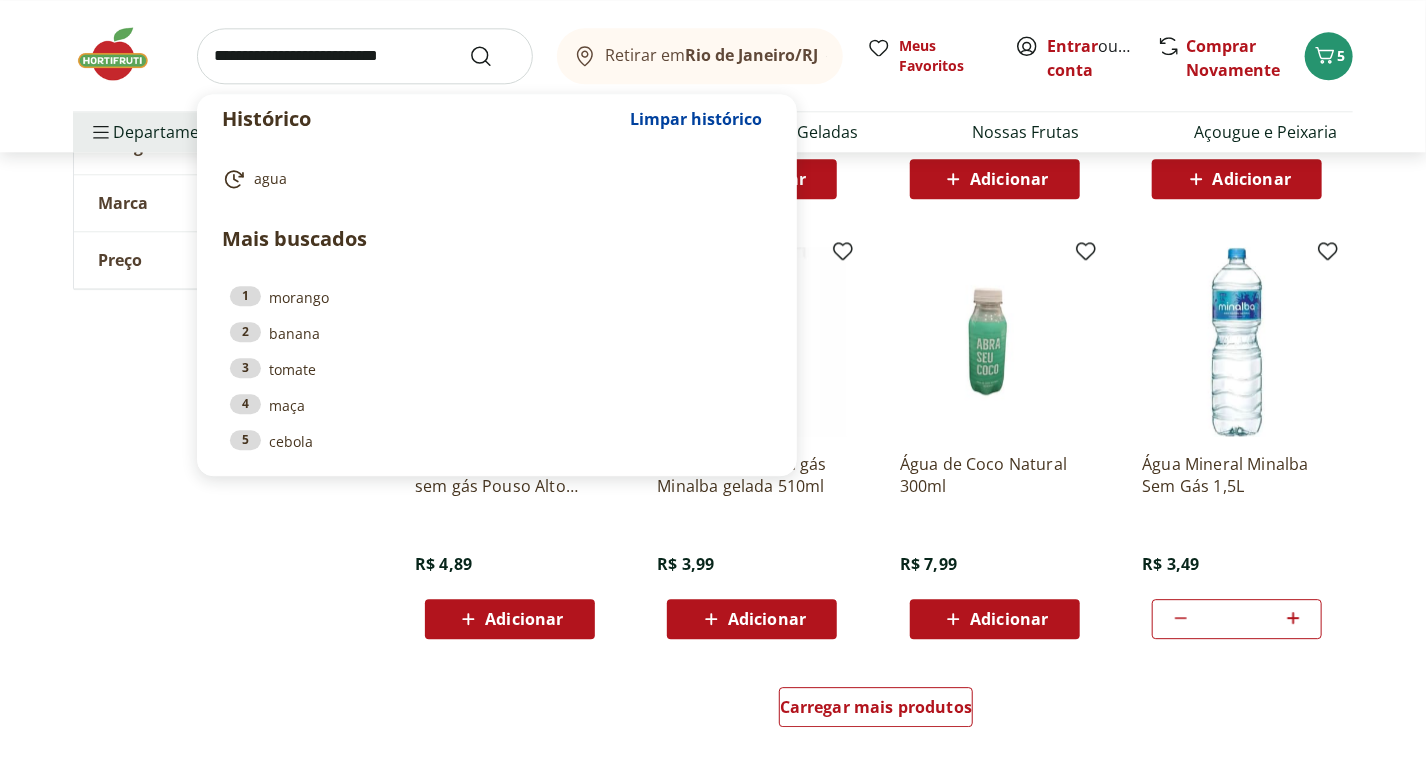 click at bounding box center (365, 56) 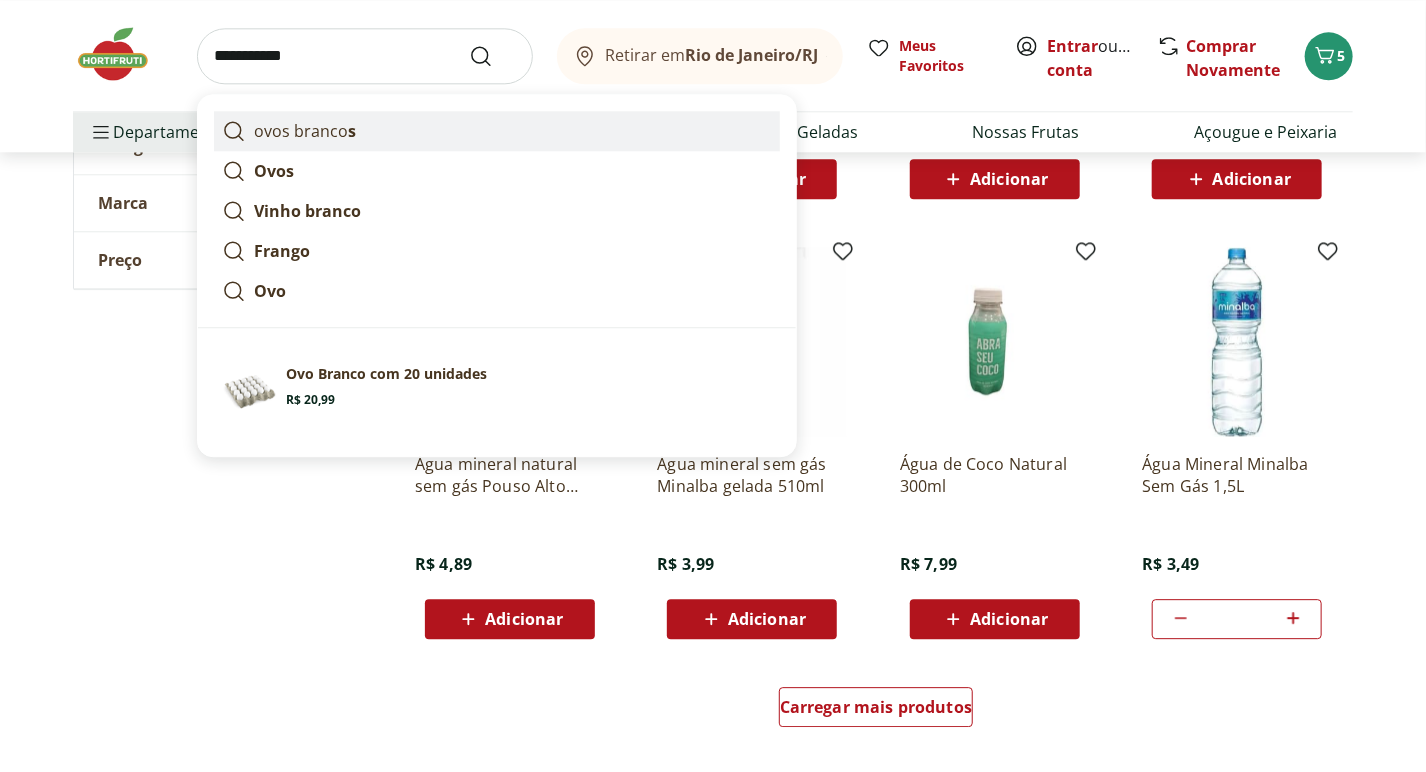 drag, startPoint x: 303, startPoint y: 139, endPoint x: 235, endPoint y: 124, distance: 69.63476 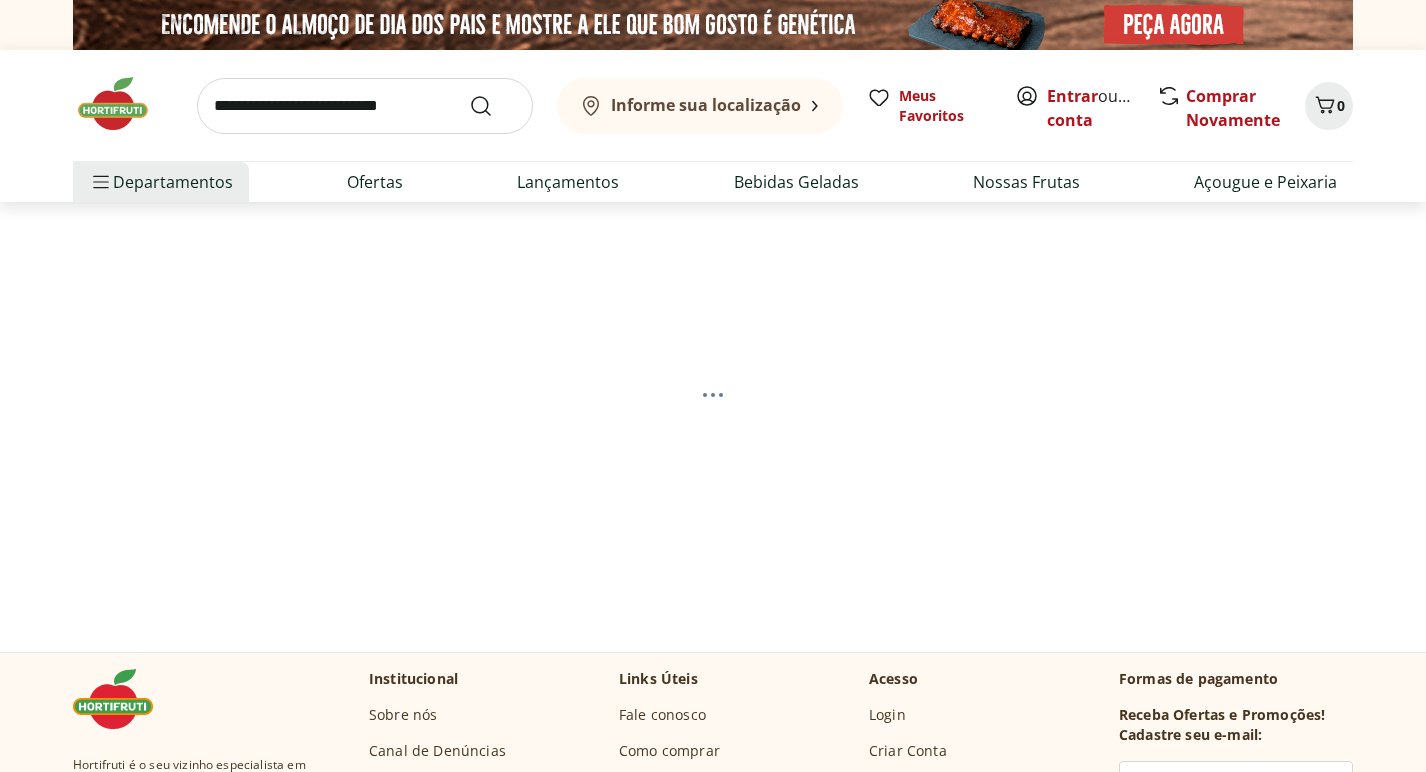 scroll, scrollTop: 0, scrollLeft: 0, axis: both 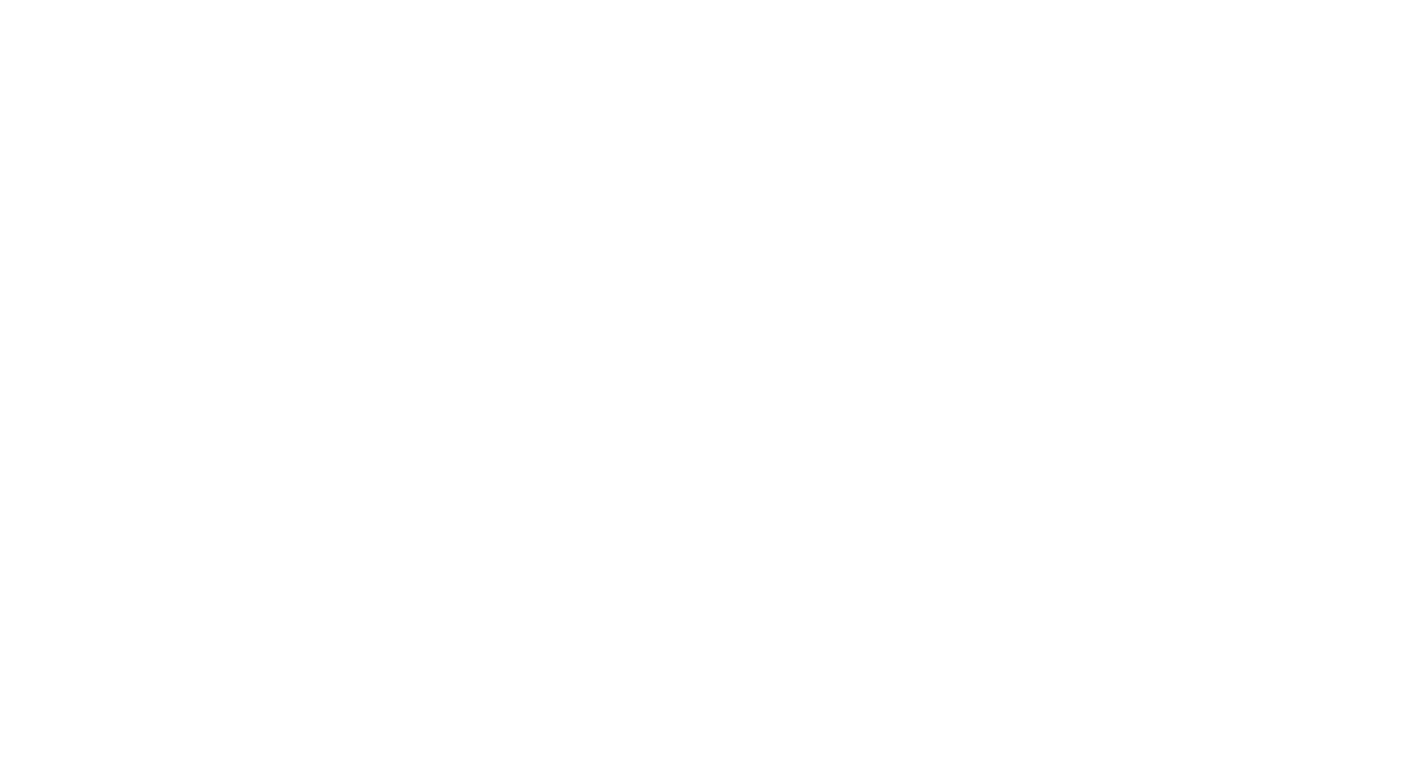select on "**********" 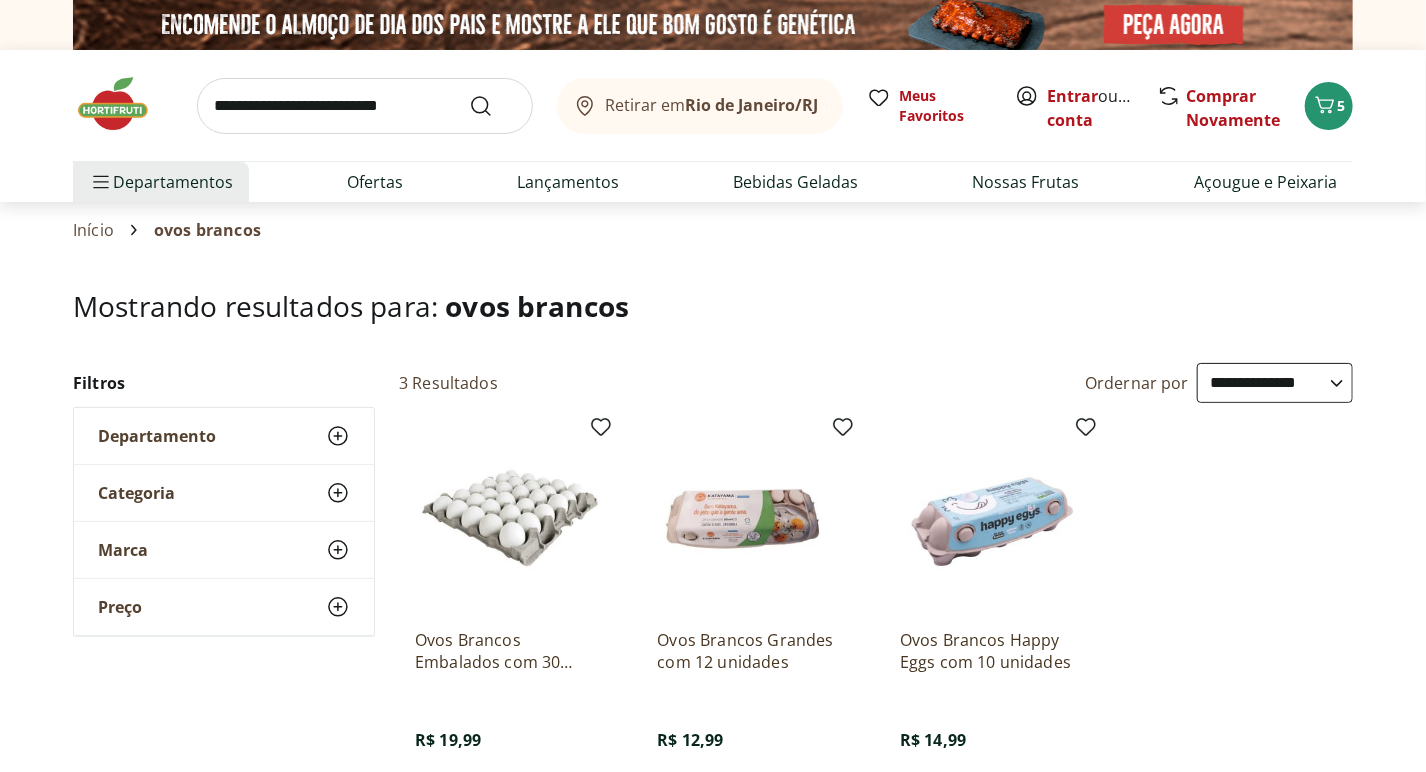 click at bounding box center [752, 518] 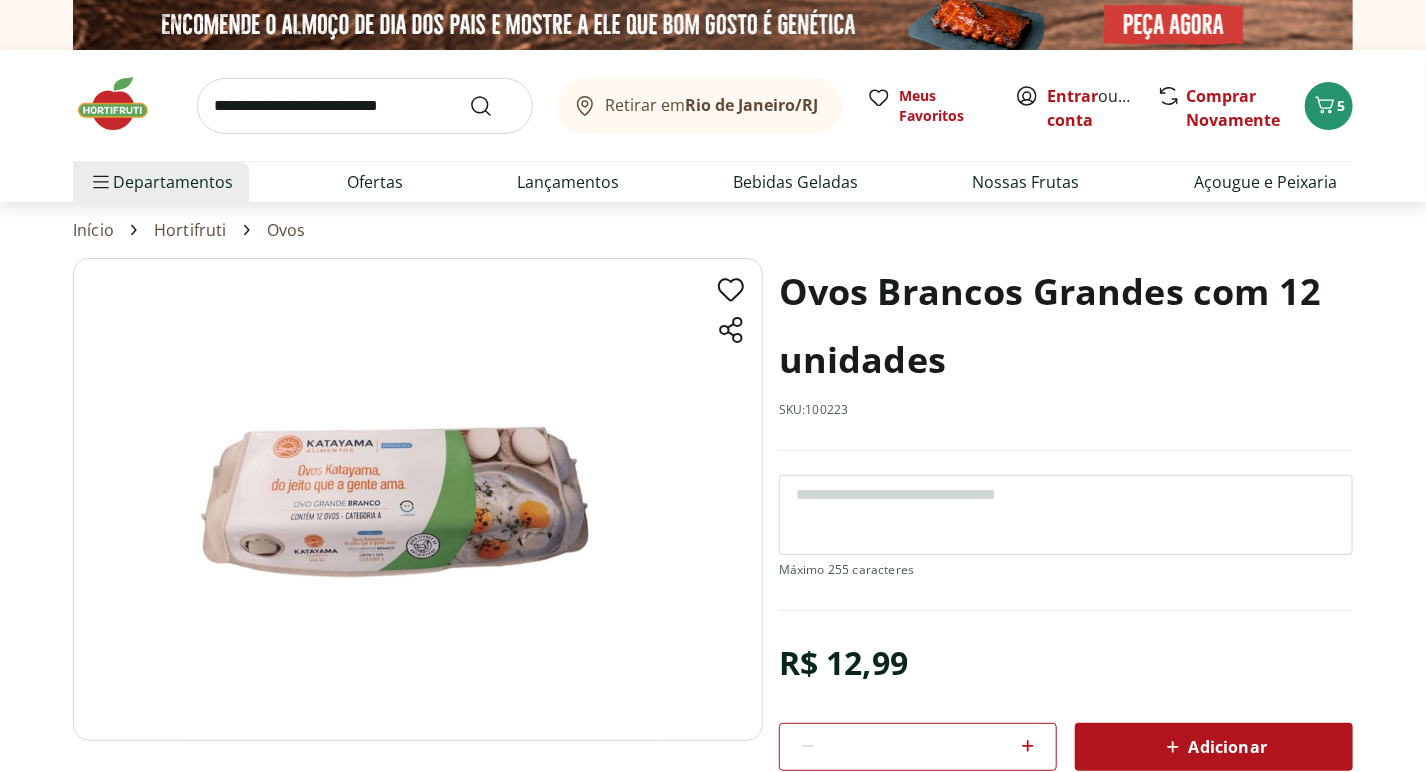click 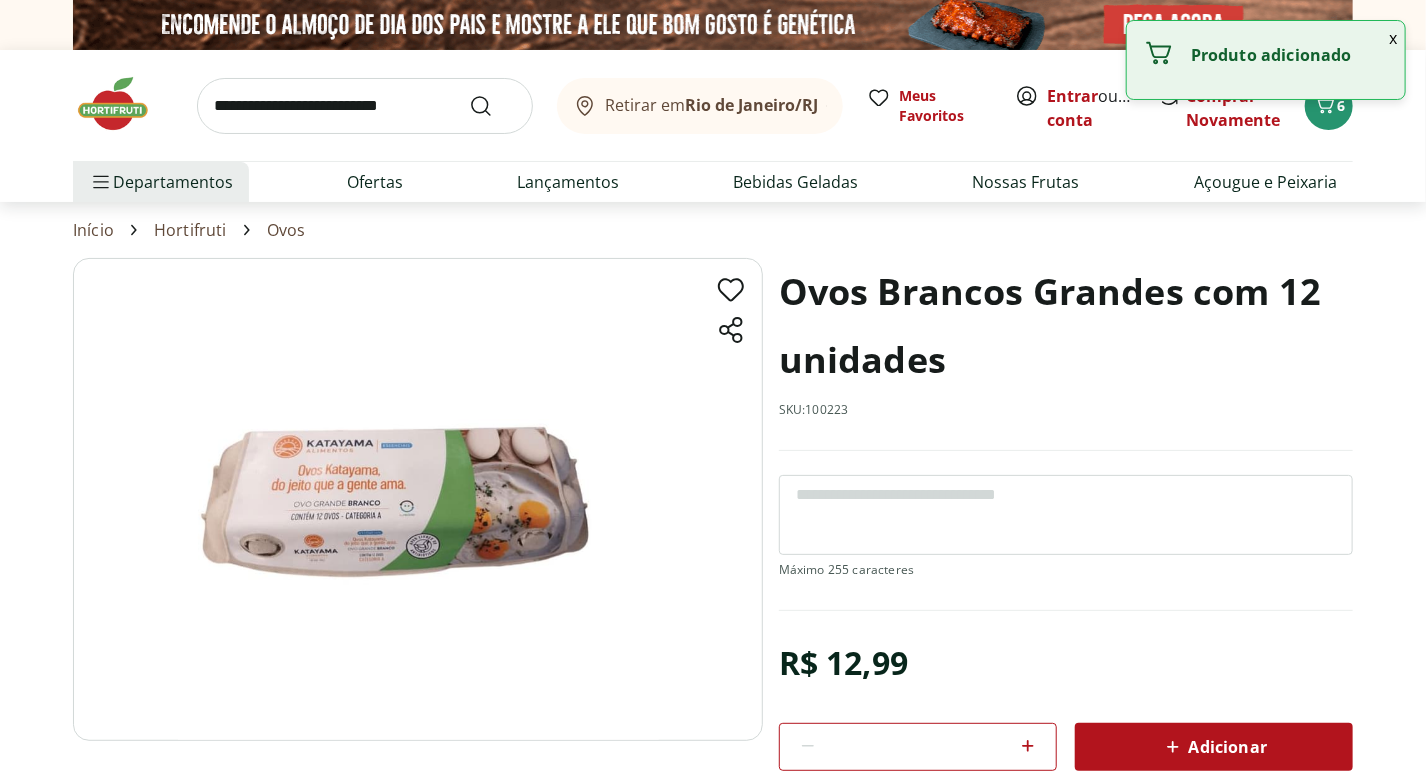 click 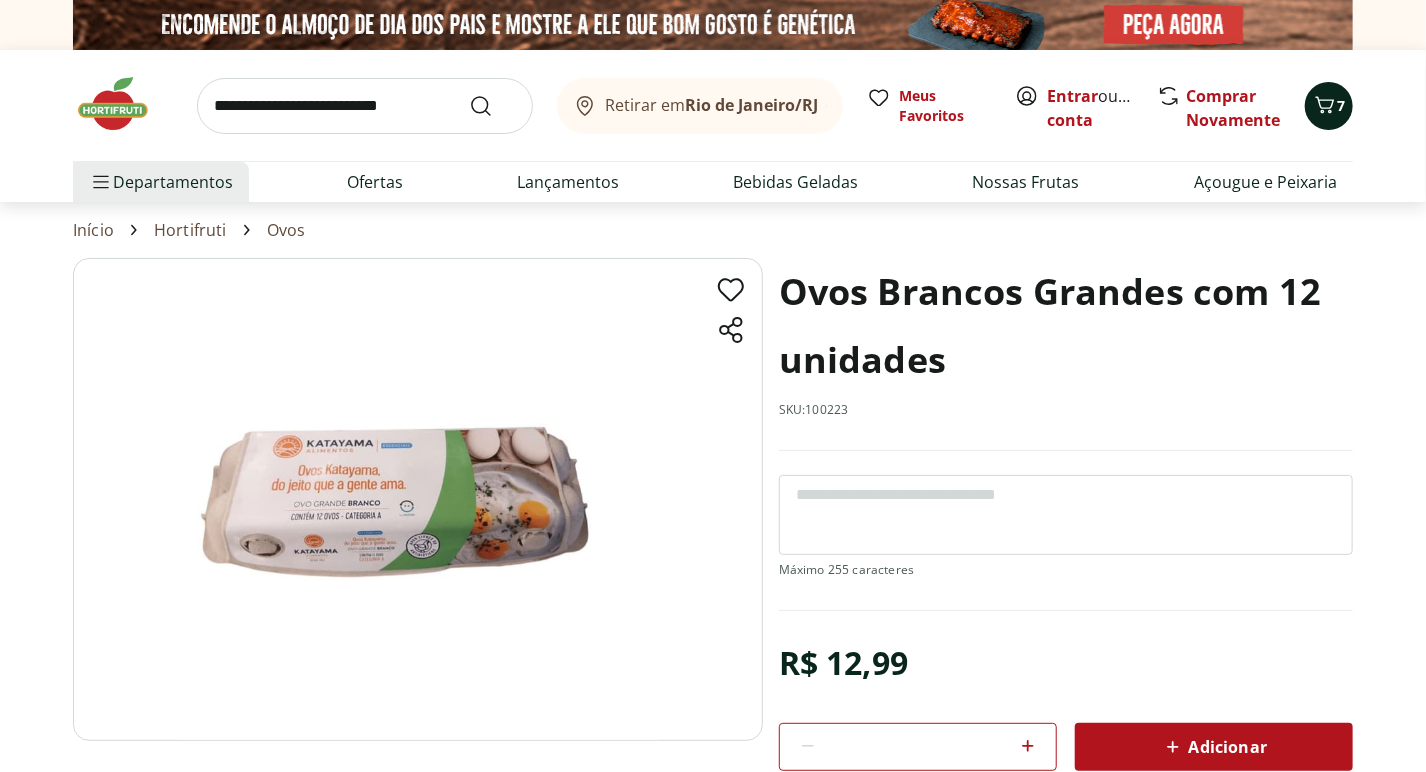 click 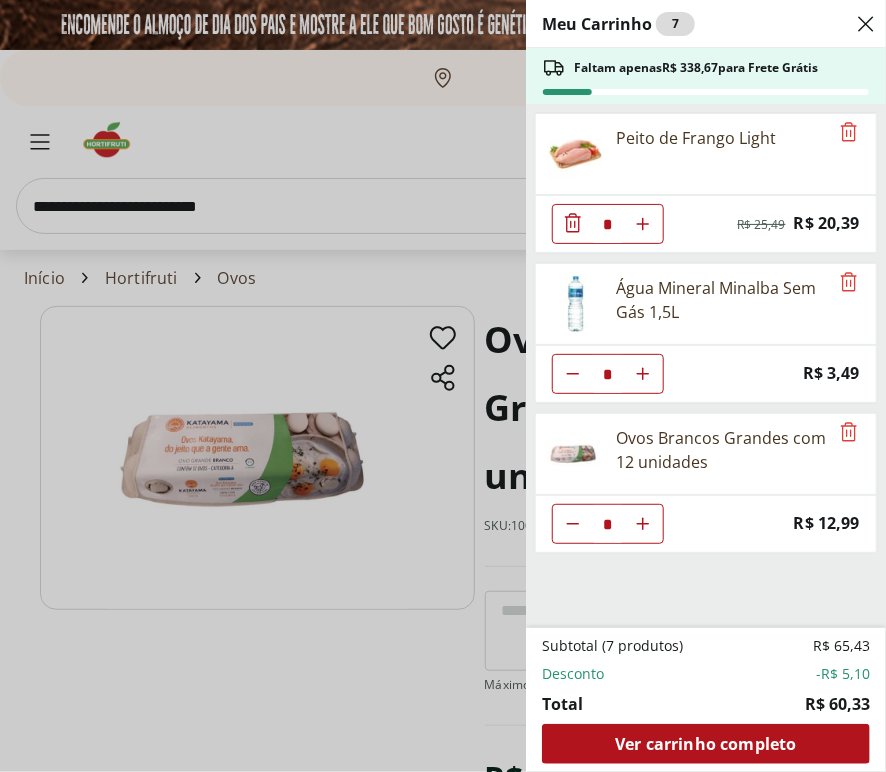 click on "* Price: R$ 12,99" at bounding box center (706, 524) 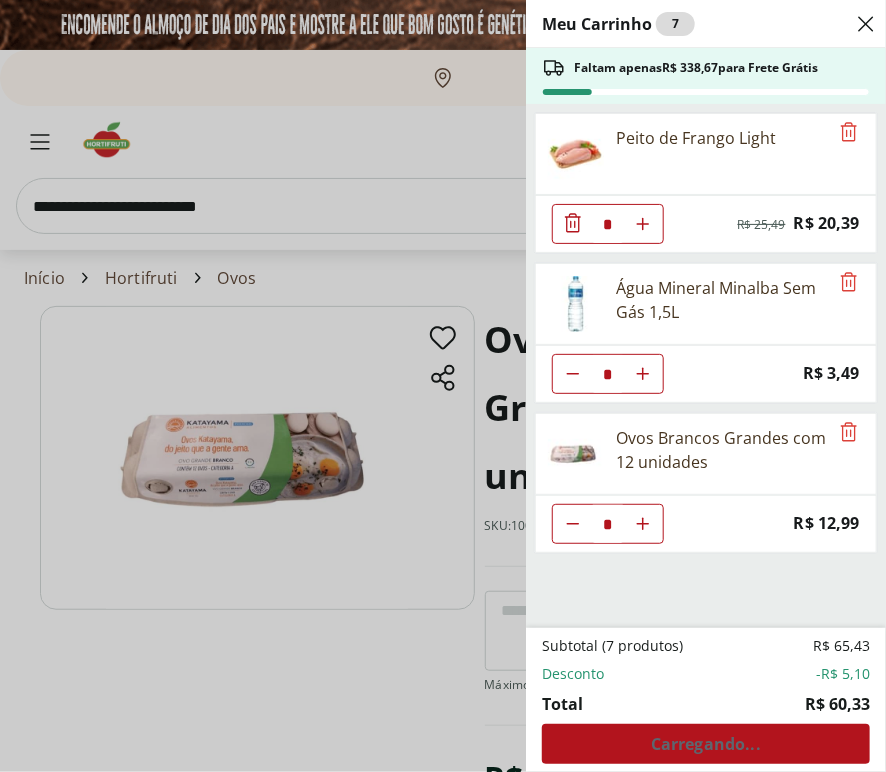 click 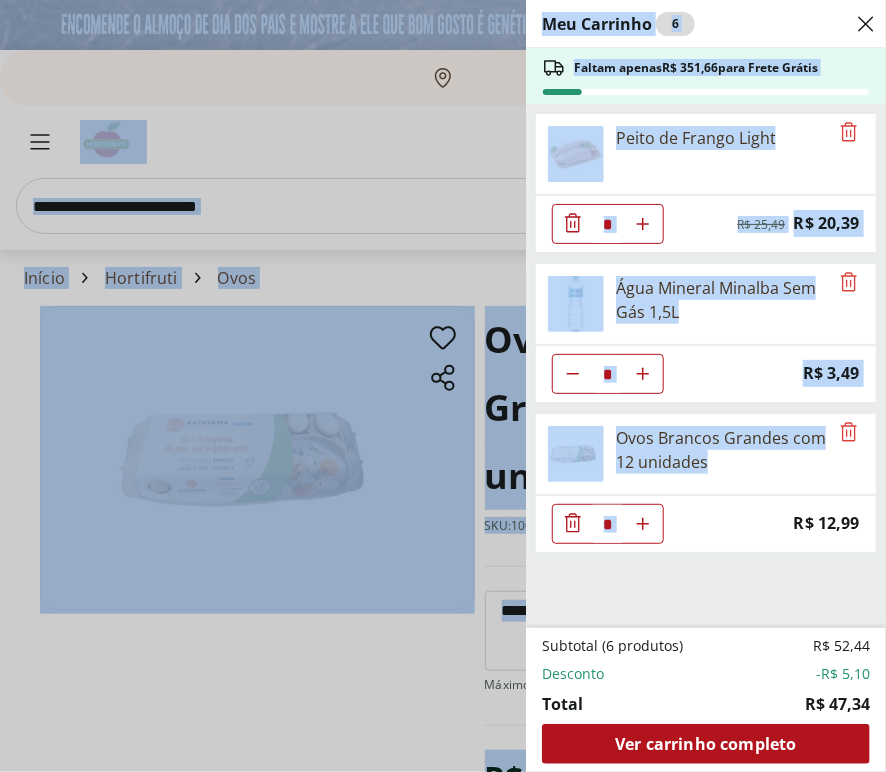 drag, startPoint x: 789, startPoint y: 568, endPoint x: 1295, endPoint y: -25, distance: 779.5415 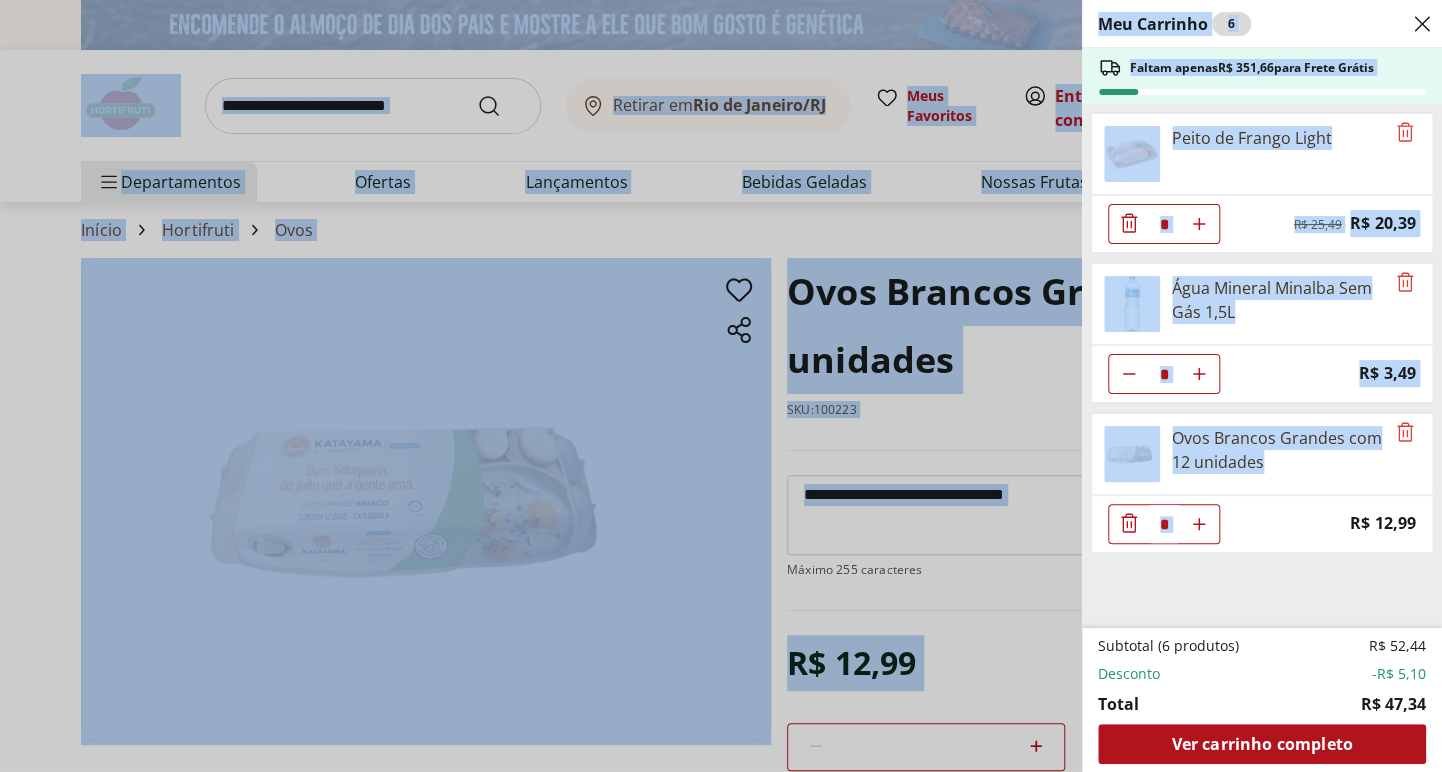click on "Peito de Frango Light * Original price: R$ 25,49 Price: R$ 20,39 Água Mineral Minalba Sem Gás 1,5L * Price: R$ 3,49 Ovos Brancos Grandes com 12 unidades * Price: R$ 12,99" at bounding box center (1260, 366) 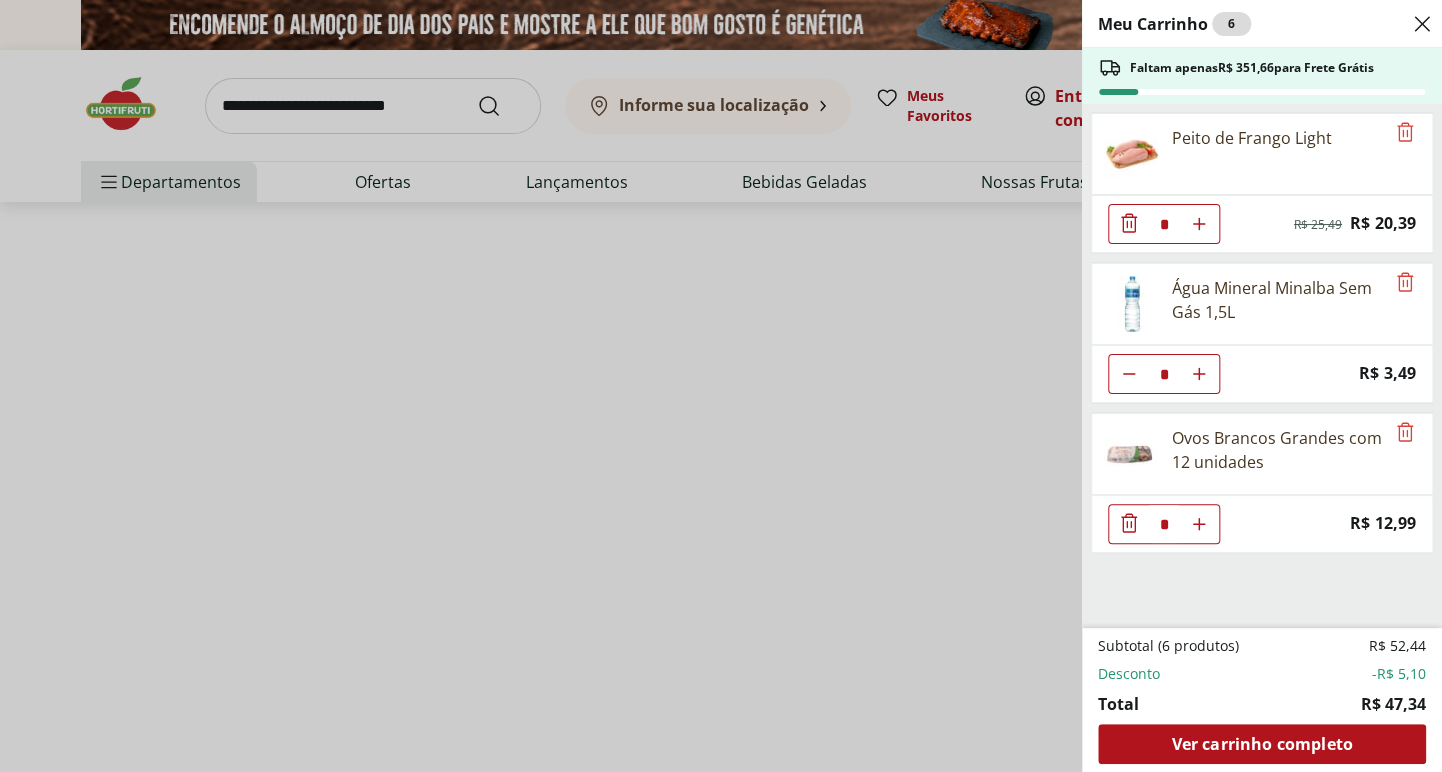 select on "**********" 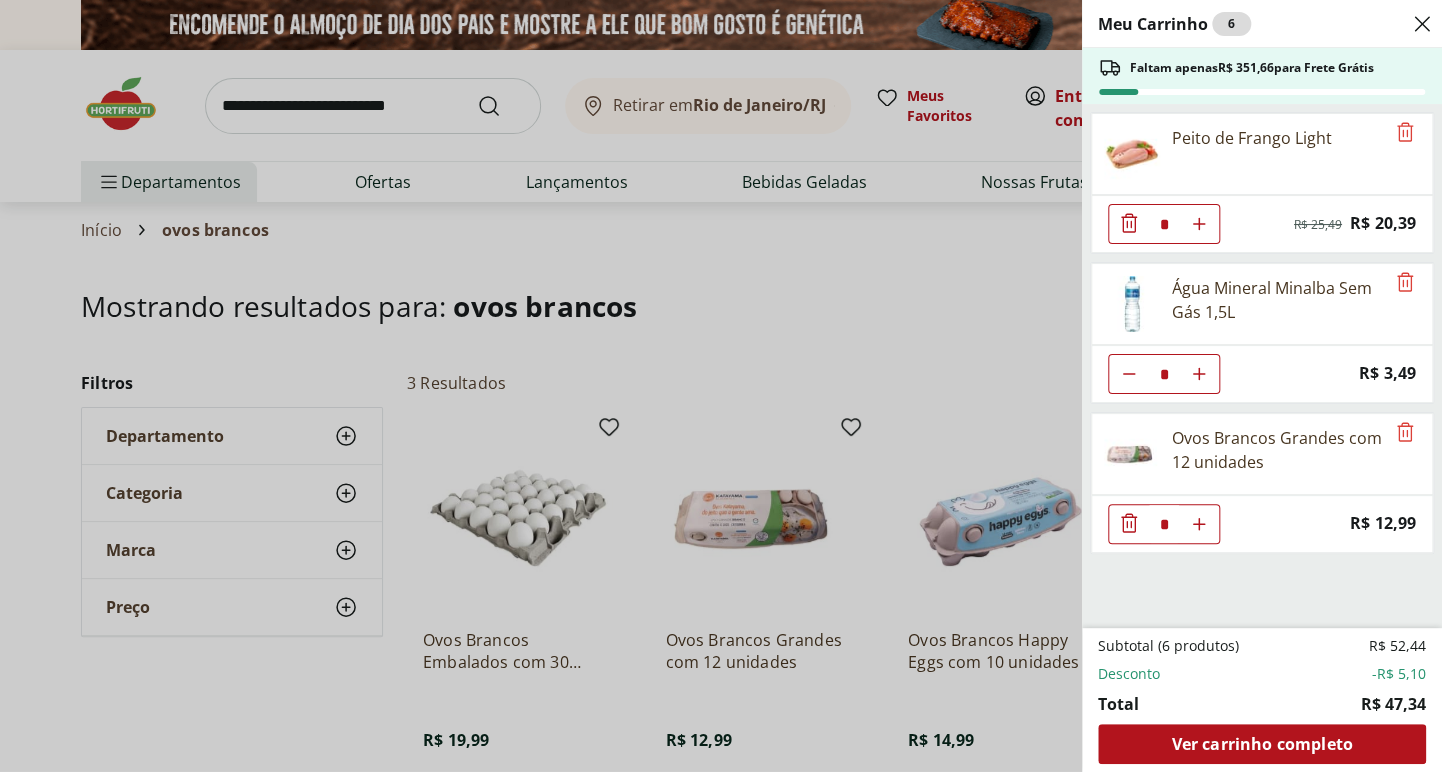 click on "Meu Carrinho 6 Faltam apenas  R$ 351,66  para Frete Grátis Peito de Frango Light * Original price: R$ 25,49 Price: R$ 20,39 Água Mineral Minalba Sem Gás 1,5L * Price: R$ 3,49 Ovos Brancos Grandes com 12 unidades * Price: R$ 12,99 Subtotal (6 produtos) R$ 52,44 Desconto -R$ 5,10 Total R$ 47,34 Ver carrinho completo" at bounding box center [721, 386] 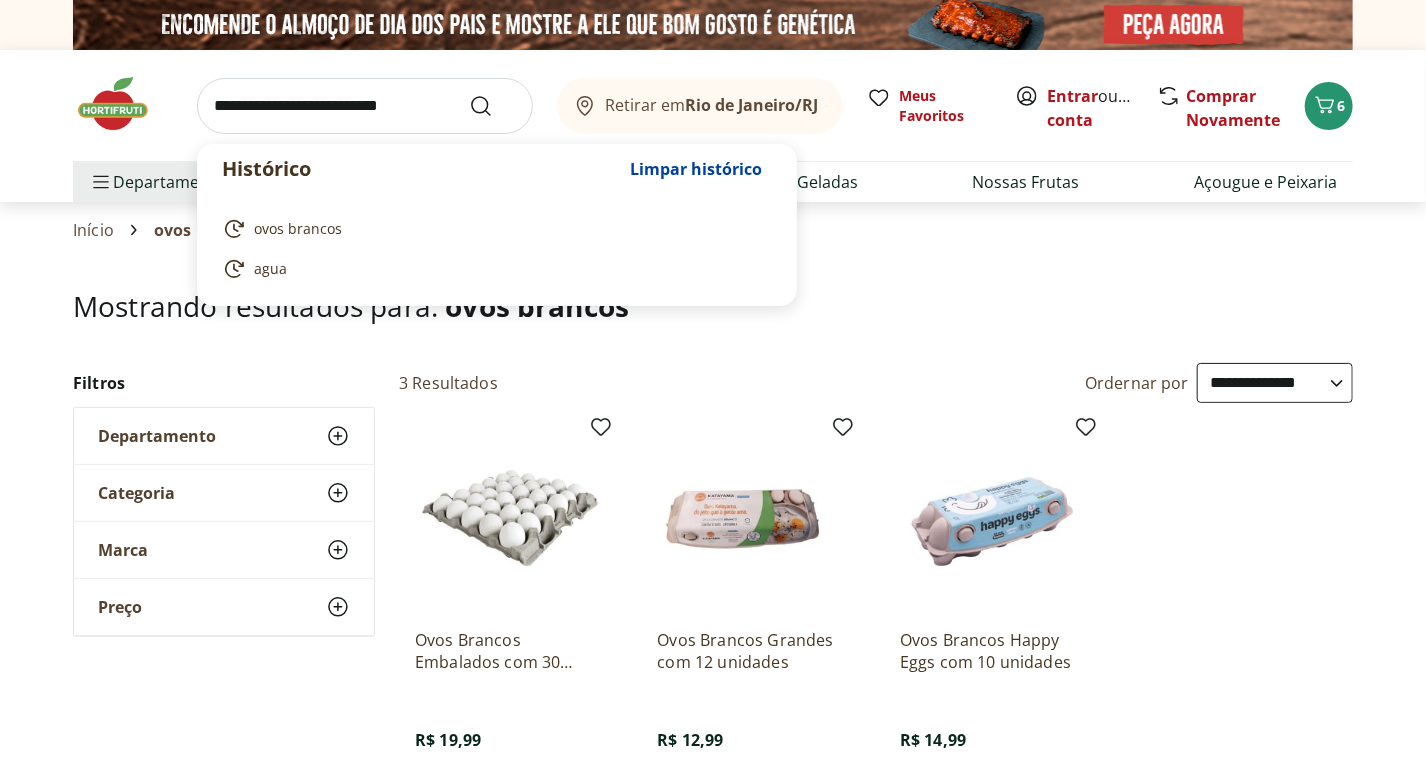 click at bounding box center [365, 106] 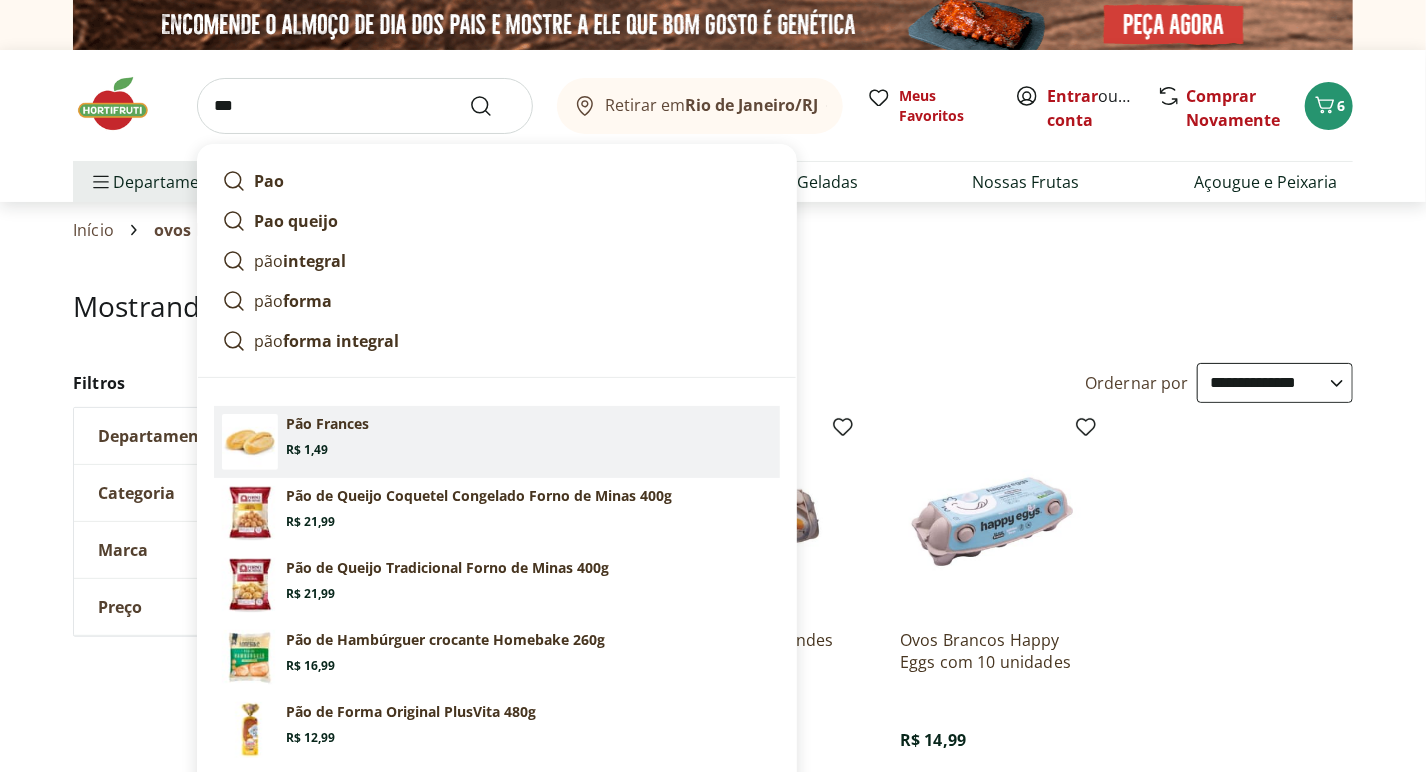 click on "Pão Frances Price: R$ 1,49" at bounding box center (497, 442) 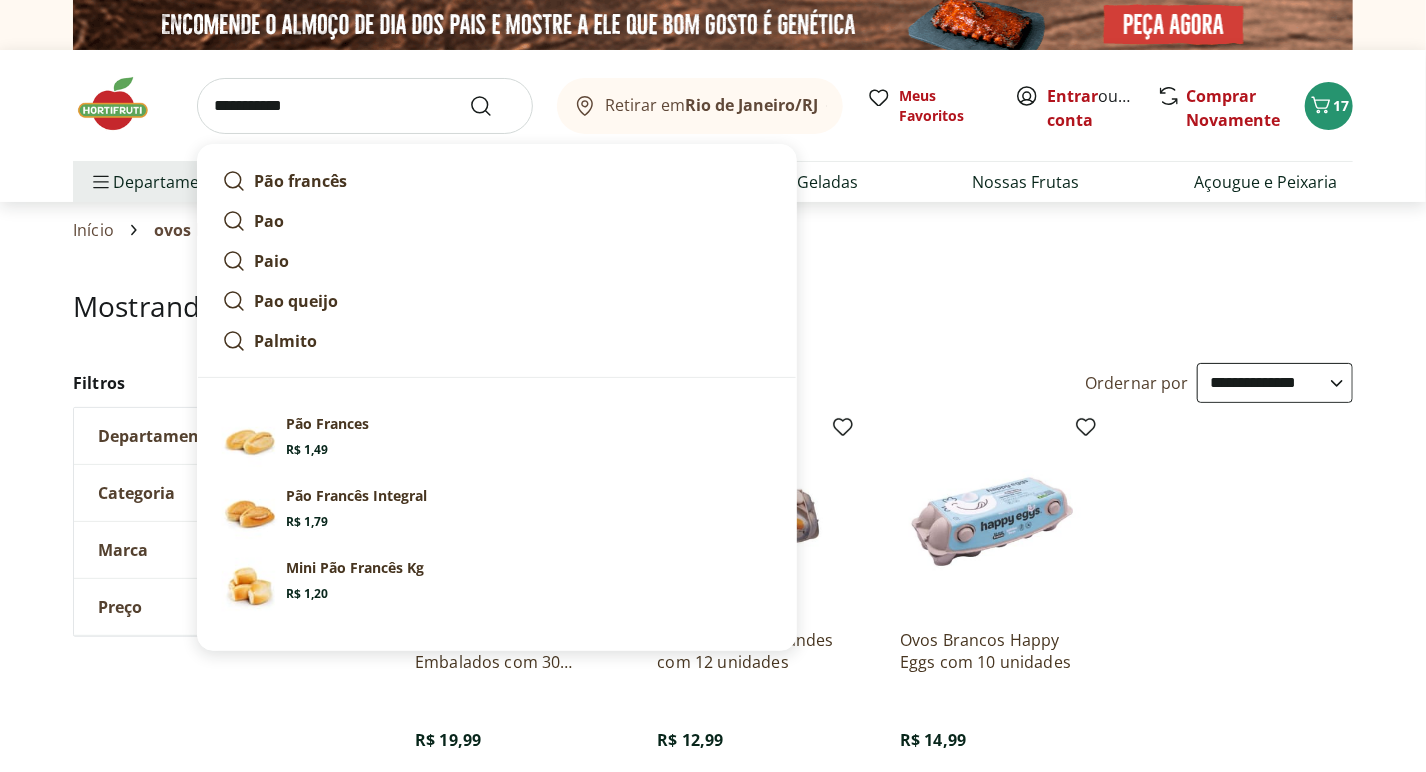 click on "**********" at bounding box center (365, 106) 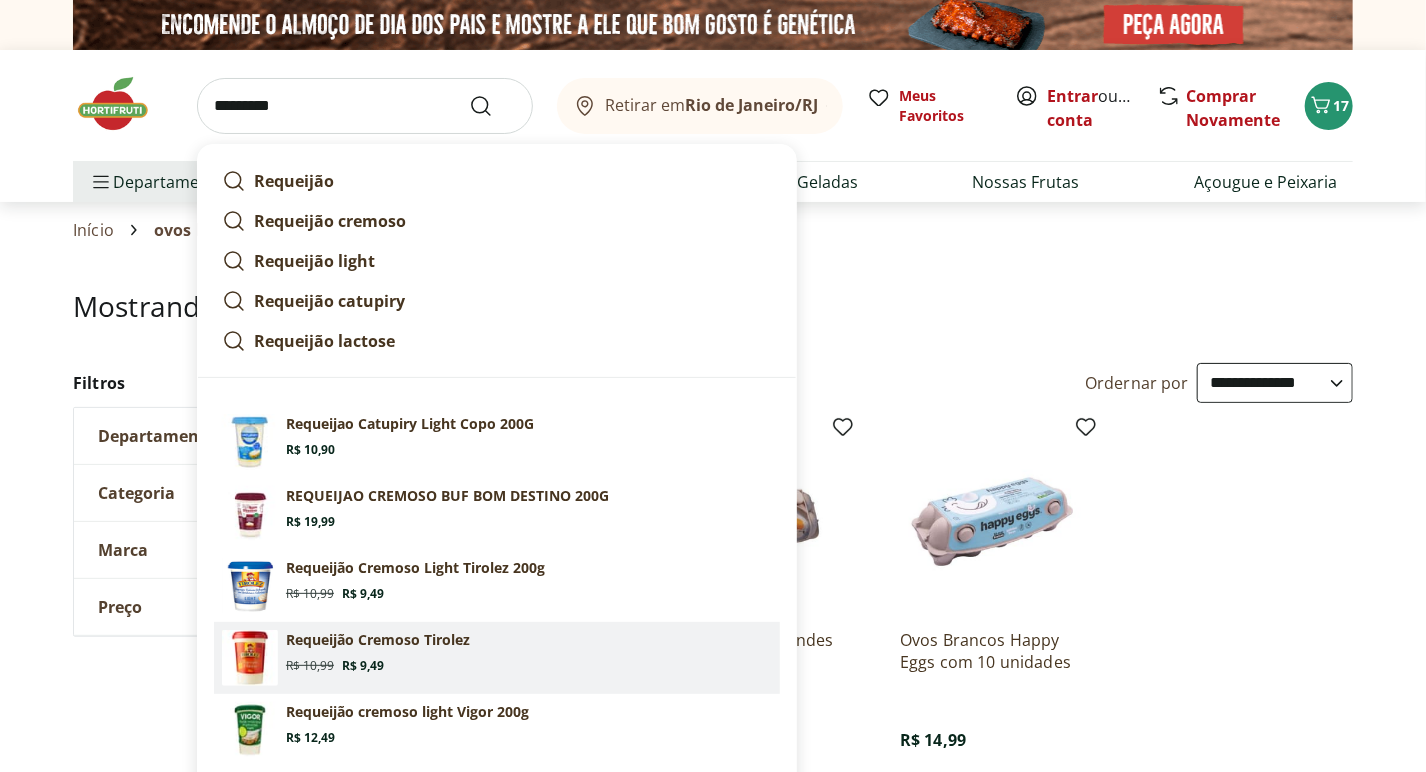 click on "Requeijão Cremoso Tirolez" at bounding box center (378, 640) 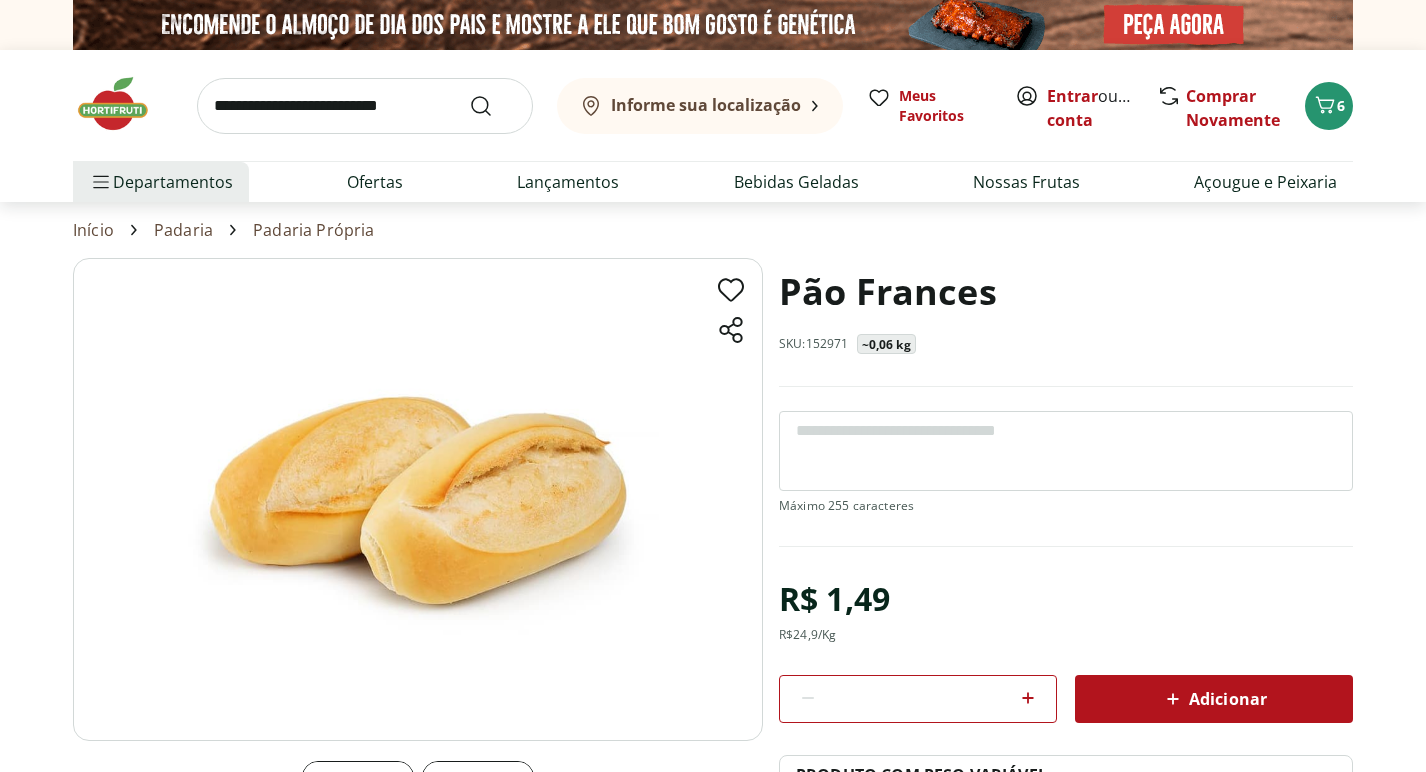 scroll, scrollTop: 0, scrollLeft: 0, axis: both 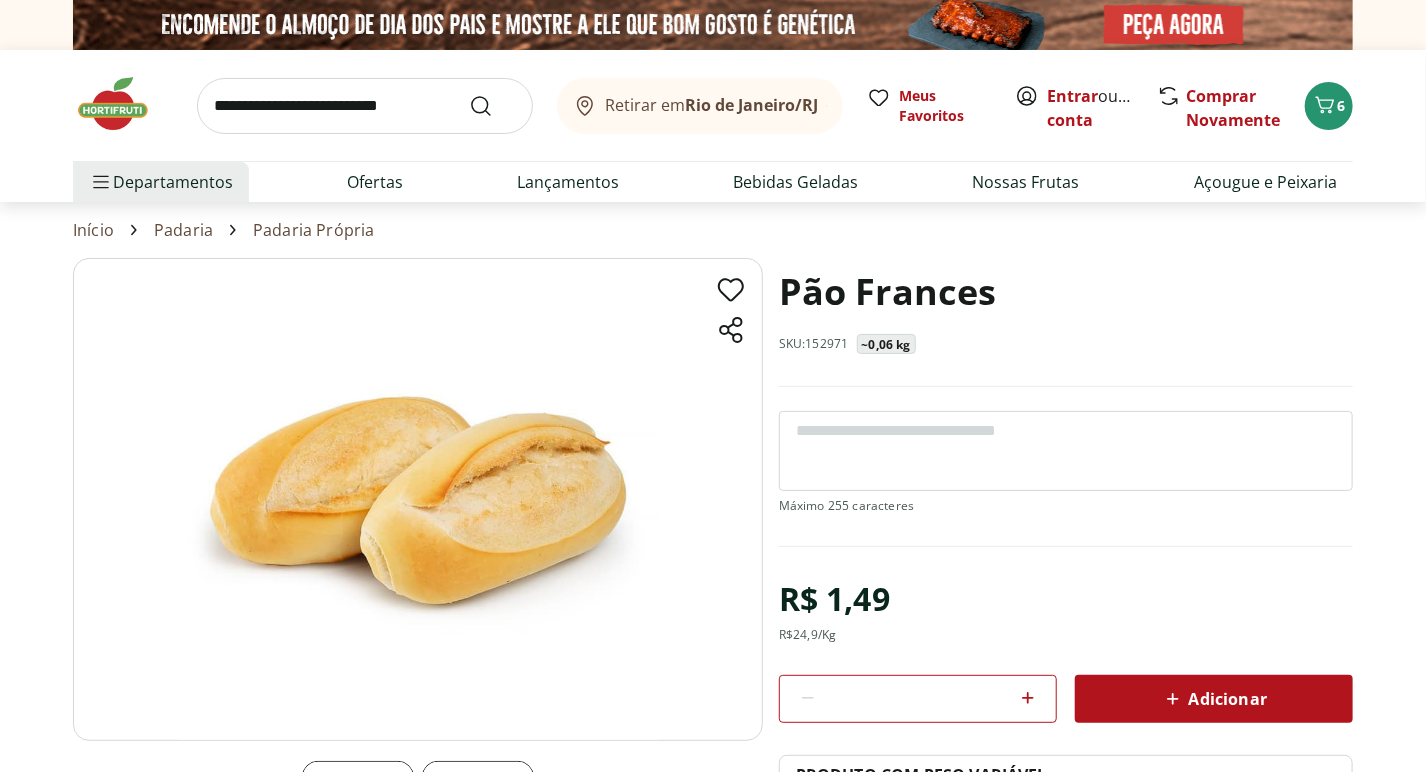 click 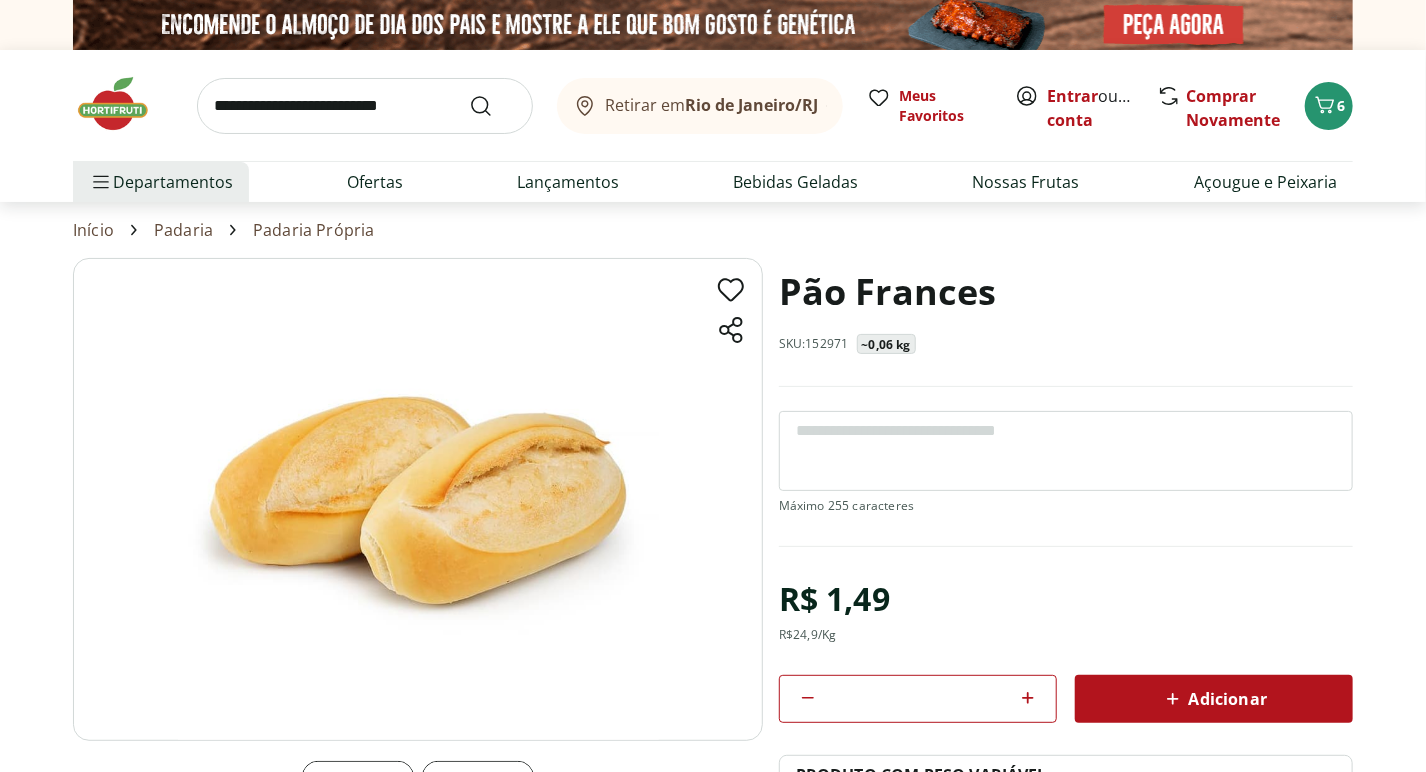 click 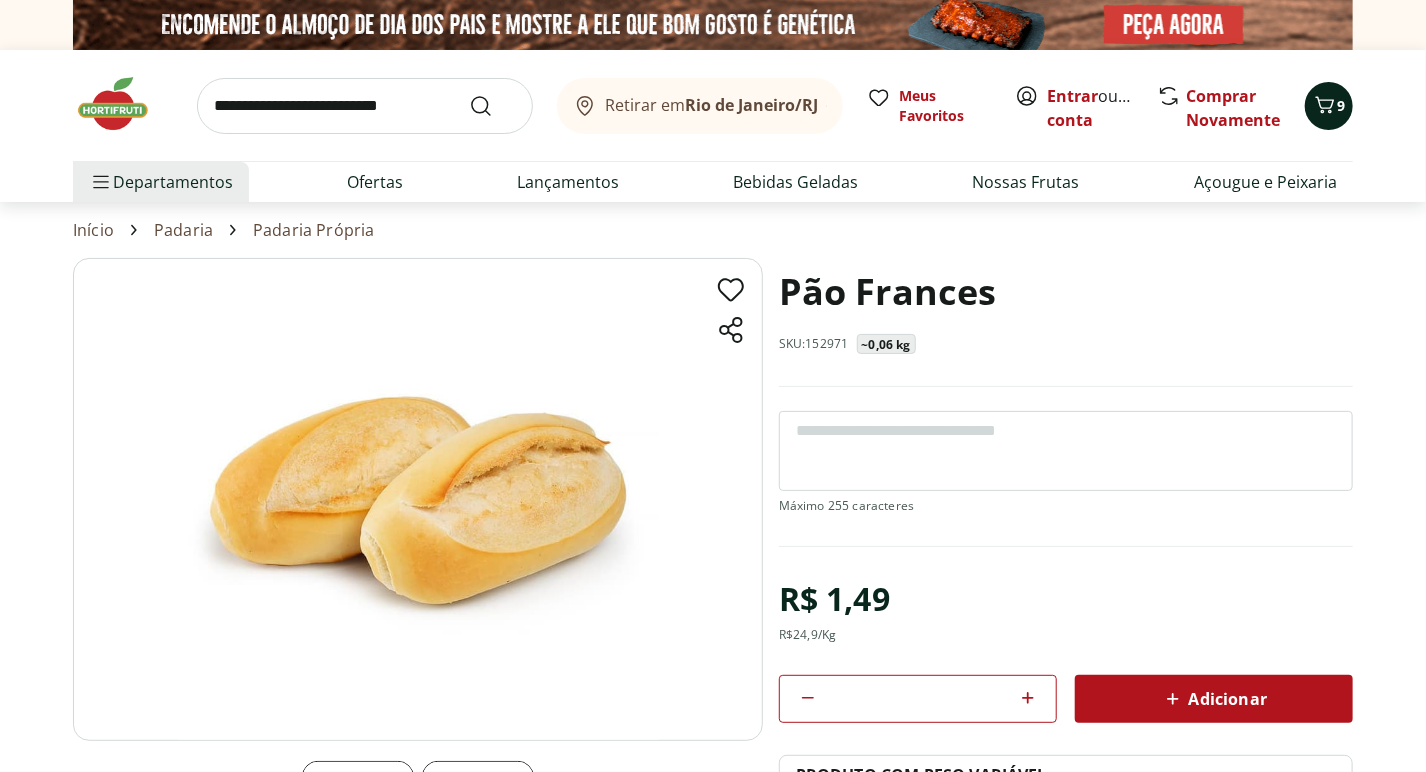 click 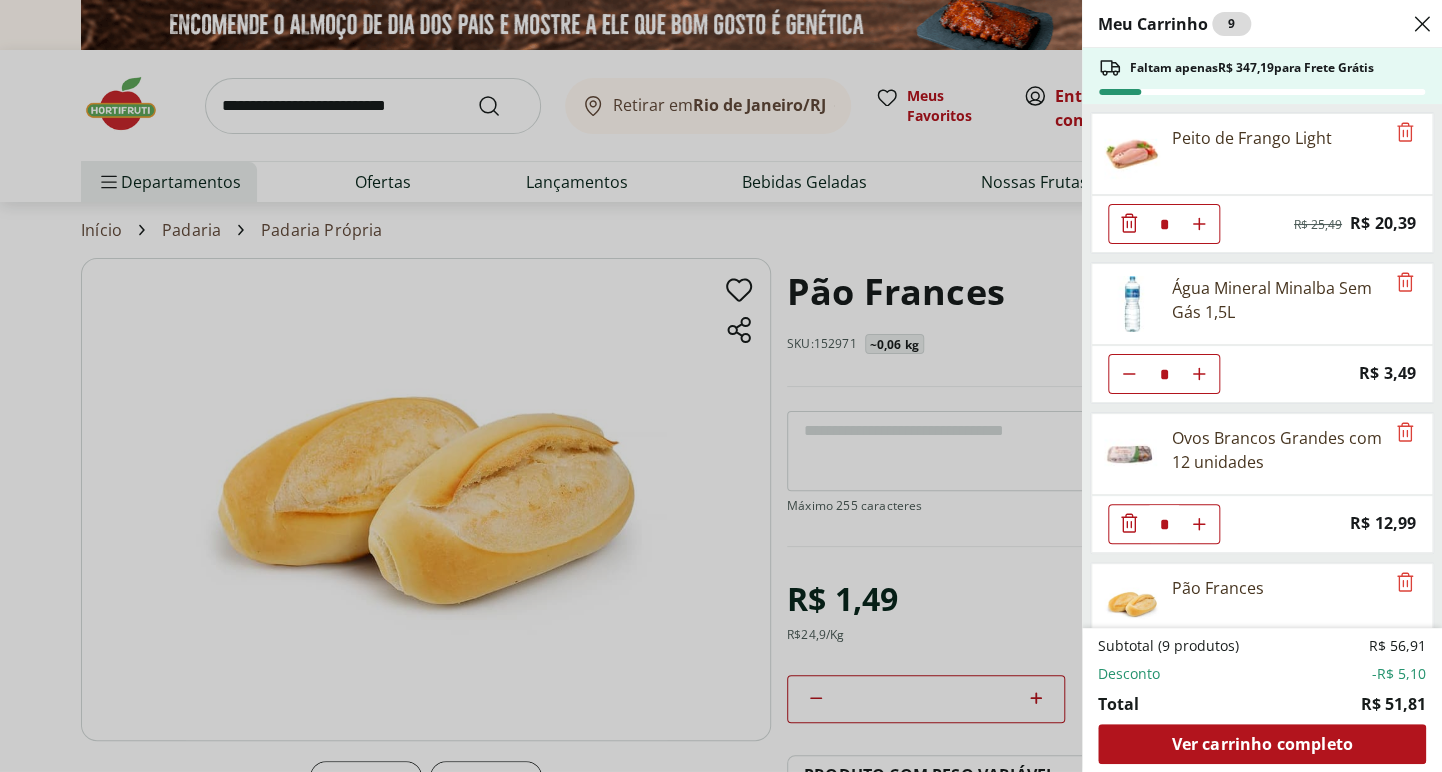 type 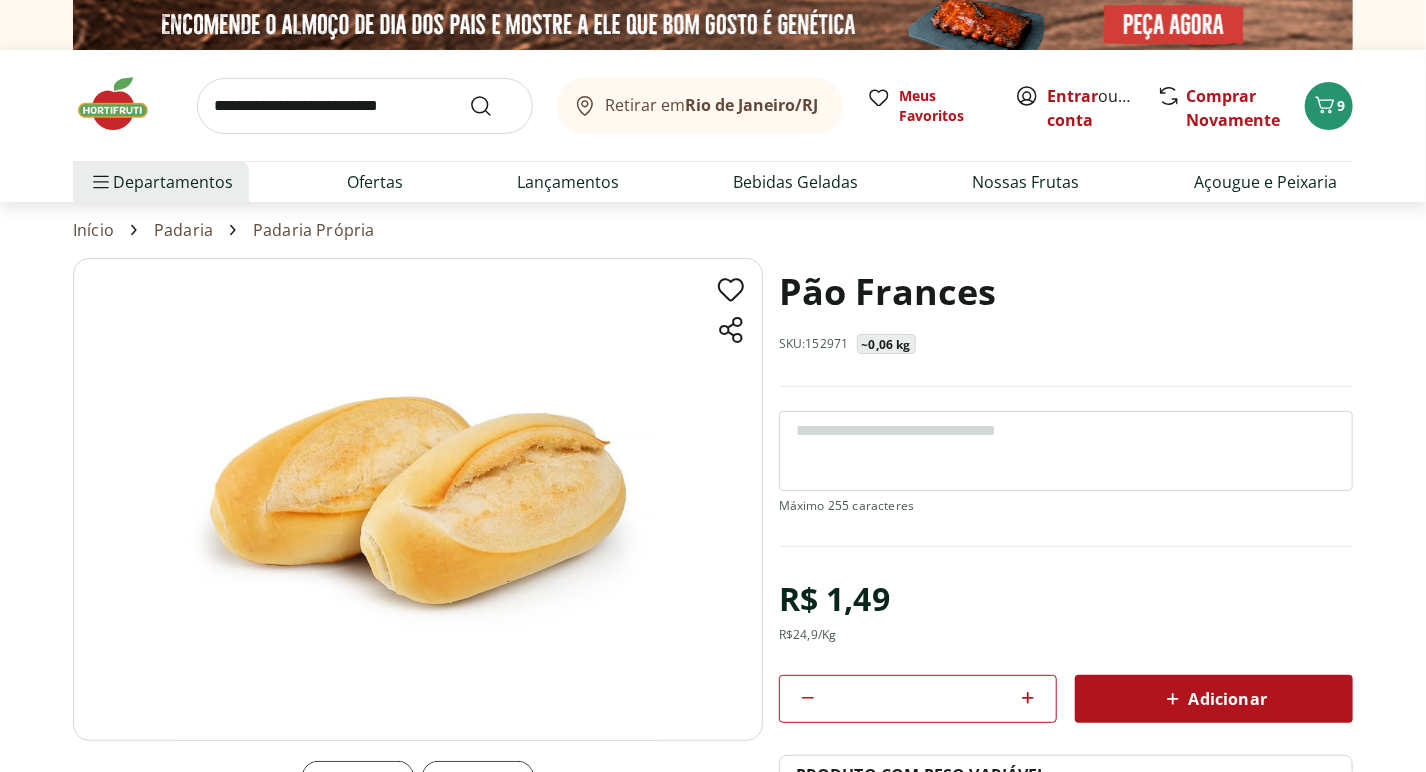 click at bounding box center [365, 106] 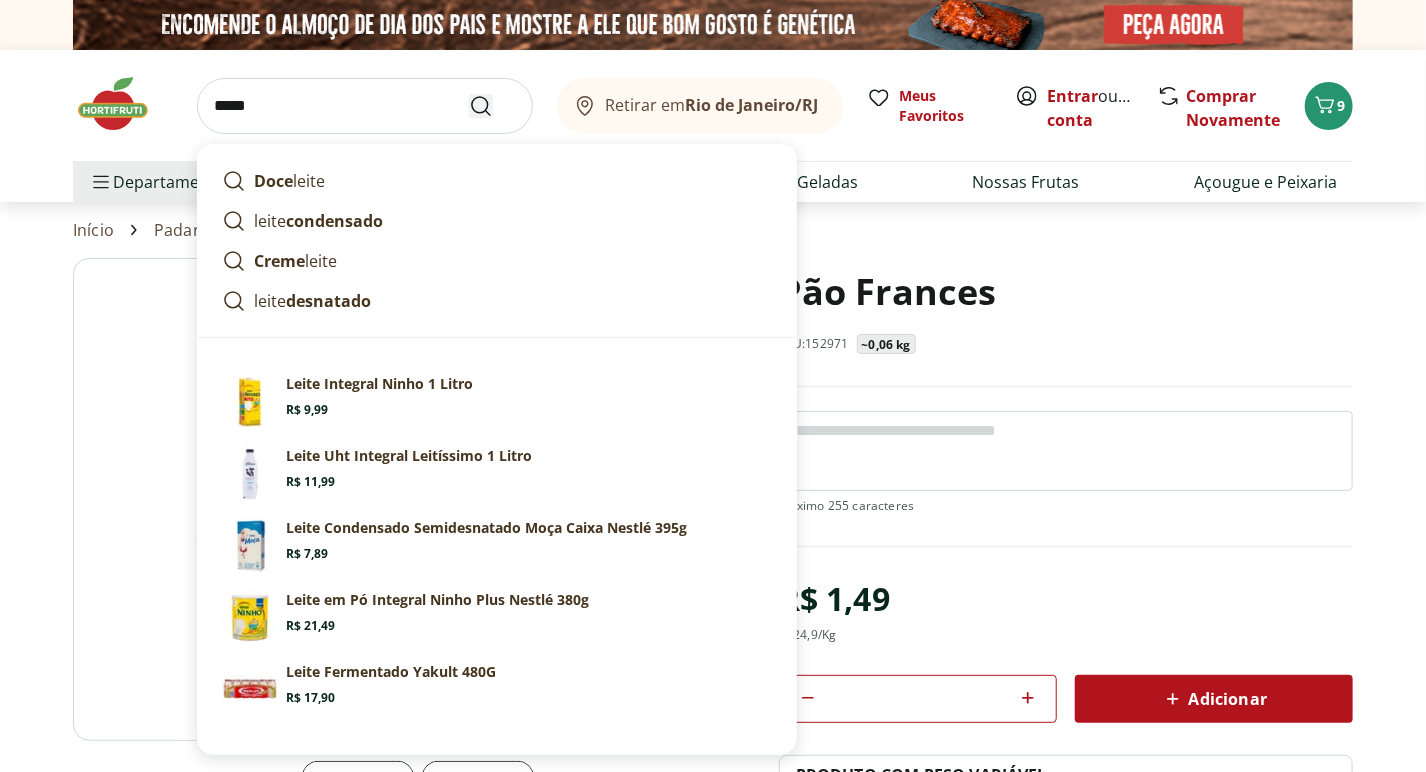 type on "*****" 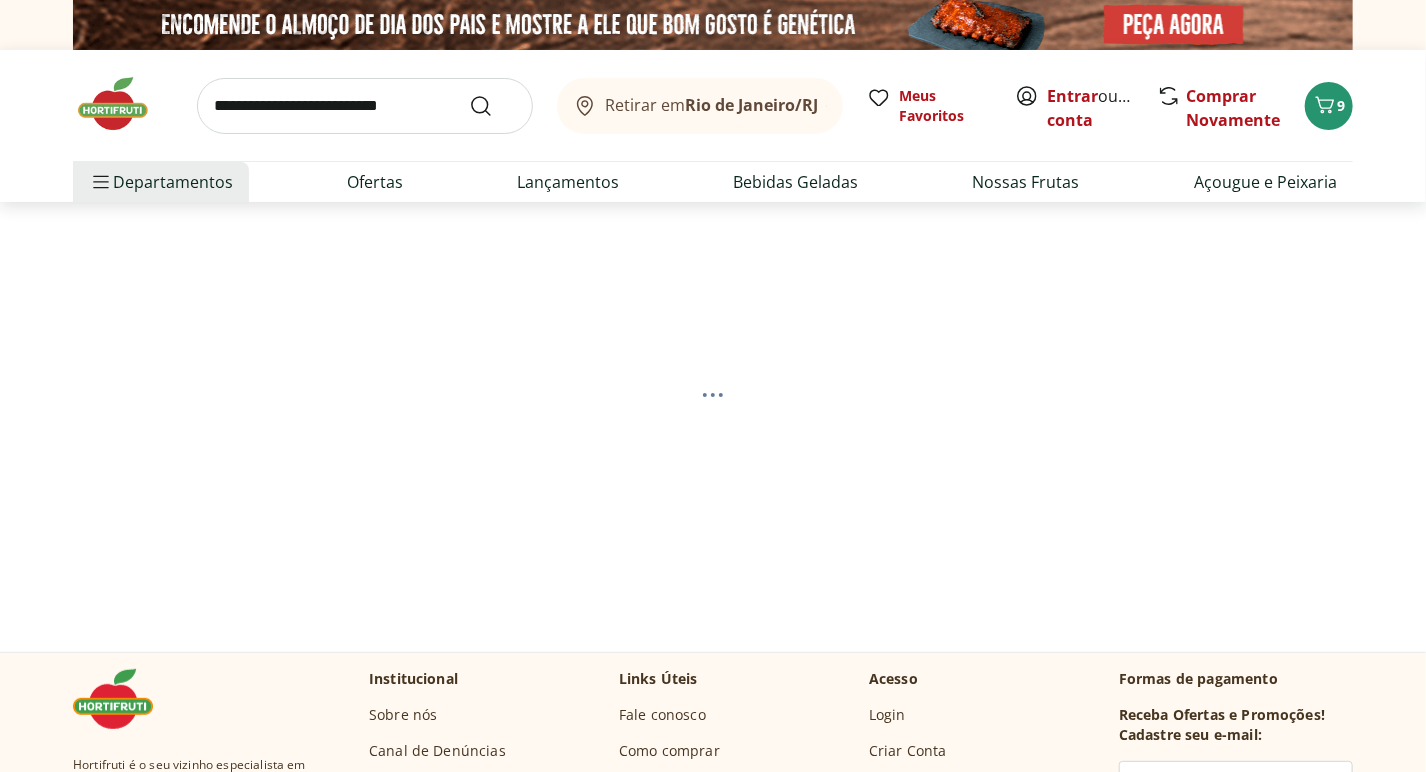 select on "**********" 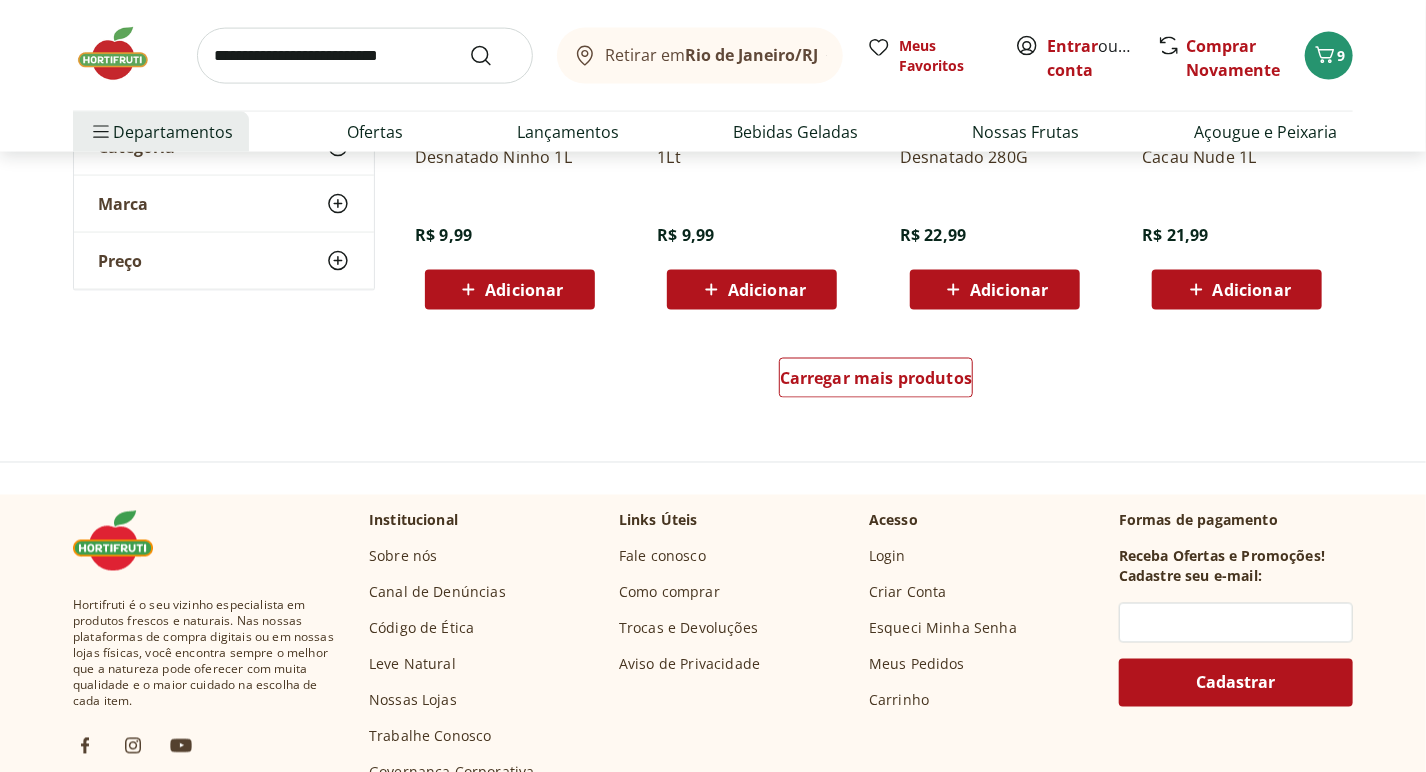 scroll, scrollTop: 1440, scrollLeft: 0, axis: vertical 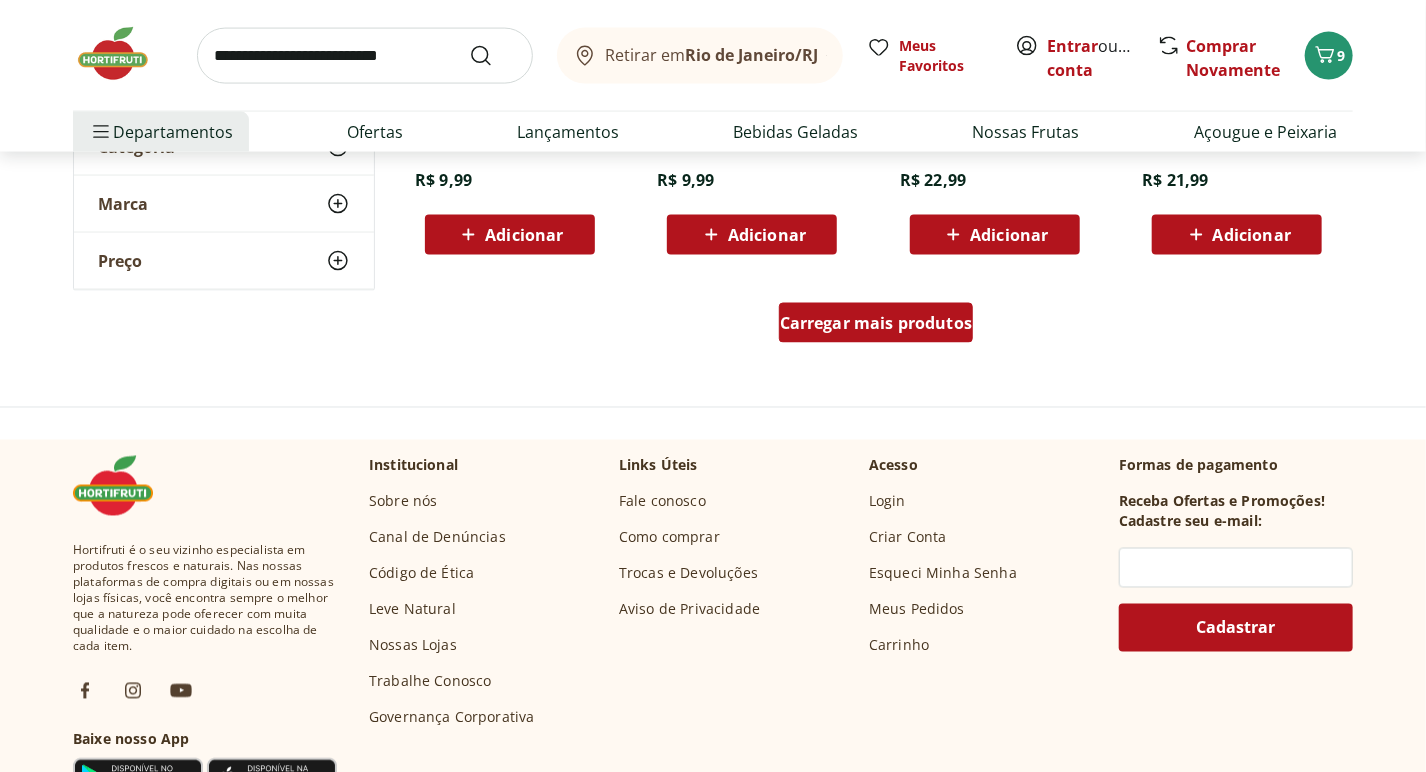 click on "Carregar mais produtos" at bounding box center [876, 323] 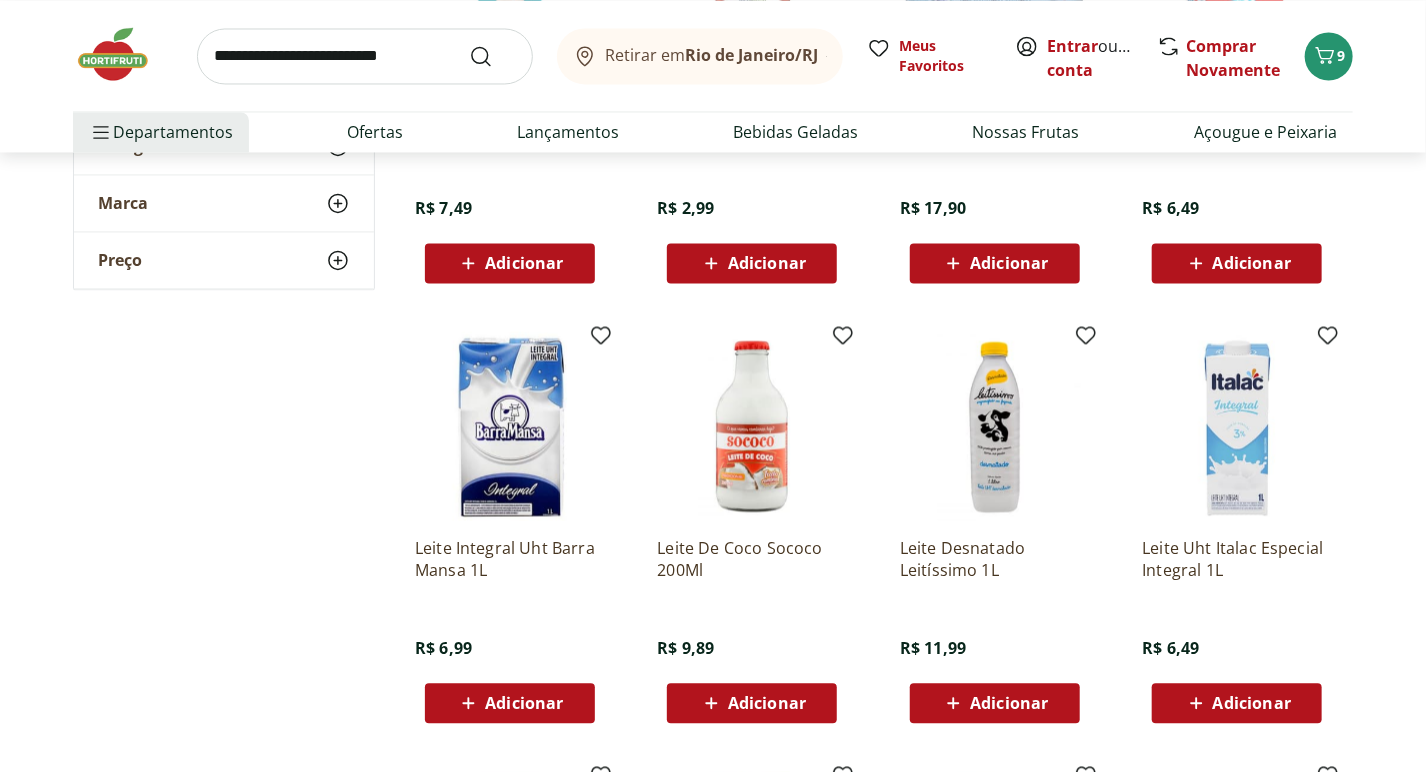 scroll, scrollTop: 1840, scrollLeft: 0, axis: vertical 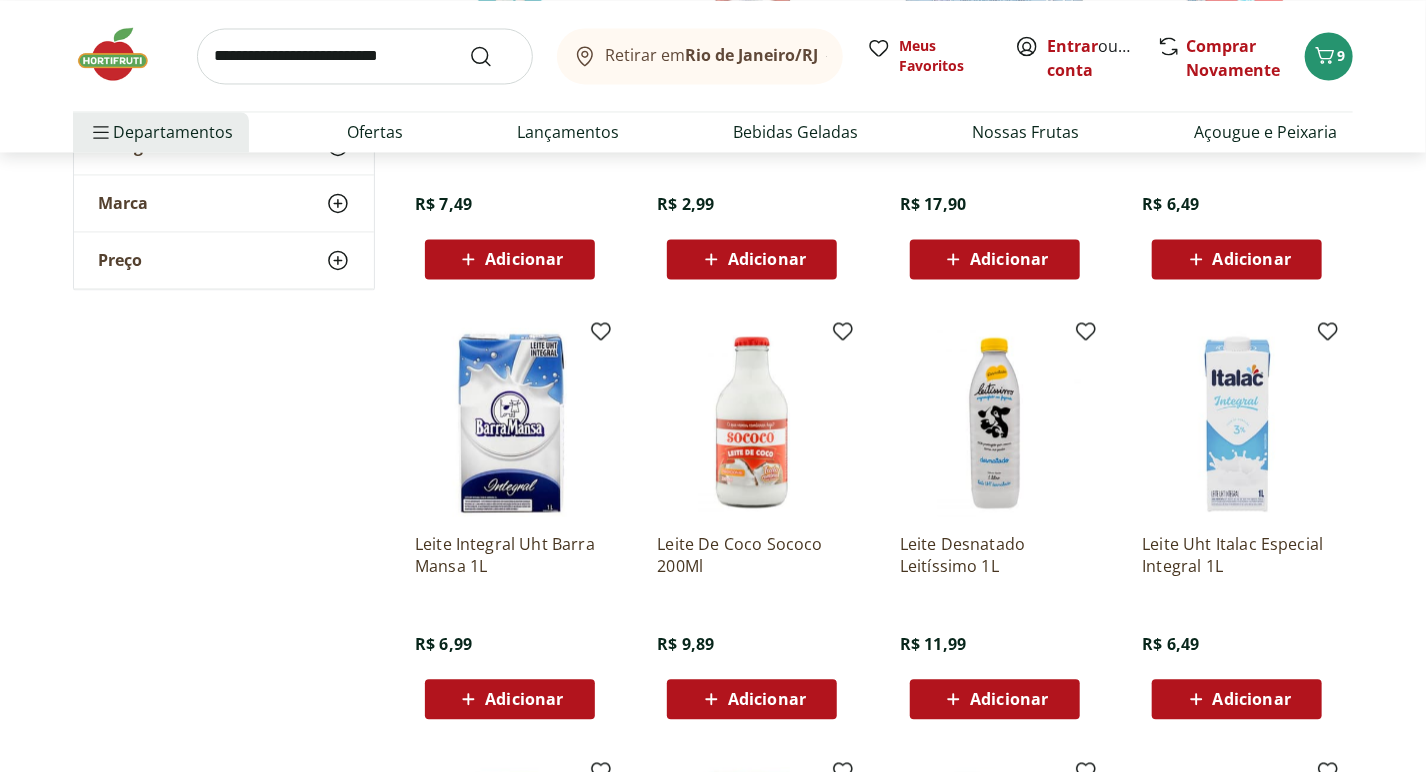 click on "Adicionar" at bounding box center (1237, 699) 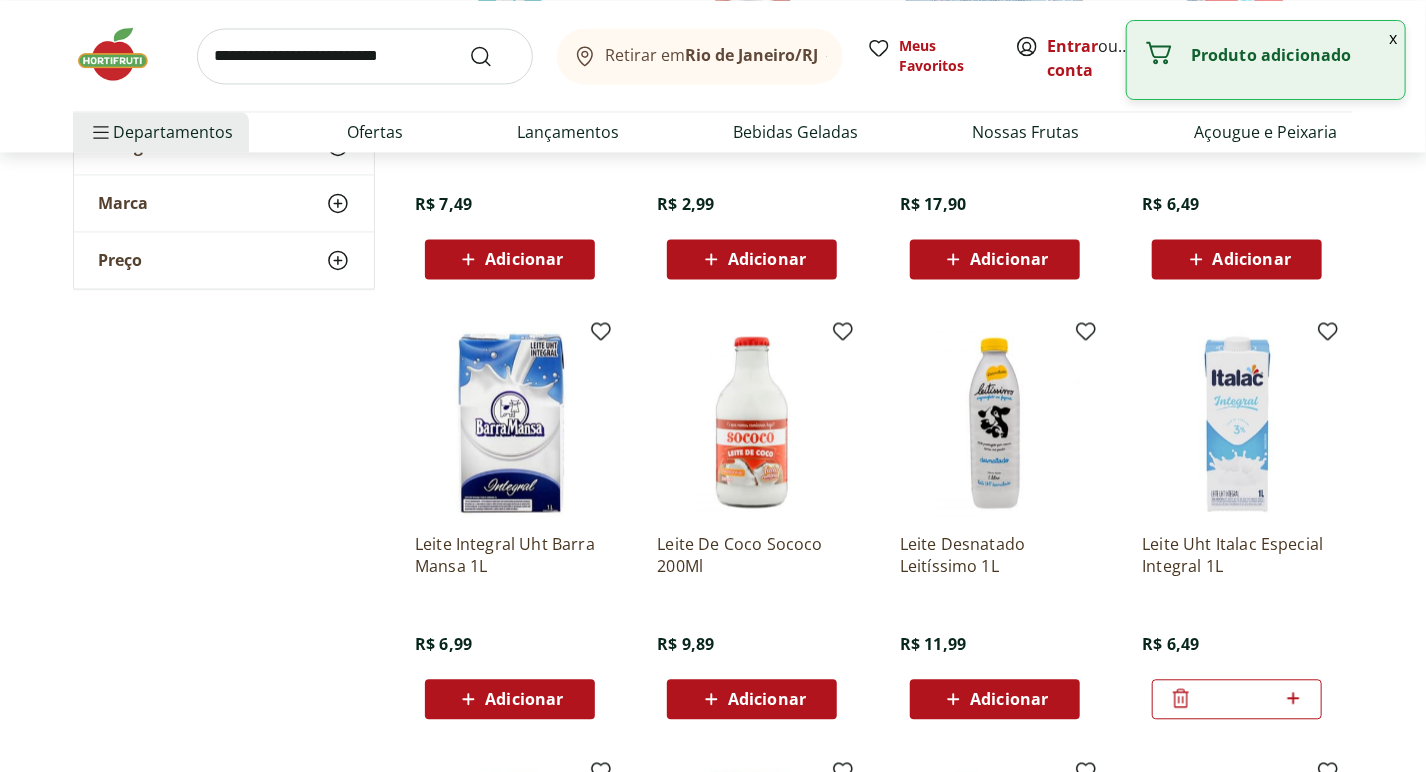 click on "Retirar em  Rio de Janeiro/RJ Meus Favoritos Entrar  ou  Criar conta Comprar Novamente 10  Departamentos Nossa Marca Nossa Marca Ver tudo do departamento Açougue & Peixaria Congelados e Refrigerados Frutas, Legumes e Verduras Orgânicos Mercearia Sorvetes Hortifruti Hortifruti Ver tudo do departamento Cogumelos Frutas Legumes Ovos Temperos Frescos Verduras Orgânicos Orgânicos Ver tudo do departamento Bebidas Orgânicas Frutas Orgânicas Legumes Orgânicos Ovos Orgânicos Perecíveis Orgânicos Verduras Orgânicas Temperos Frescos Açougue e Peixaria Açougue e Peixaria Ver tudo do departamento Aves Bovinos Exóticos Frutos do Mar Linguiça e Salsicha Peixes Salgados e Defumados Suínos Prontinhos Prontinhos Ver tudo do departamento Frutas Cortadinhas Pré Preparados Prontos para Consumo Saladas Sucos e Água de Coco Padaria Padaria Ver tudo do departamento Bolos e Mini Bolos Doces Pão Padaria Própria Salgados Torradas Bebidas Bebidas Ver tudo do departamento Água Água de Coco Cerveja Destilados Vinhos" at bounding box center [713, 76] 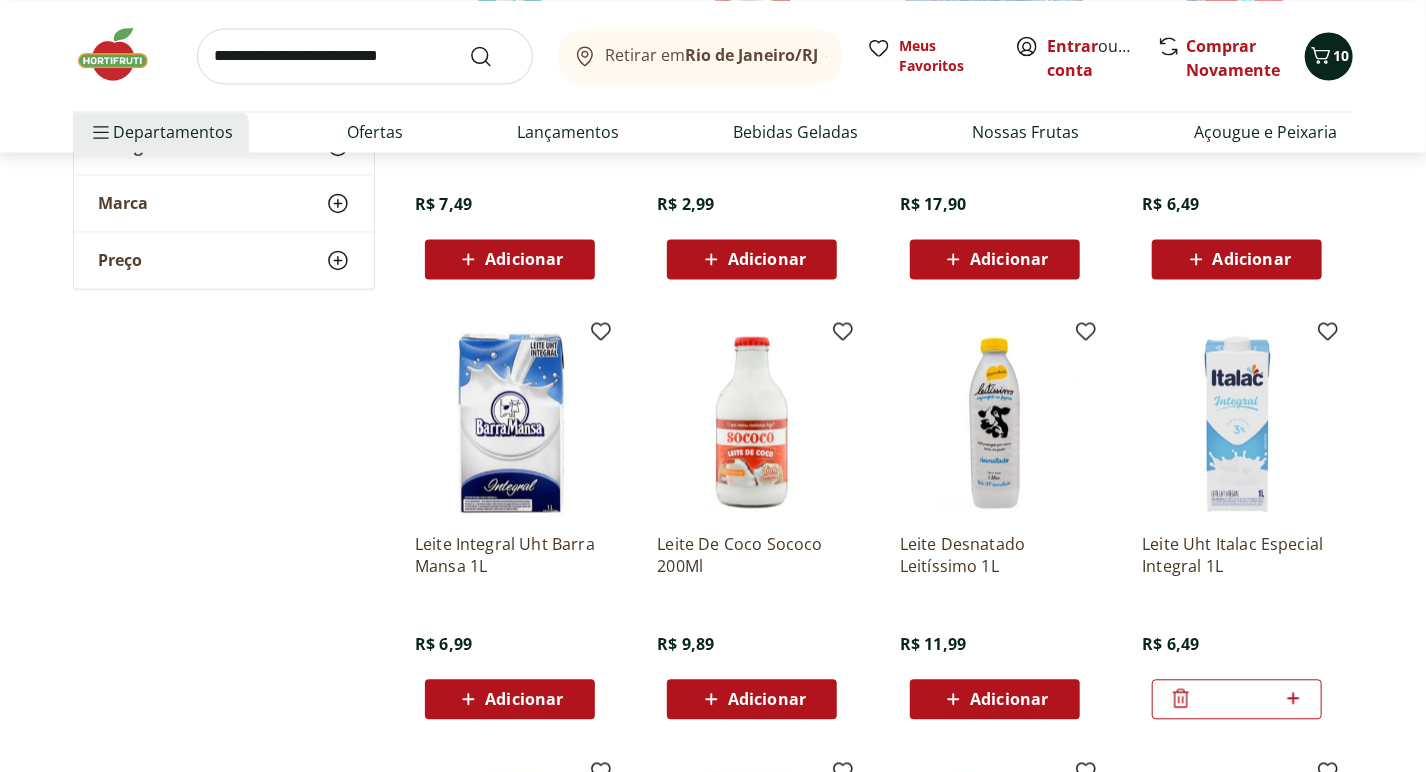 click 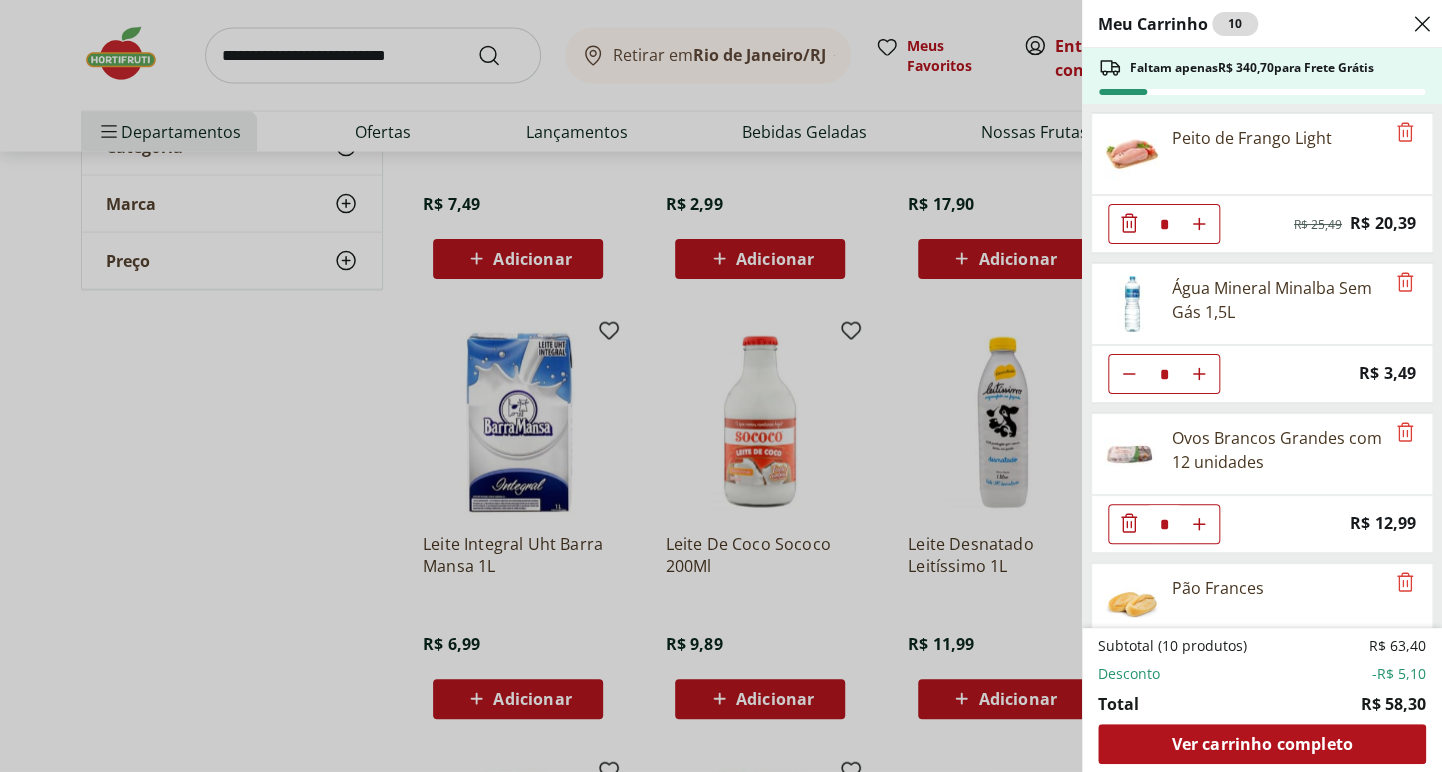 click on "Faltam apenas  R$ 340,70  para Frete Grátis" at bounding box center (1252, 68) 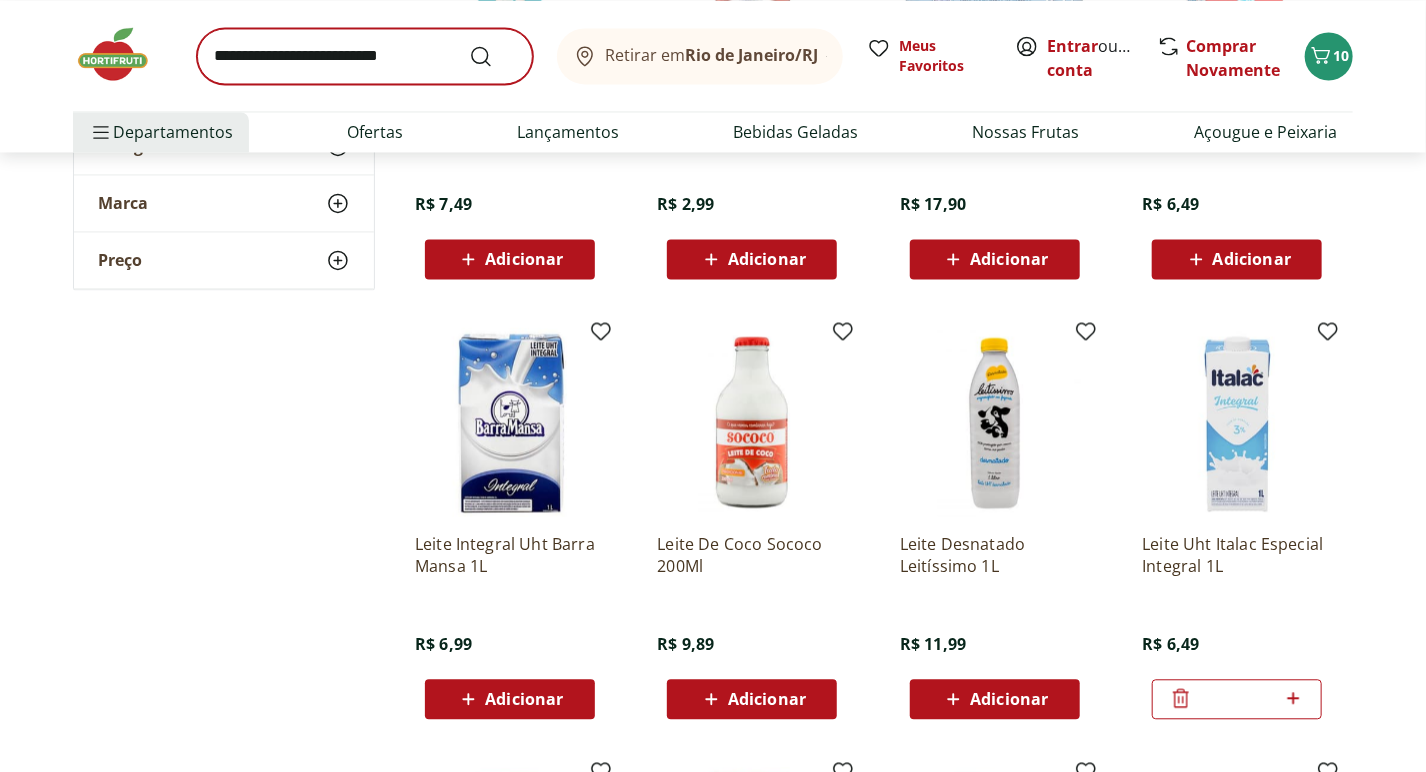 type 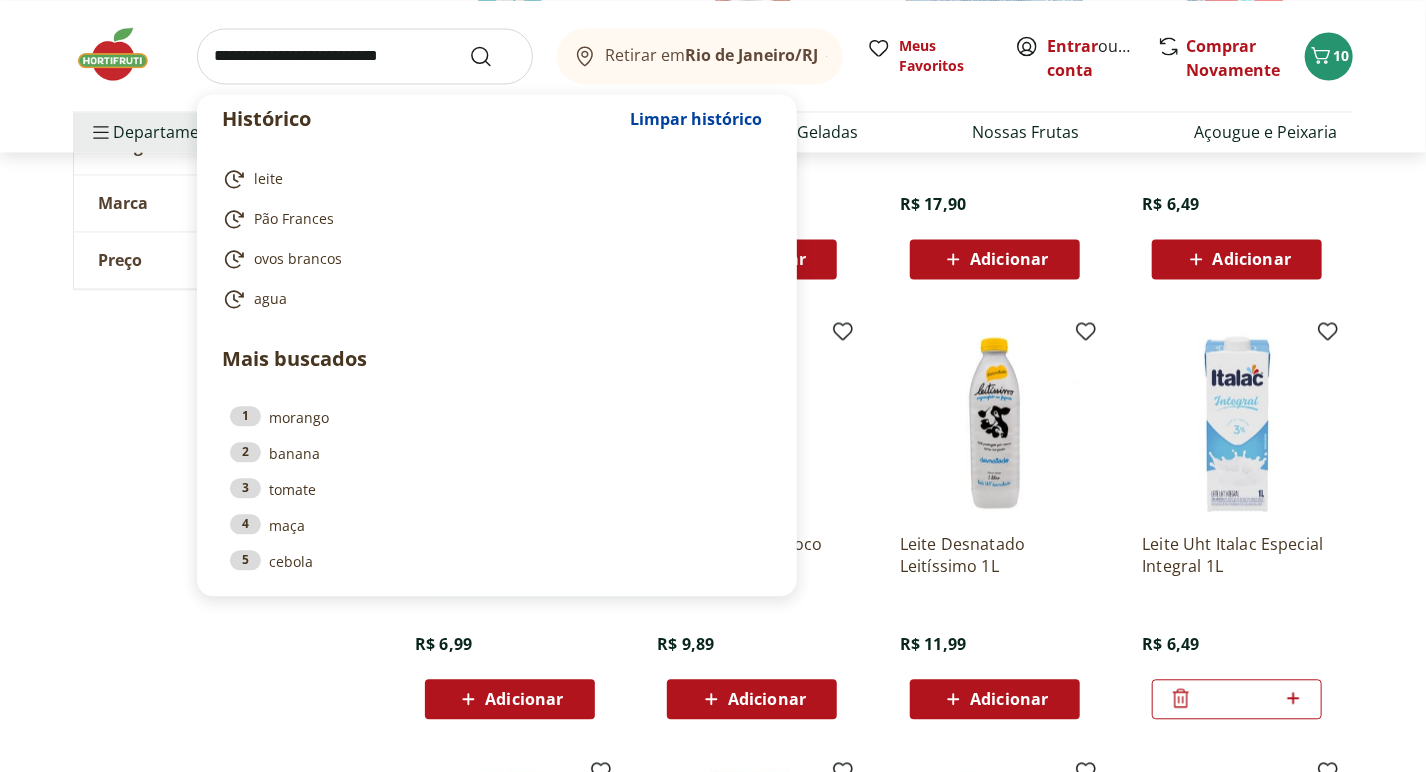 click at bounding box center (365, 56) 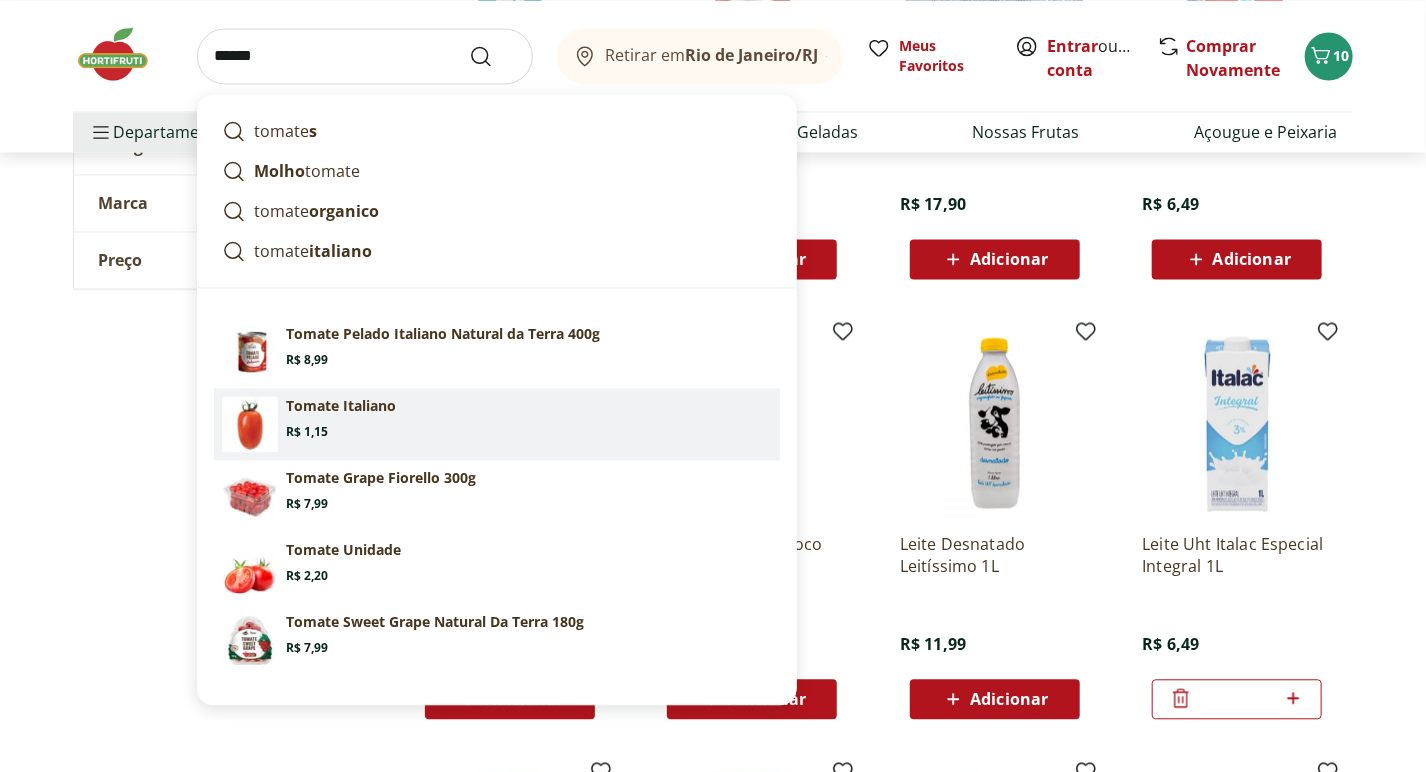 click on "Tomate Italiano" at bounding box center (341, 406) 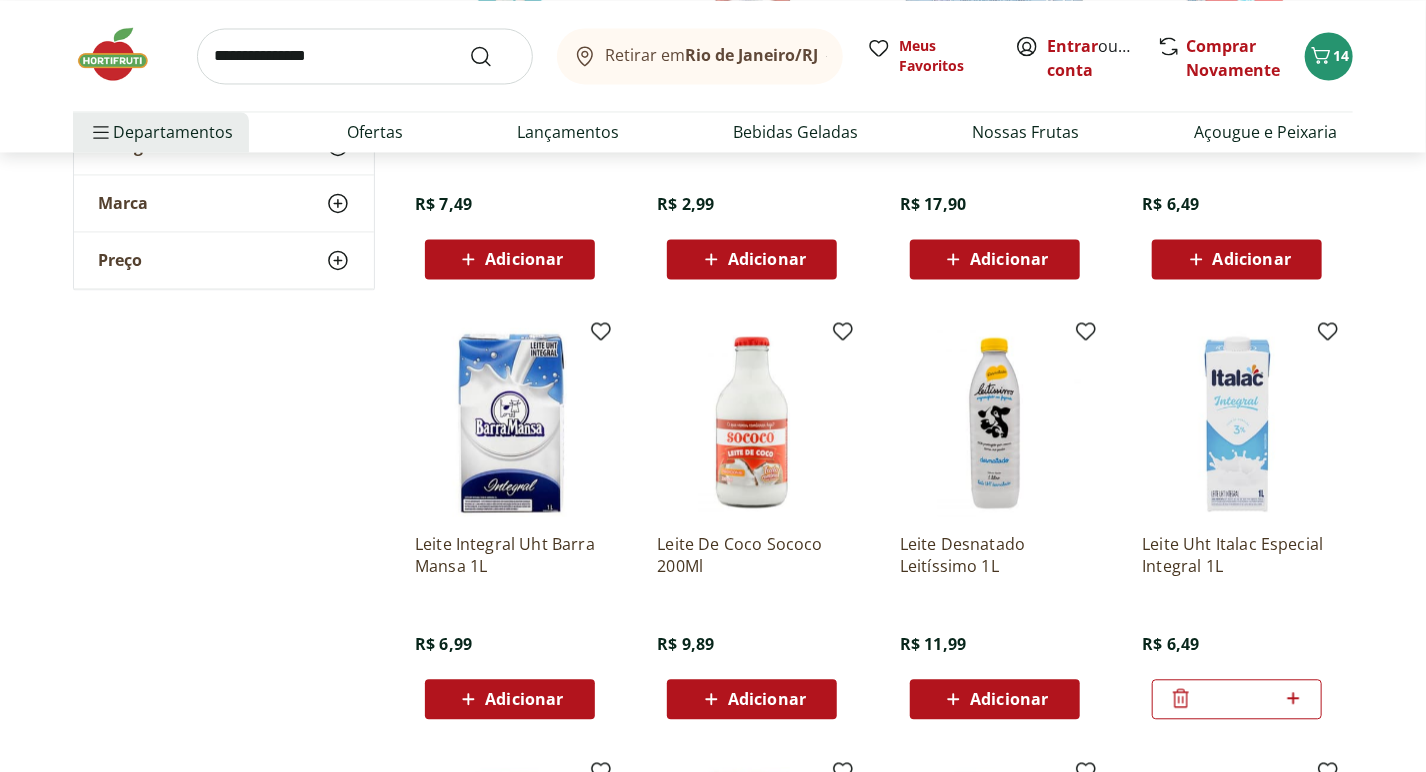 click on "**********" at bounding box center (365, 56) 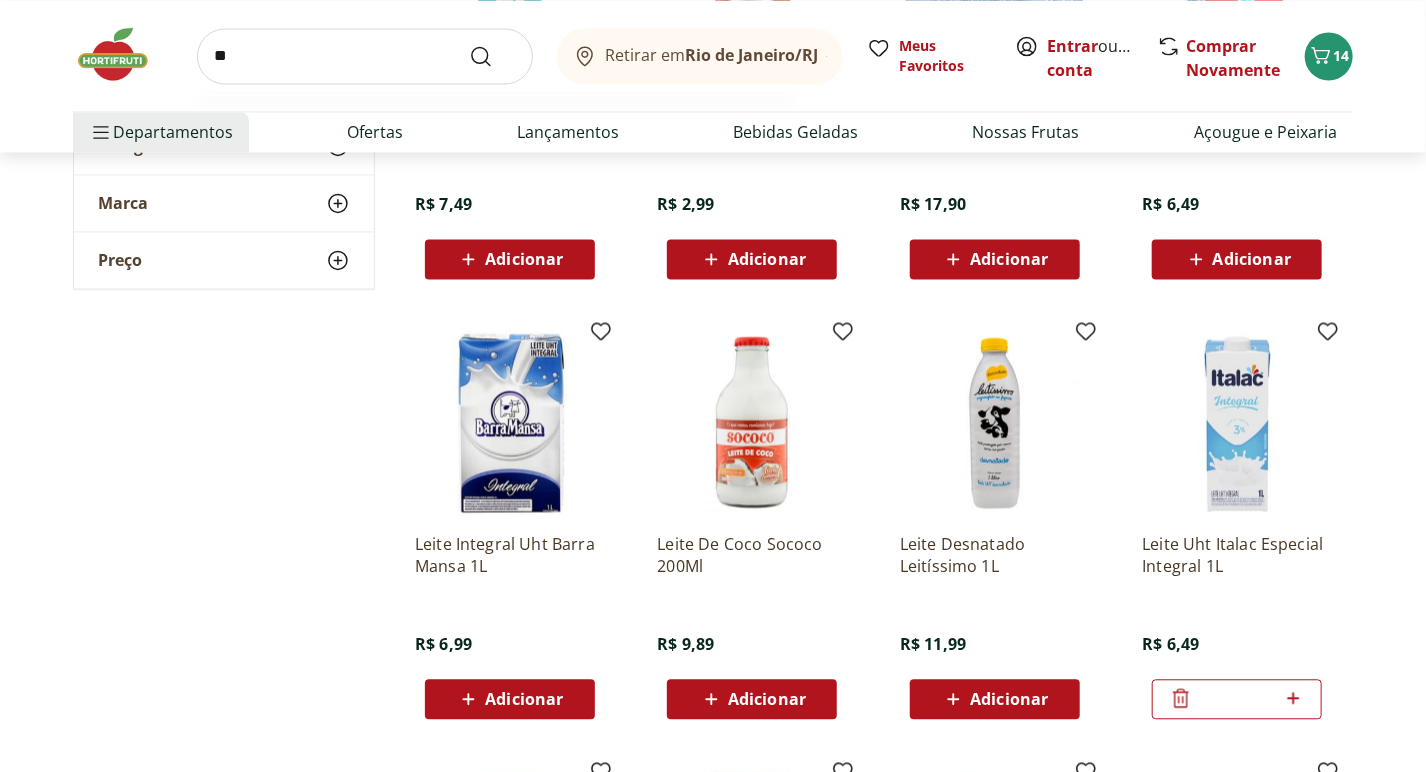 type on "*" 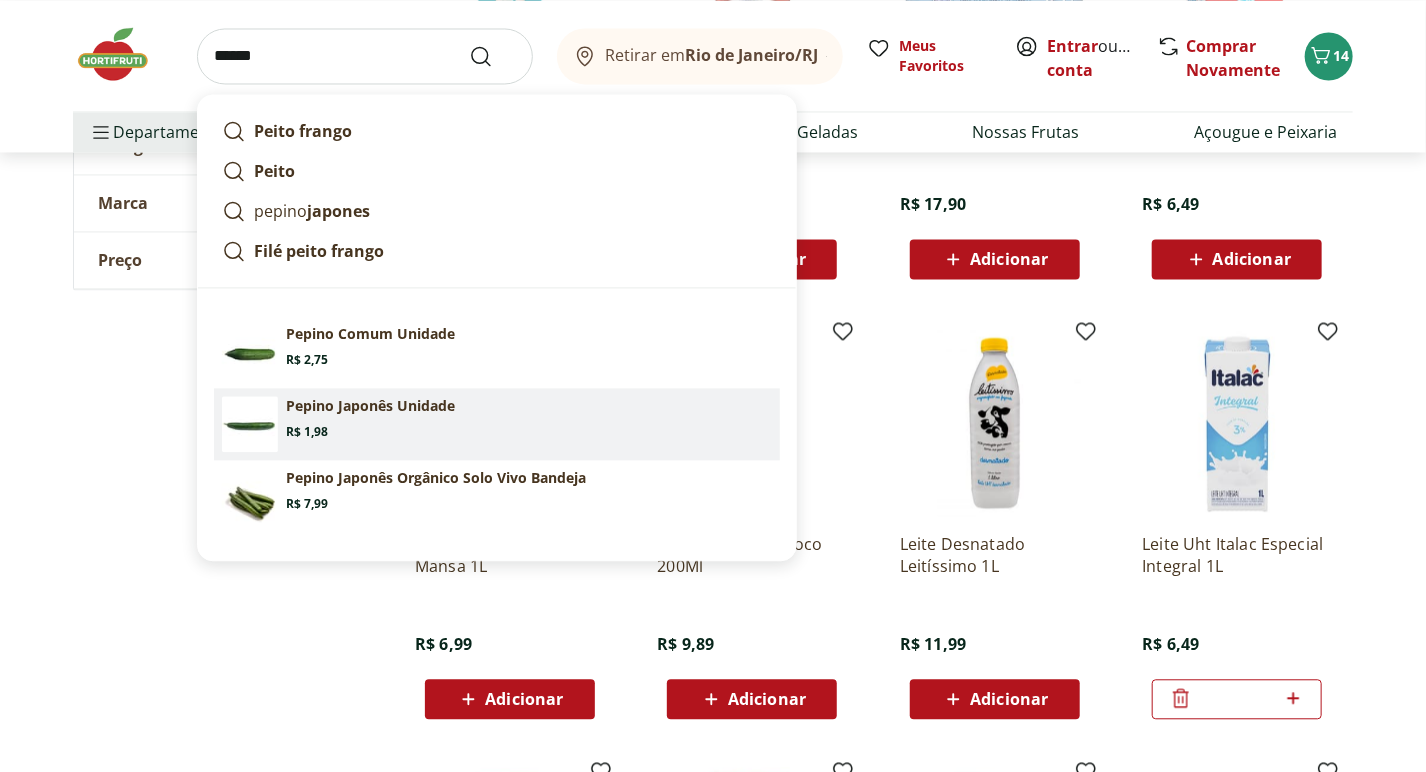 click on "Pepino Japonês Unidade" at bounding box center [370, 406] 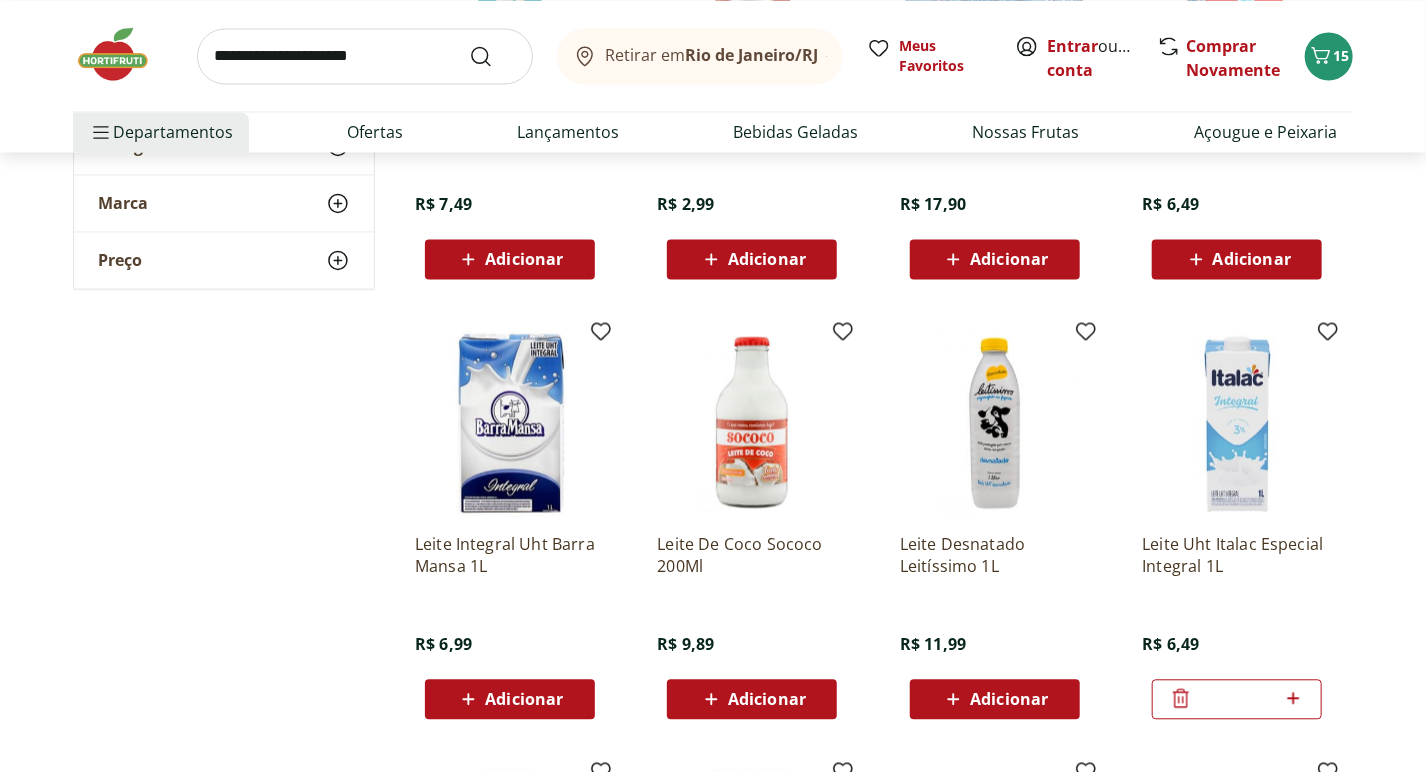 click on "**********" at bounding box center [365, 56] 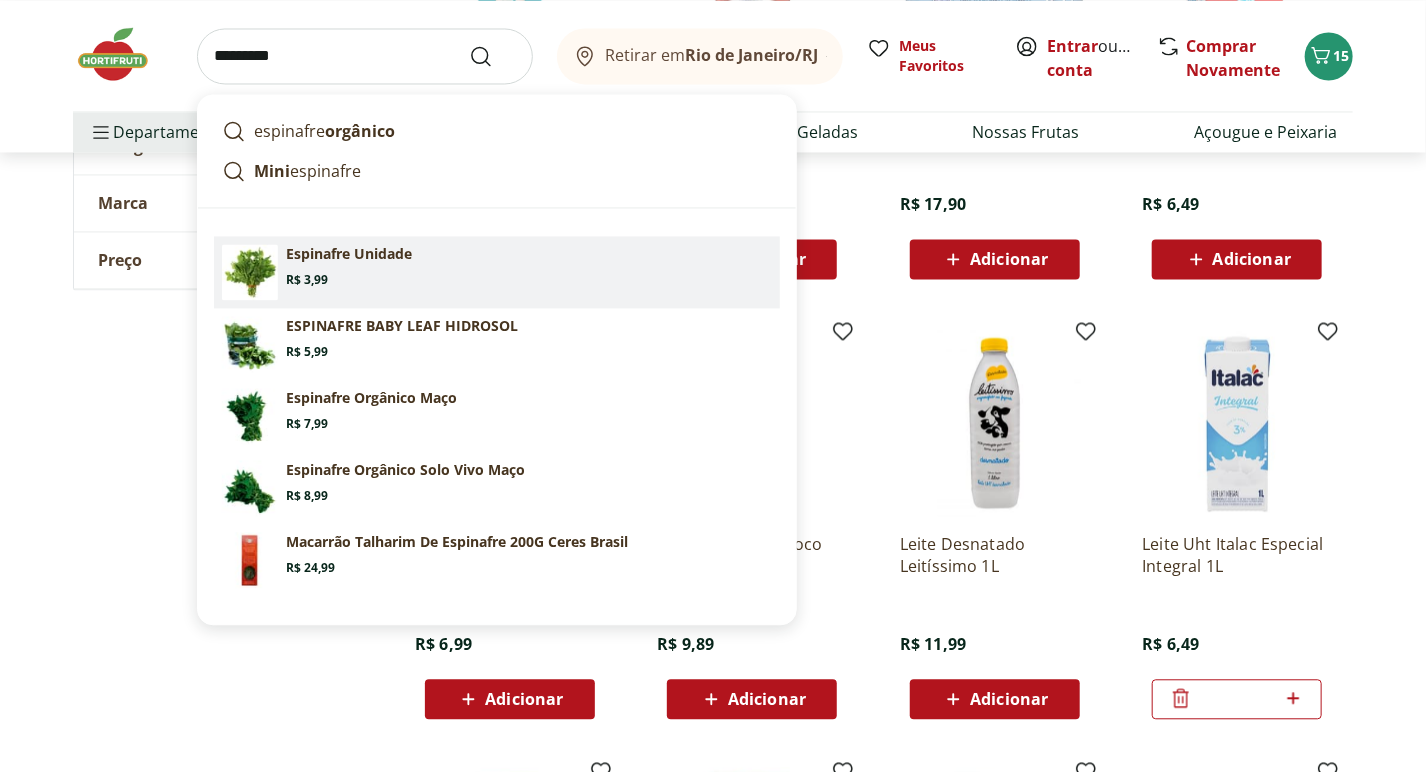 click at bounding box center [250, 272] 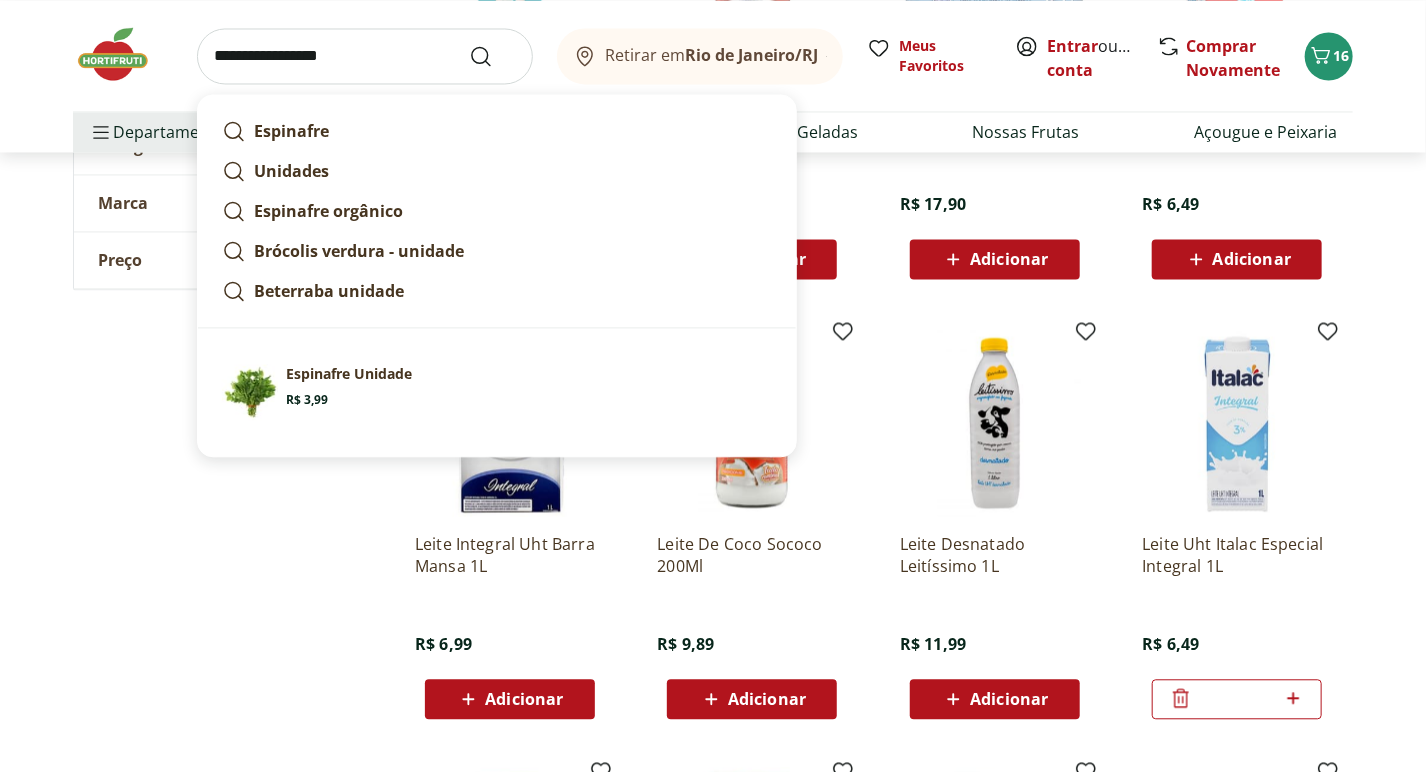 click on "**********" at bounding box center [365, 56] 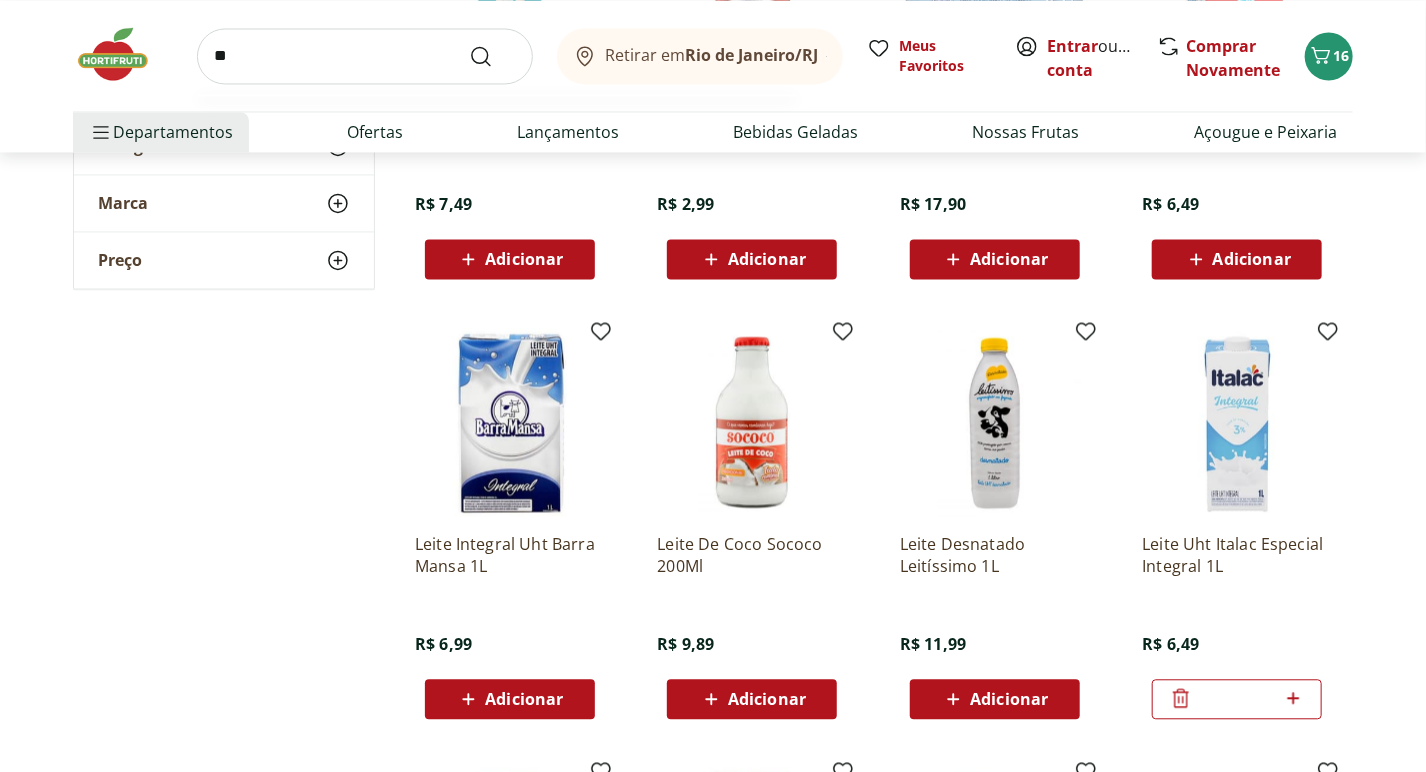 type on "*" 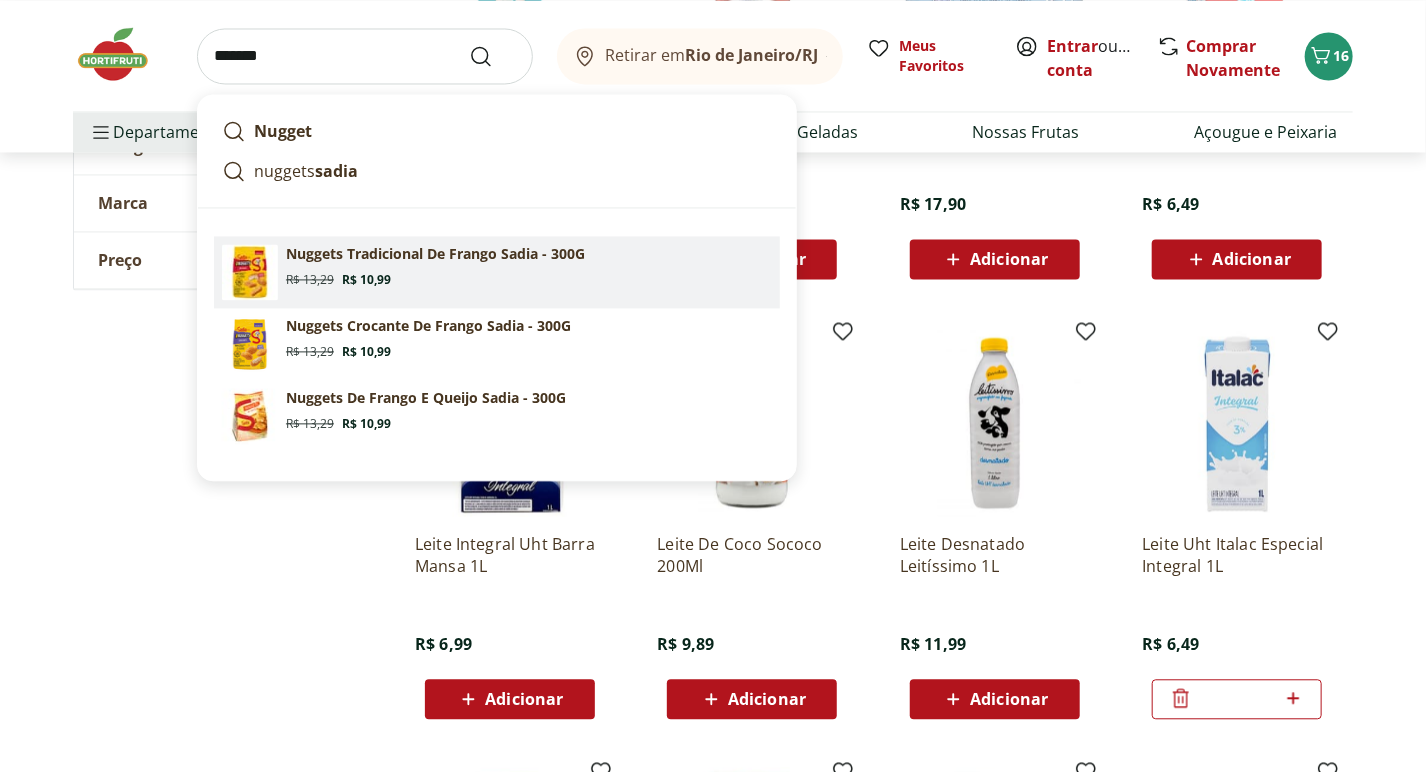 click on "Nuggets Tradicional De Frango Sadia - 300G" at bounding box center (435, 254) 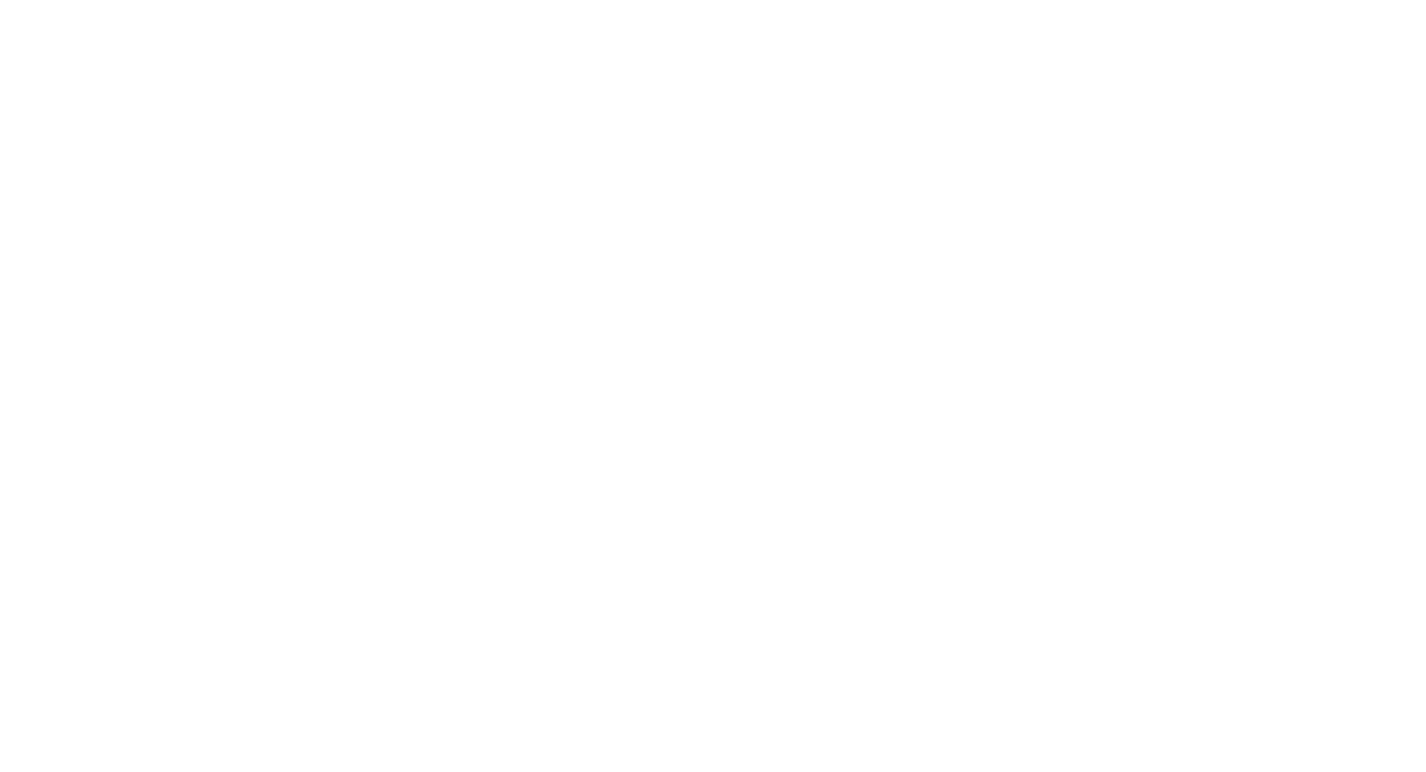 scroll, scrollTop: 0, scrollLeft: 0, axis: both 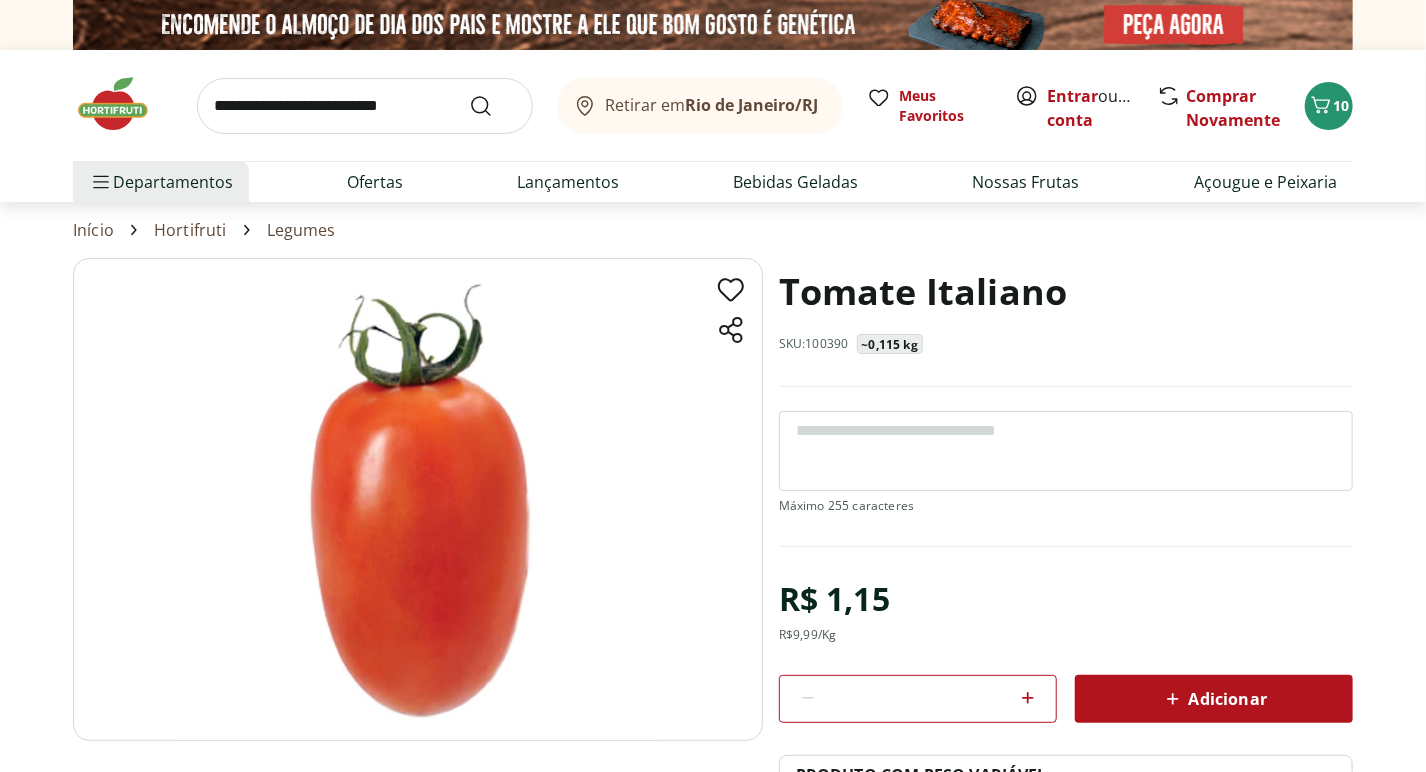 click 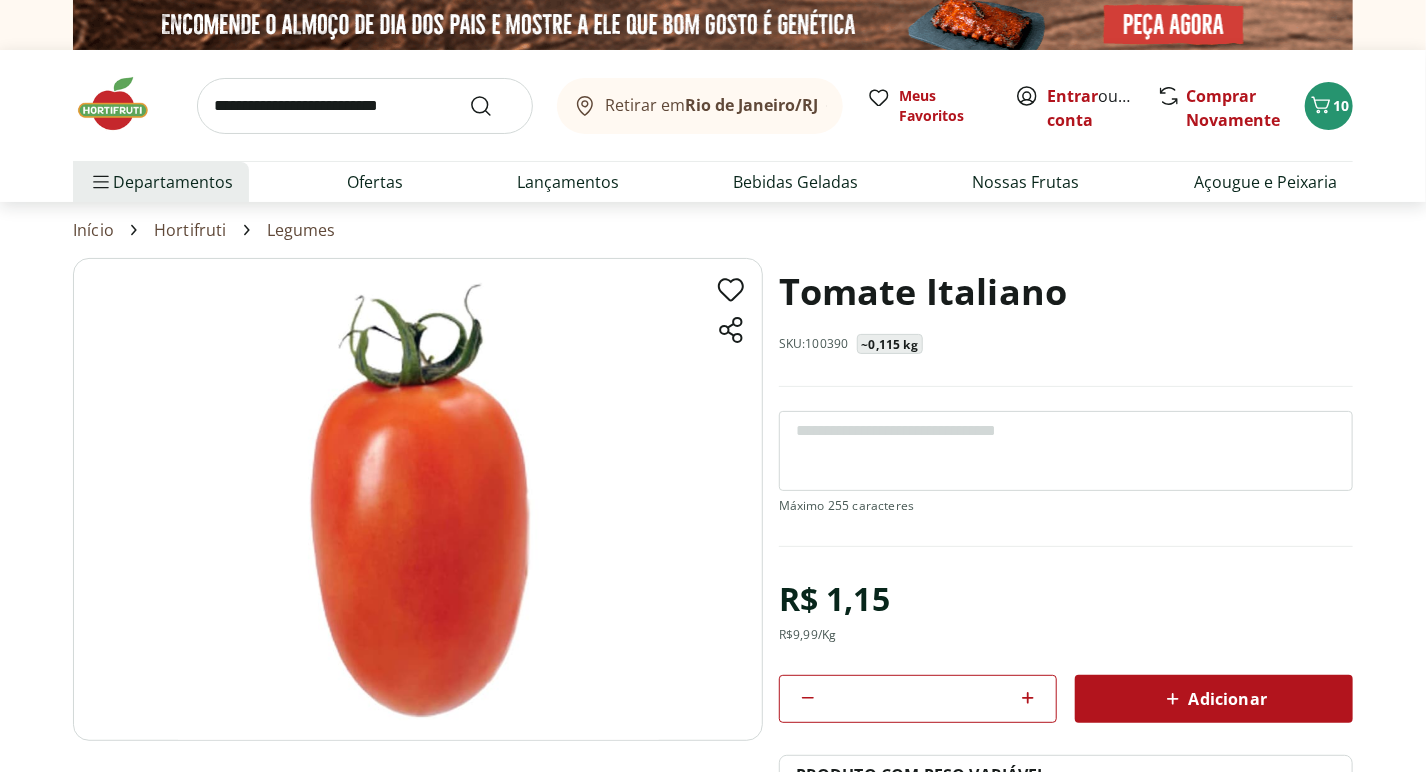 click 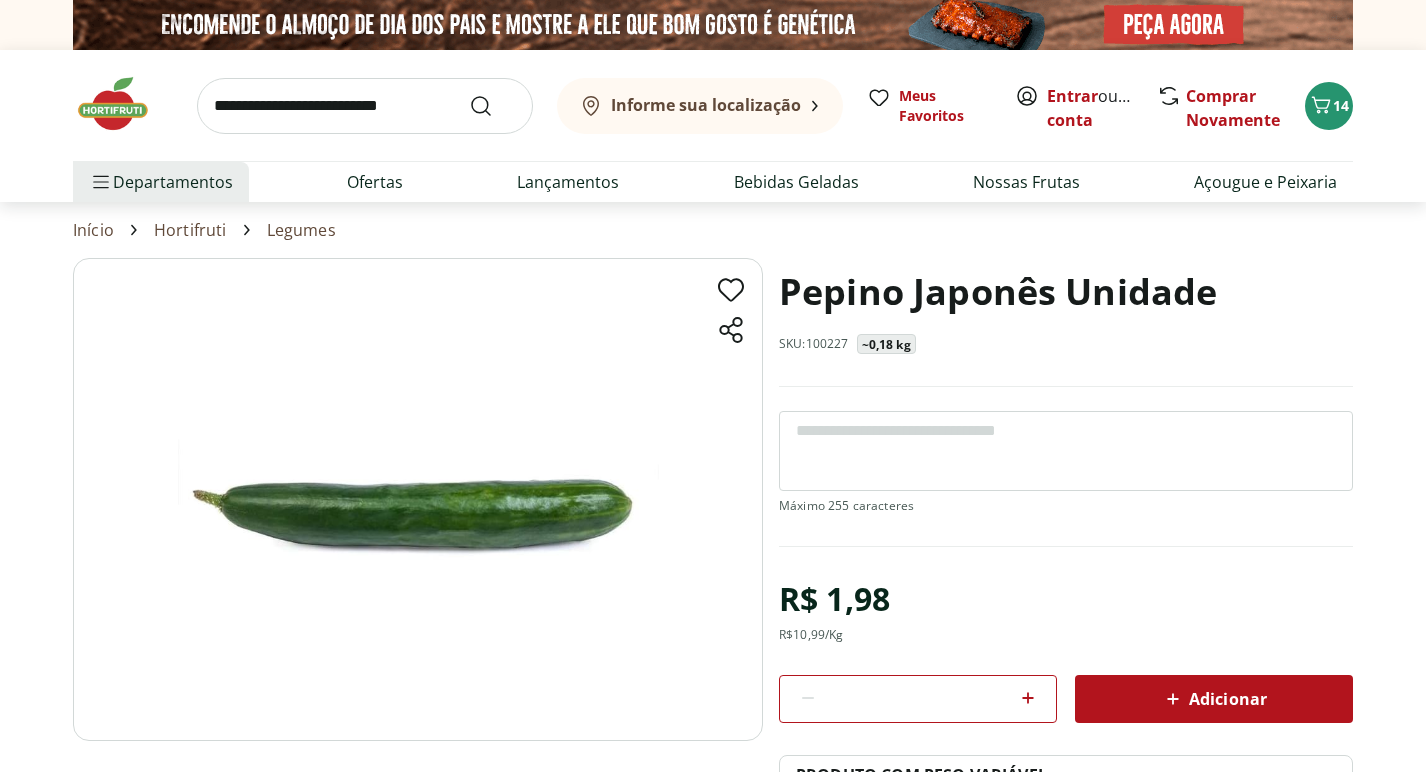 scroll, scrollTop: 0, scrollLeft: 0, axis: both 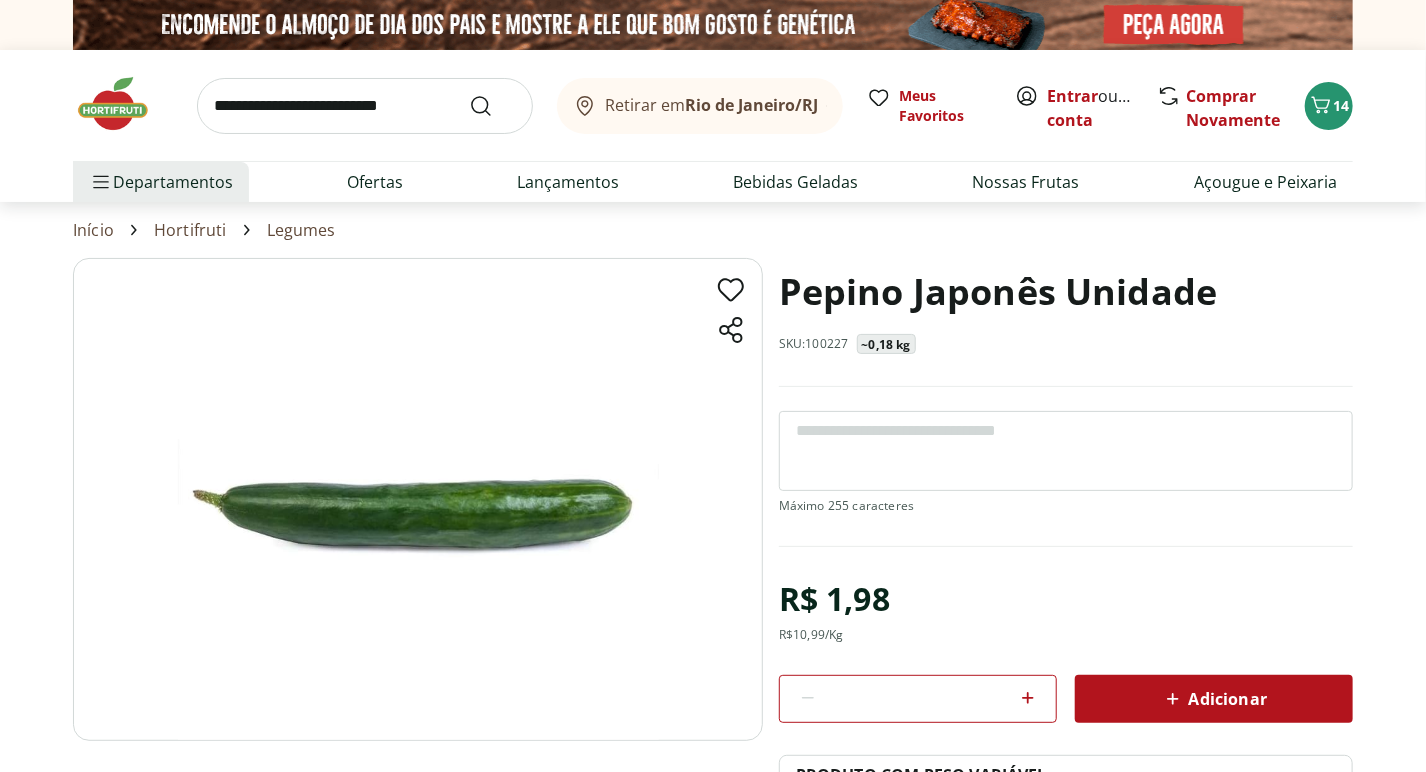click on "Adicionar" at bounding box center [1214, 699] 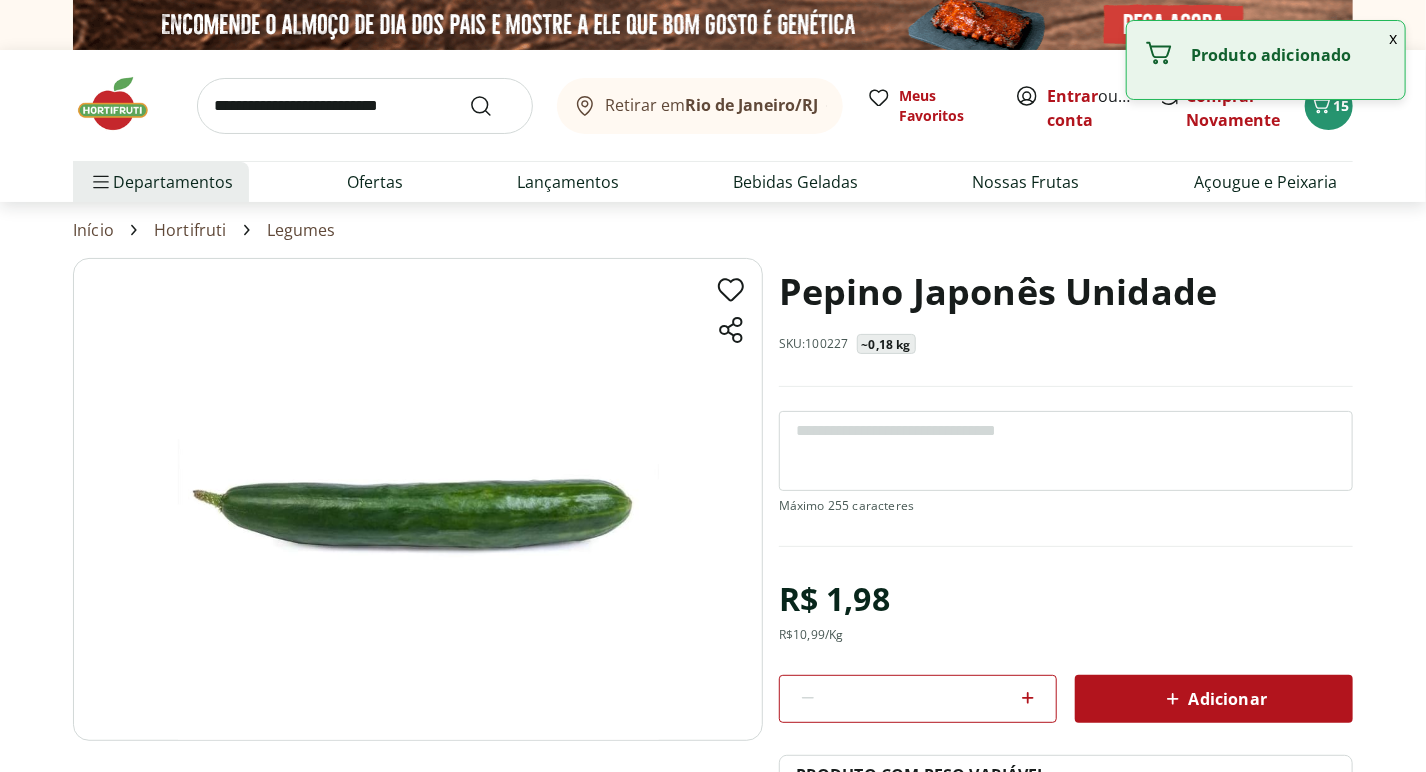 click on "Retirar em [CITY]/[STATE] Meus Favoritos Entrar ou Criar conta Comprar Novamente 15" at bounding box center [713, 105] 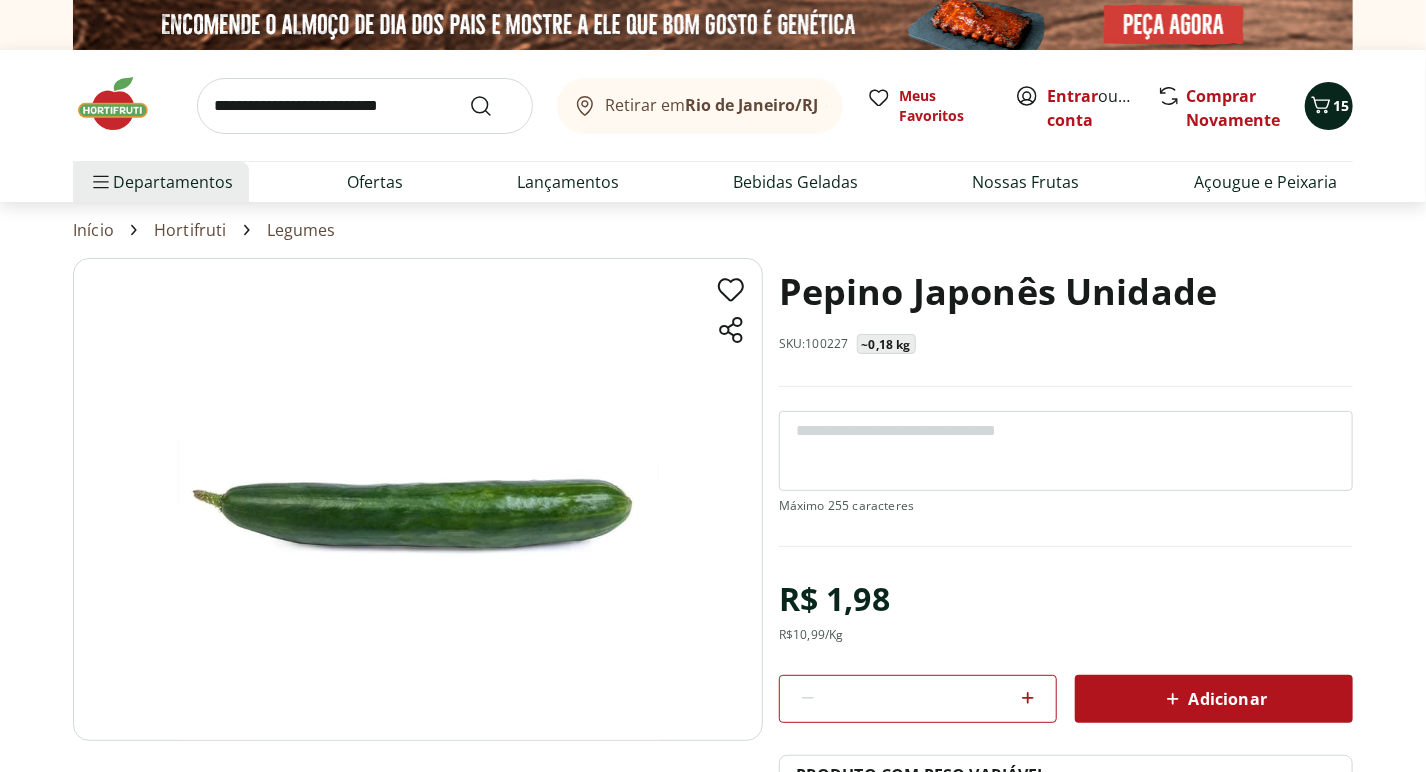 click 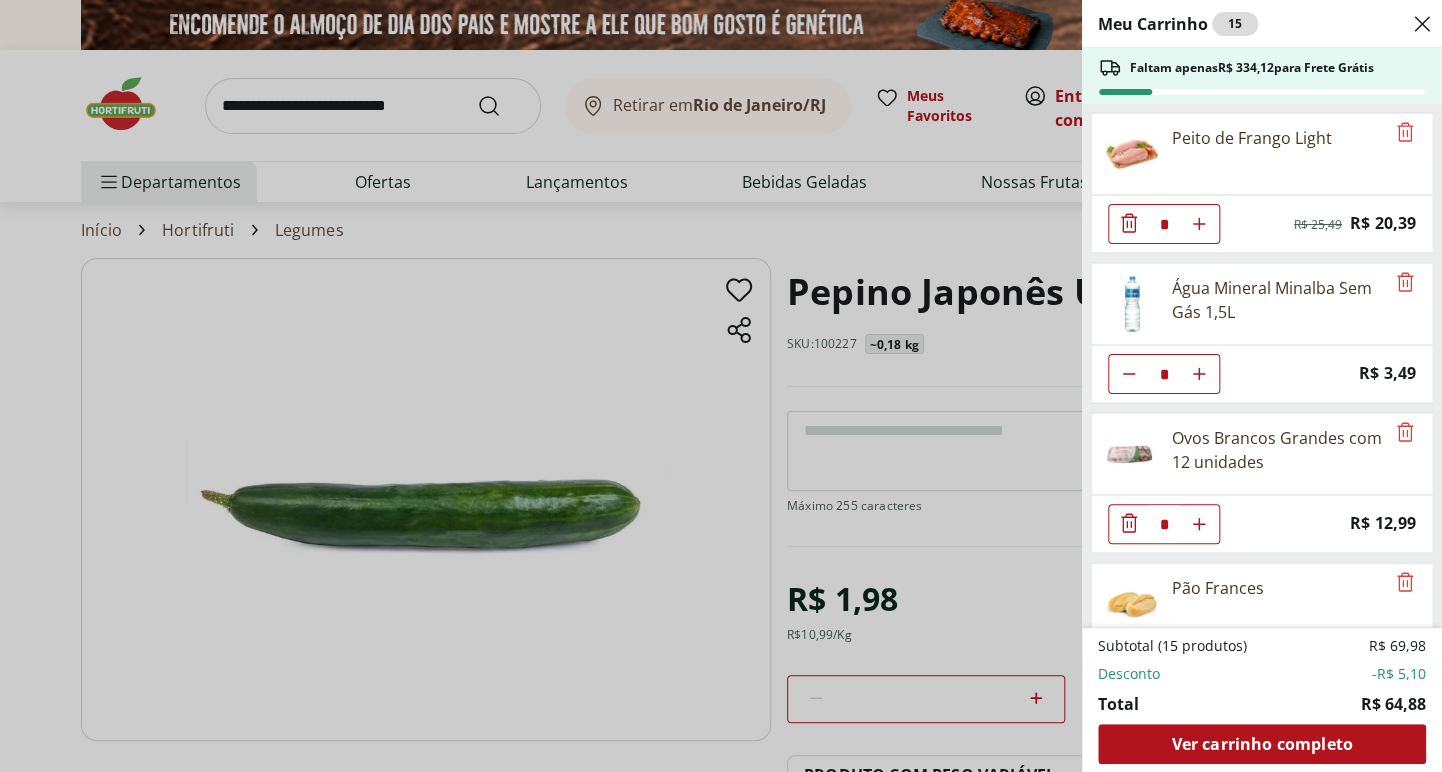 type 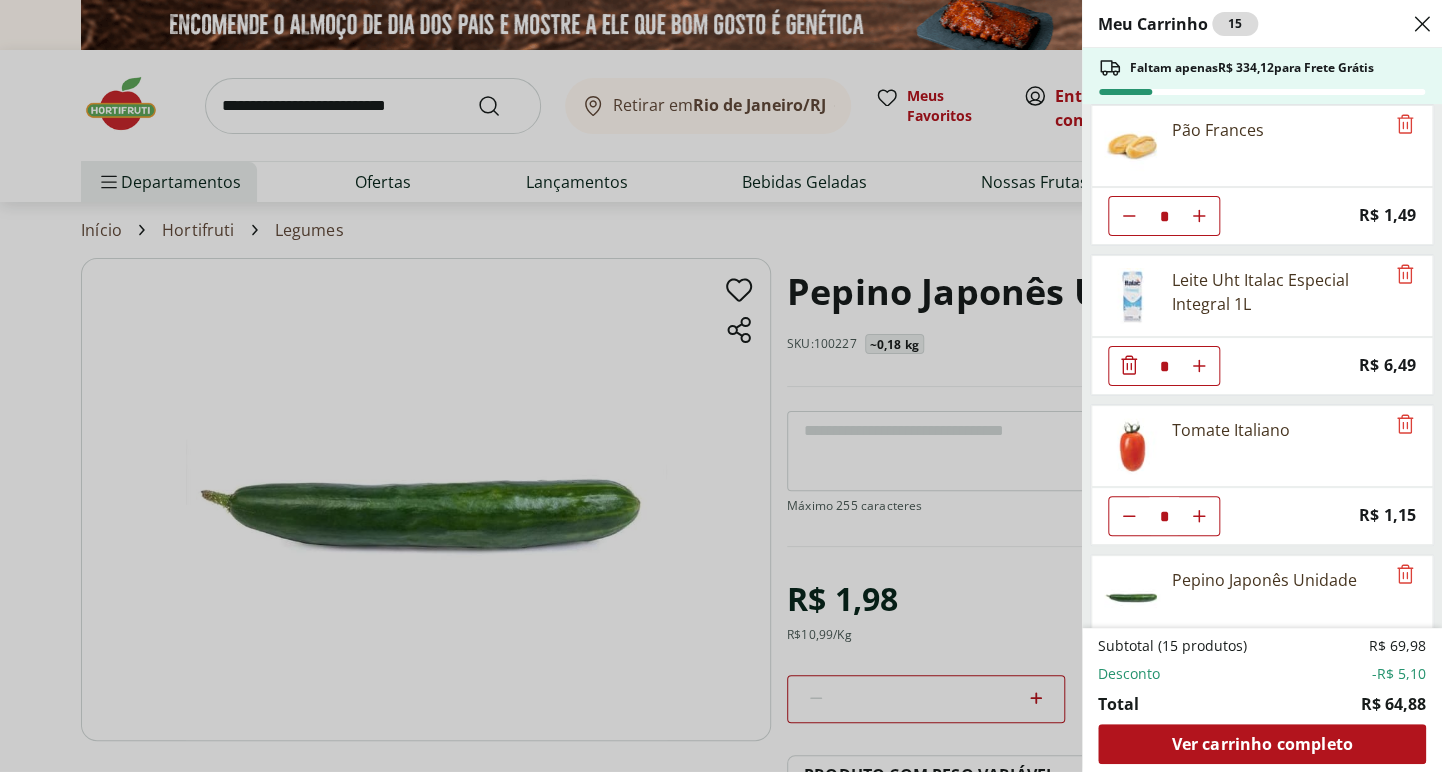 click on "Peito de Frango Light * Original price: R$ 25,49 Price: R$ 20,39 Água Mineral Minalba Sem Gás 1,5L * Price: R$ 3,49 Ovos Brancos Grandes com 12 unidades * Price: R$ 12,99 Pão Frances * Price: R$ 1,49 Leite Uht Italac Especial Integral 1L * Price: R$ 6,49 Tomate Italiano * Price: R$ 1,15 Pepino Japonês Unidade * Price: R$ 1,98" at bounding box center (1260, 366) 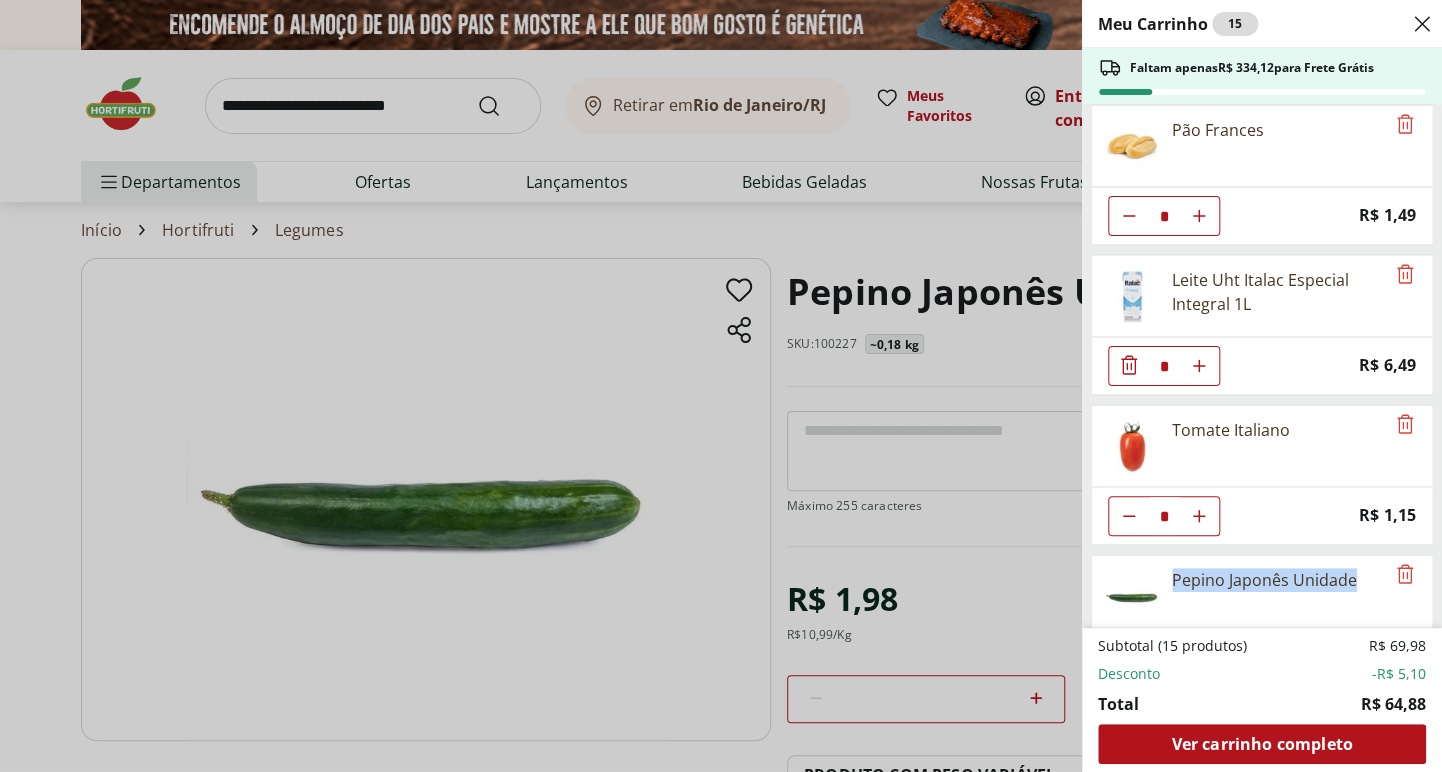 click on "Peito de Frango Light * Original price: R$ 25,49 Price: R$ 20,39 Água Mineral Minalba Sem Gás 1,5L * Price: R$ 3,49 Ovos Brancos Grandes com 12 unidades * Price: R$ 12,99 Pão Frances * Price: R$ 1,49 Leite Uht Italac Especial Integral 1L * Price: R$ 6,49 Tomate Italiano * Price: R$ 1,15 Pepino Japonês Unidade * Price: R$ 1,98" at bounding box center (1260, 366) 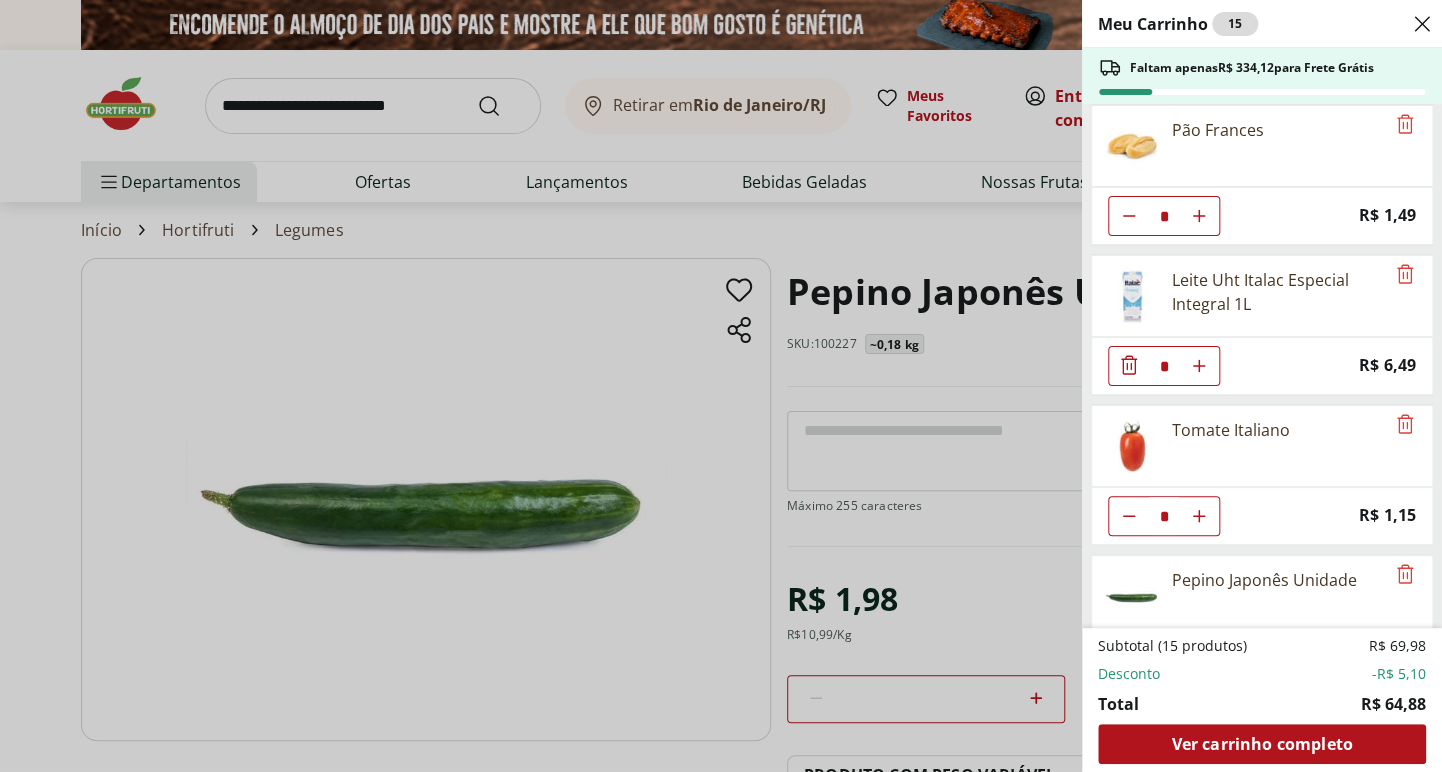 click on "Meu Carrinho 15 Faltam apenas  R$ 334,12  para Frete Grátis Peito de Frango Light * Original price: R$ 25,49 Price: R$ 20,39 Água Mineral Minalba Sem Gás 1,5L * Price: R$ 3,49 Ovos Brancos Grandes com 12 unidades * Price: R$ 12,99 Pão Frances * Price: R$ 1,49 Leite Uht Italac Especial Integral 1L * Price: R$ 6,49 Tomate Italiano * Price: R$ 1,15 Pepino Japonês Unidade * Price: R$ 1,98 Subtotal (15 produtos) R$ 69,98 Desconto -R$ 5,10 Total R$ 64,88 Ver carrinho completo" at bounding box center [1262, 386] 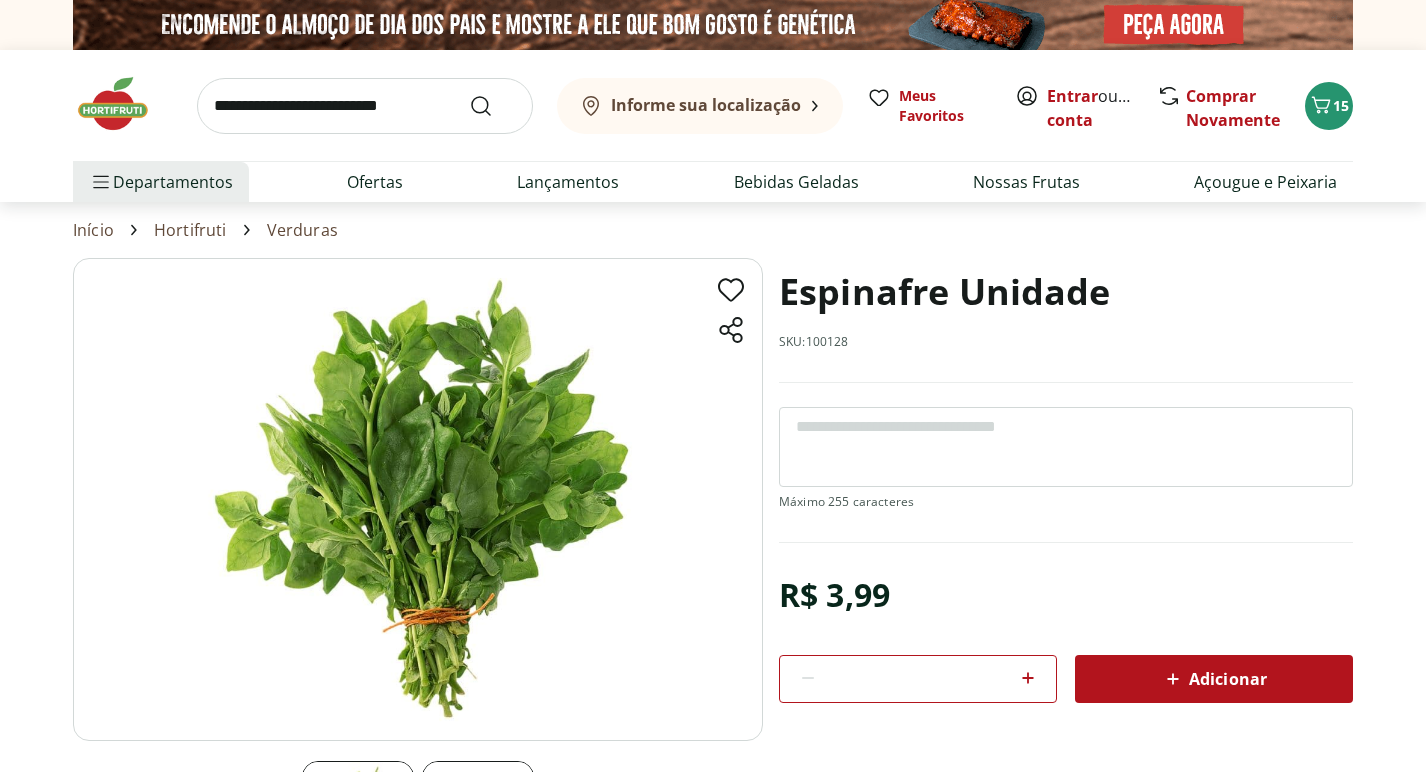 scroll, scrollTop: 0, scrollLeft: 0, axis: both 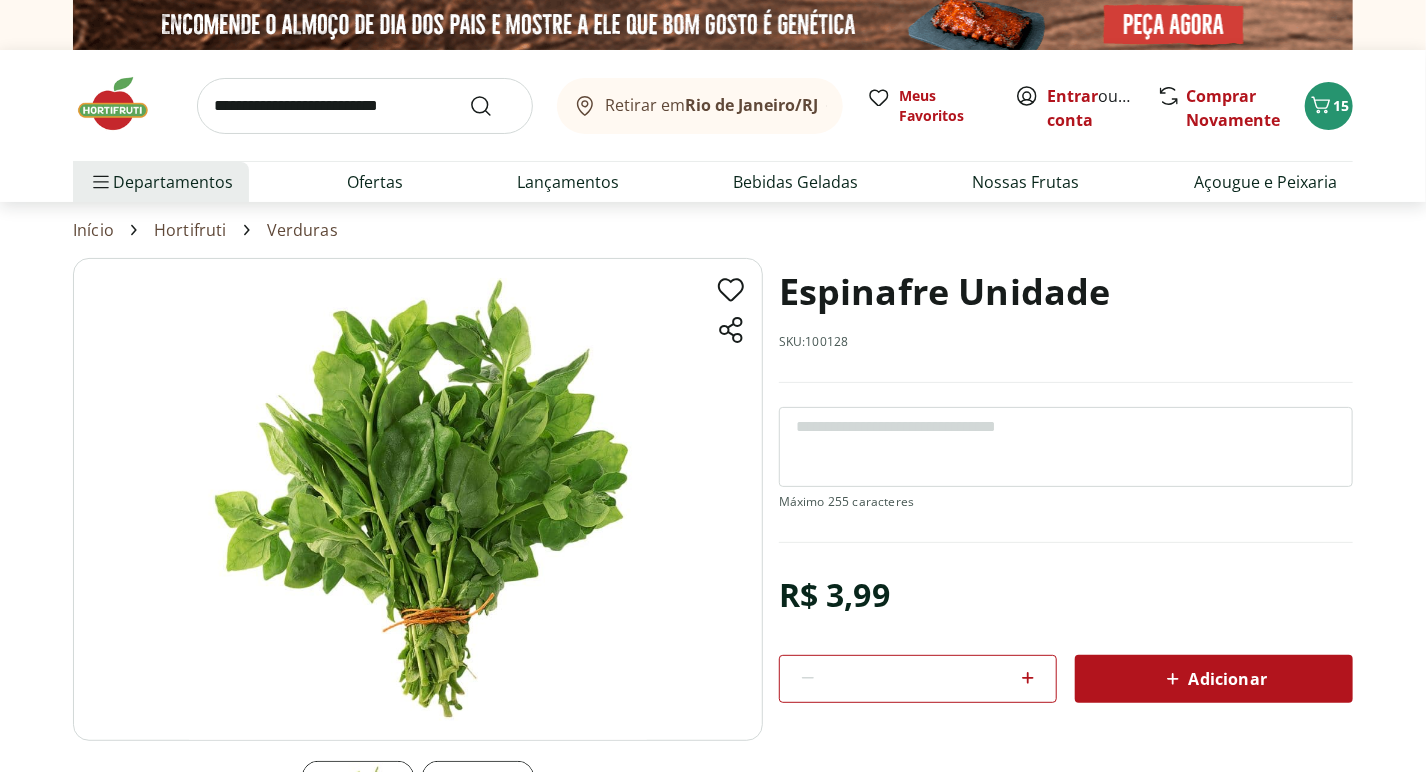 click on "Adicionar" at bounding box center [1214, 679] 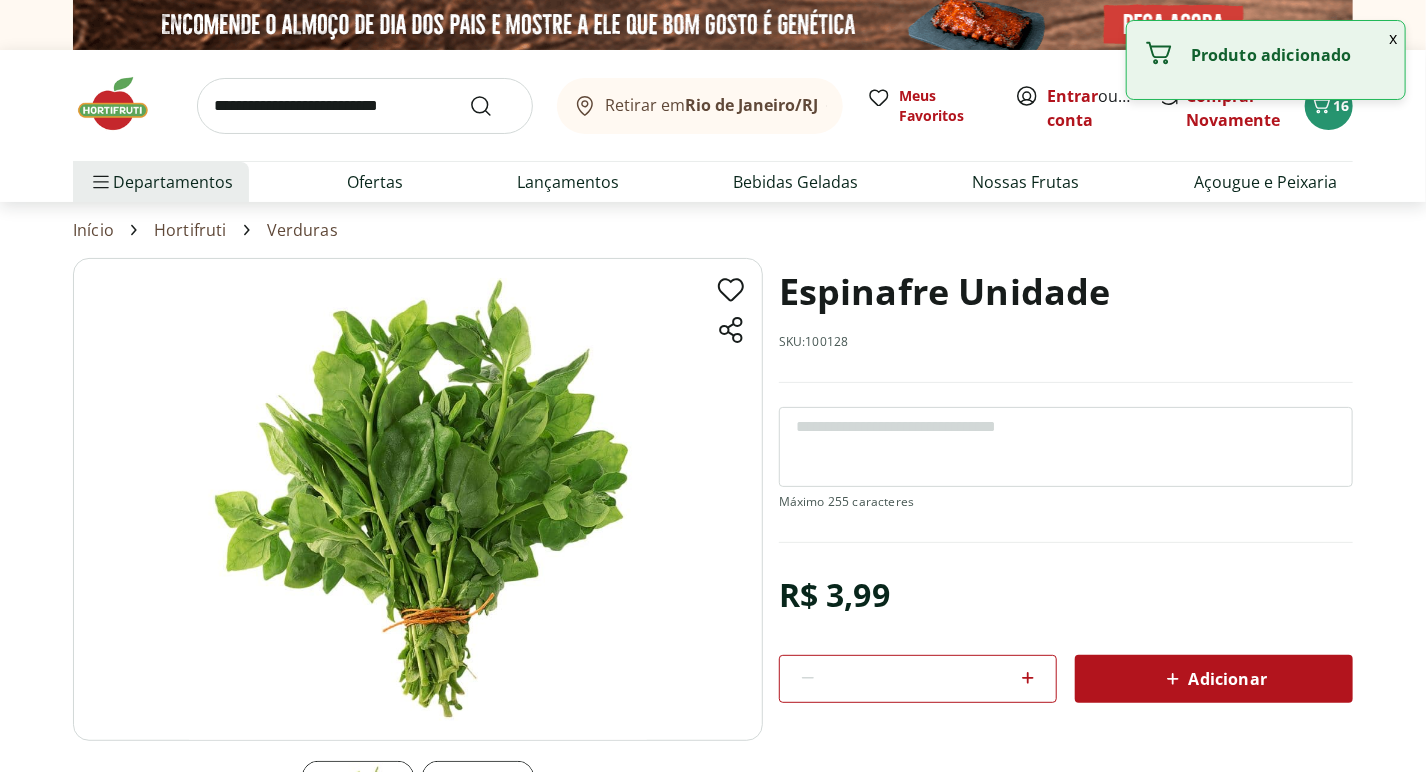 click on "Adicionar" at bounding box center (1214, 679) 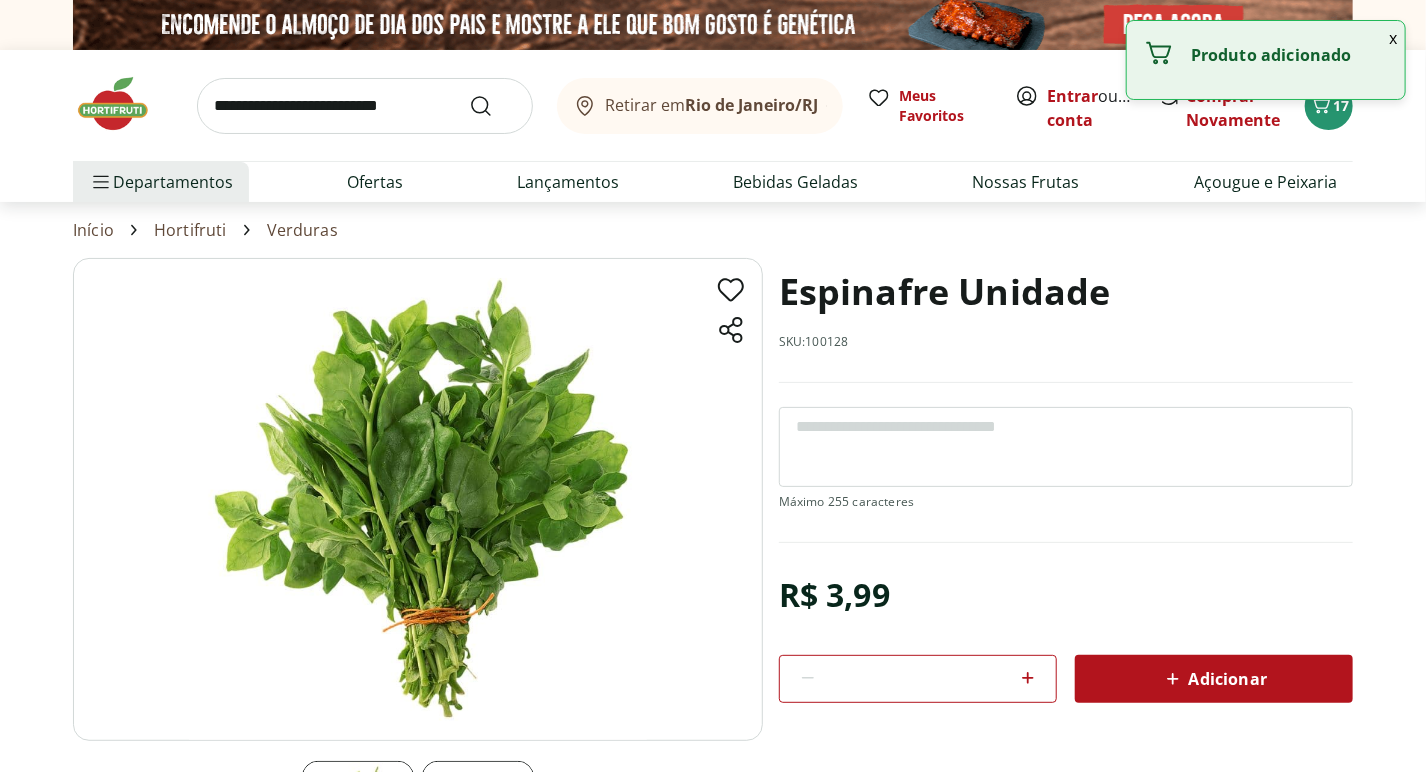 click on "Adicionar" at bounding box center (1214, 679) 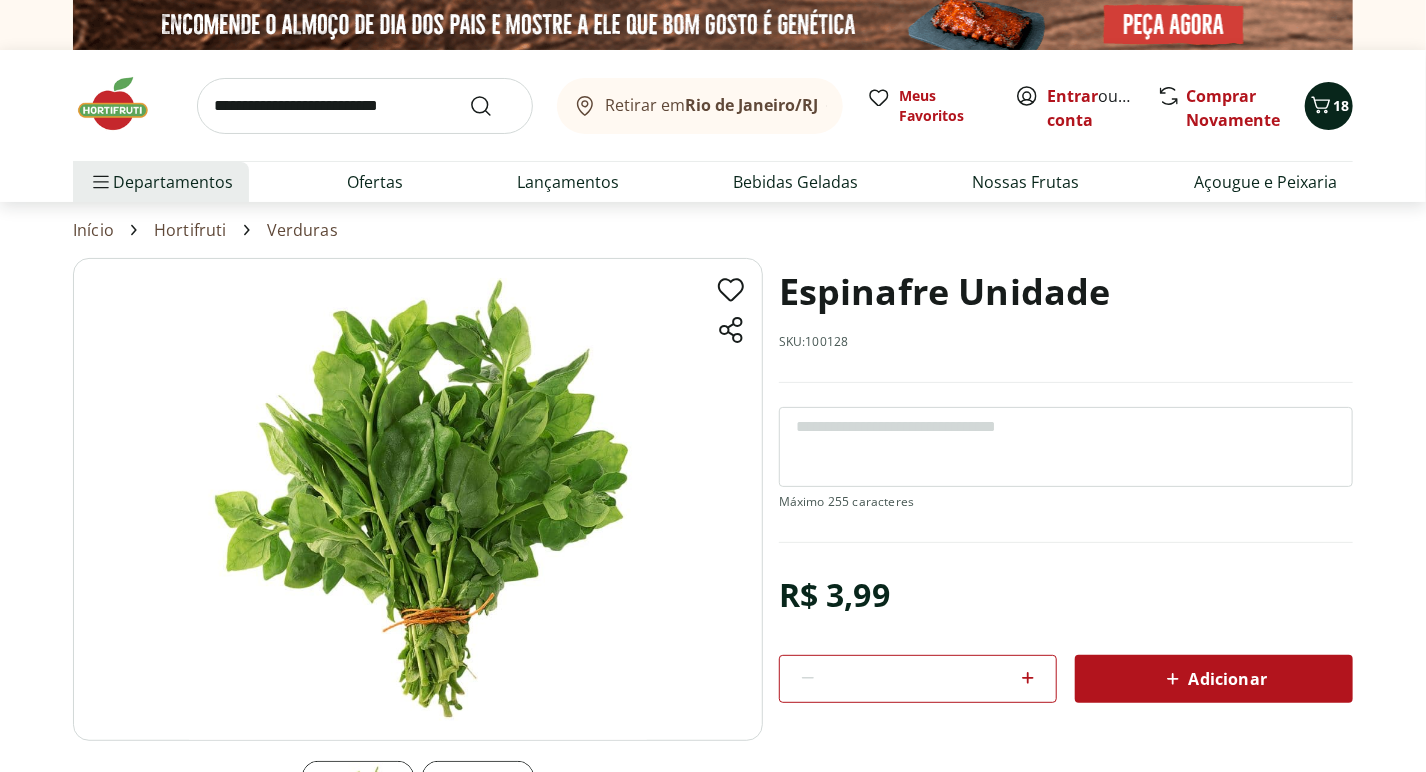 click 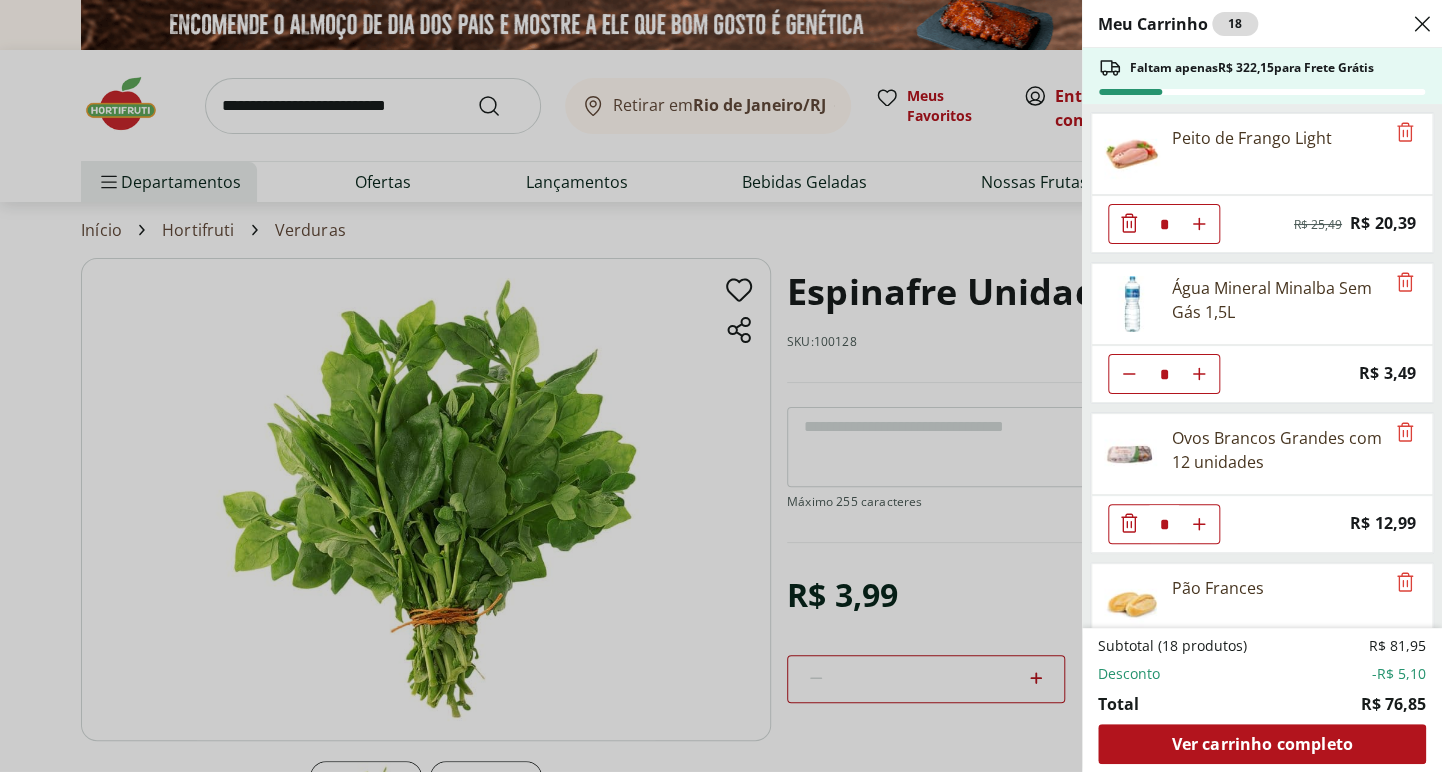 type 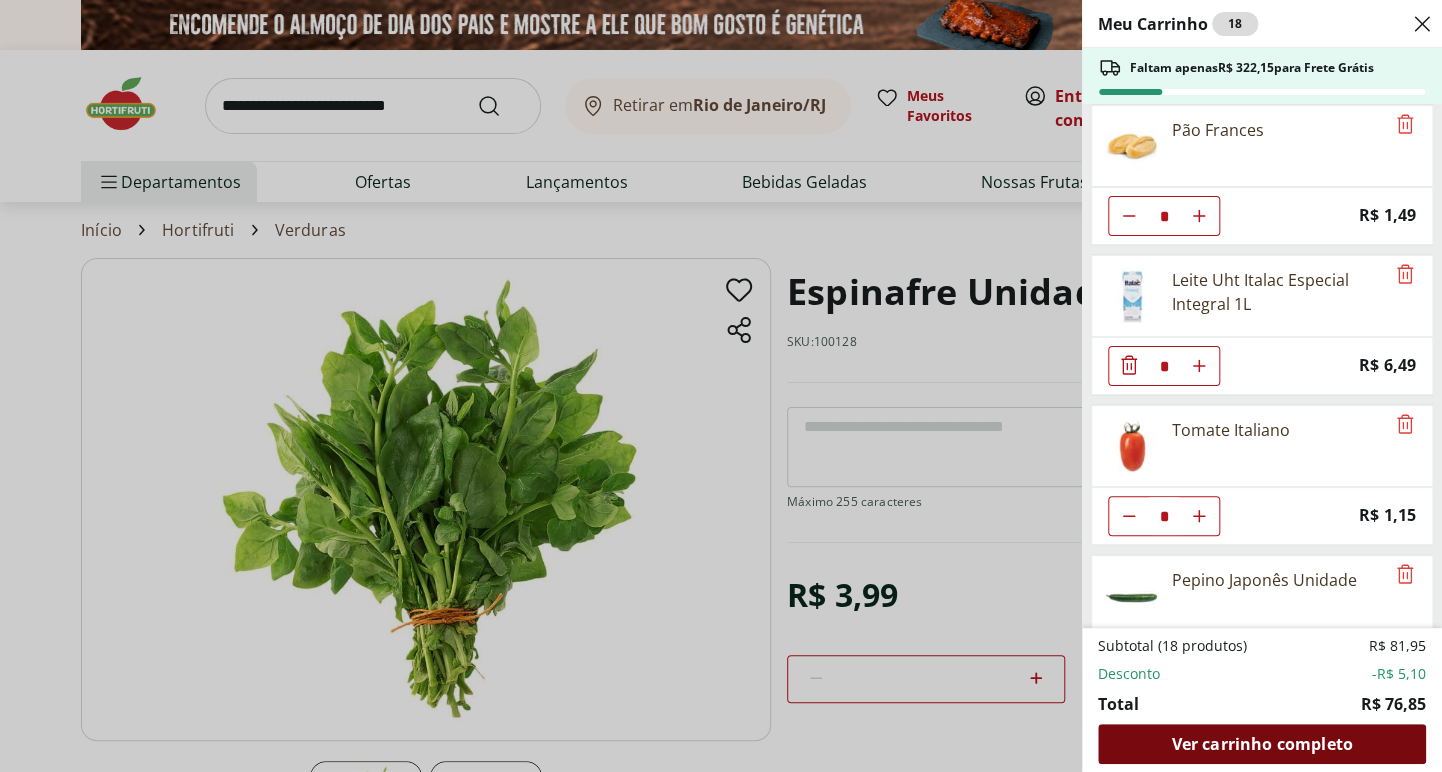 click on "Ver carrinho completo" at bounding box center (1261, 744) 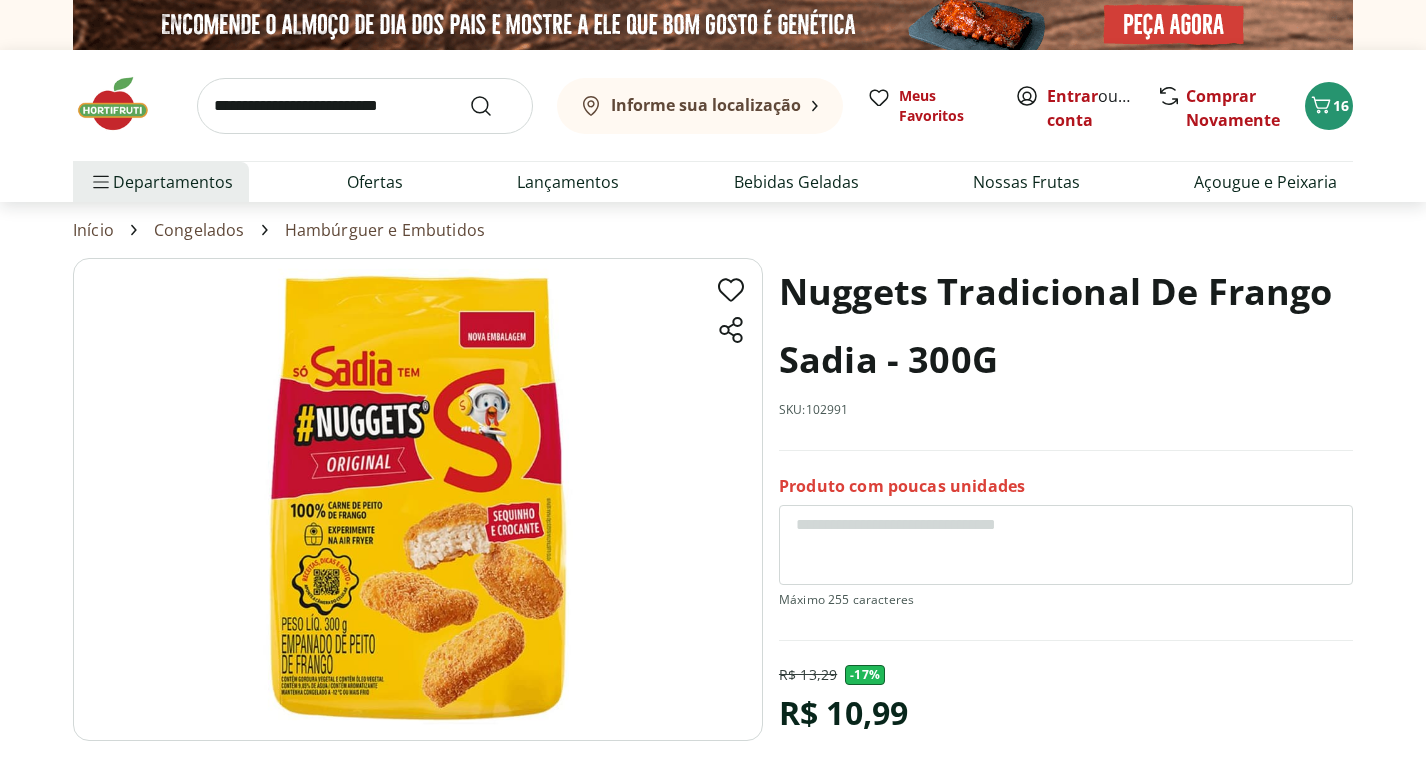 scroll, scrollTop: 0, scrollLeft: 0, axis: both 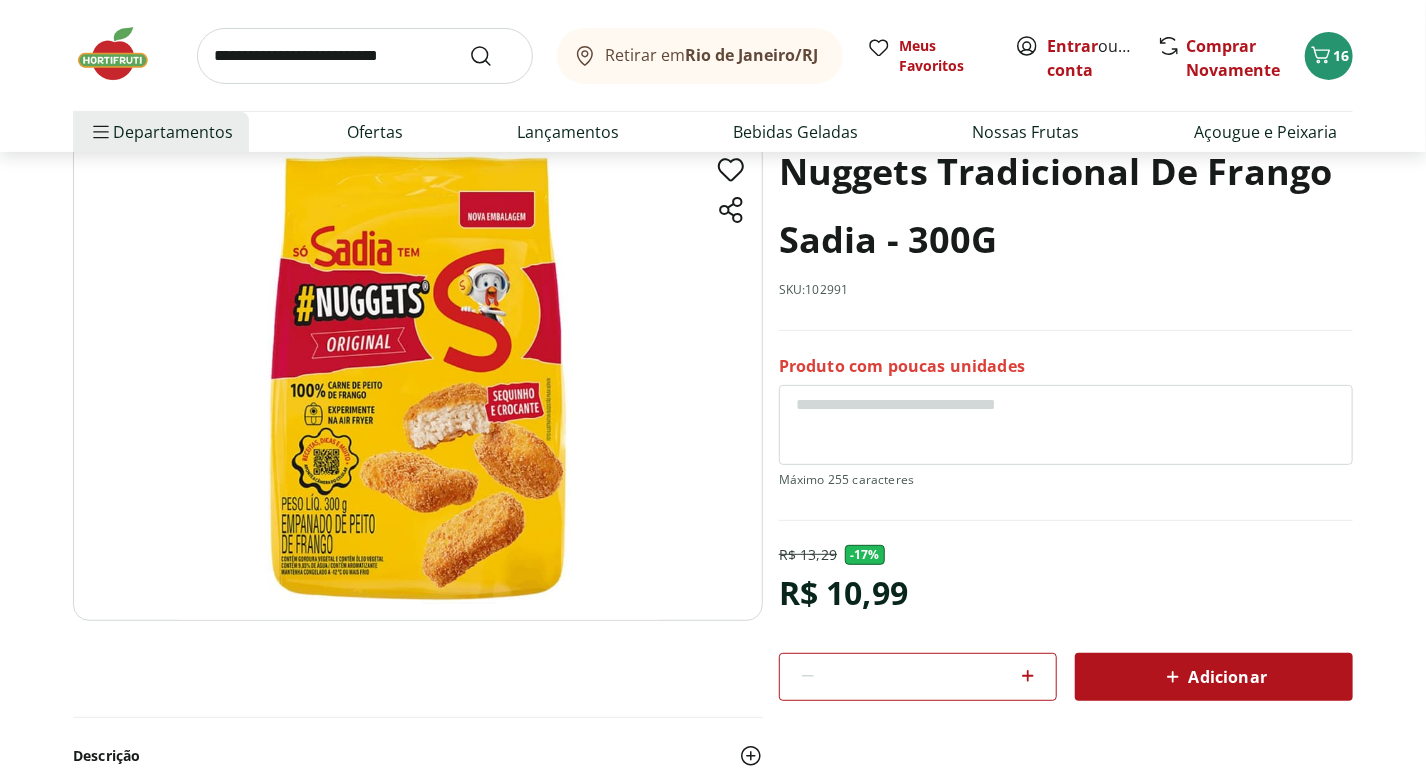 click on "Adicionar" at bounding box center (1214, 677) 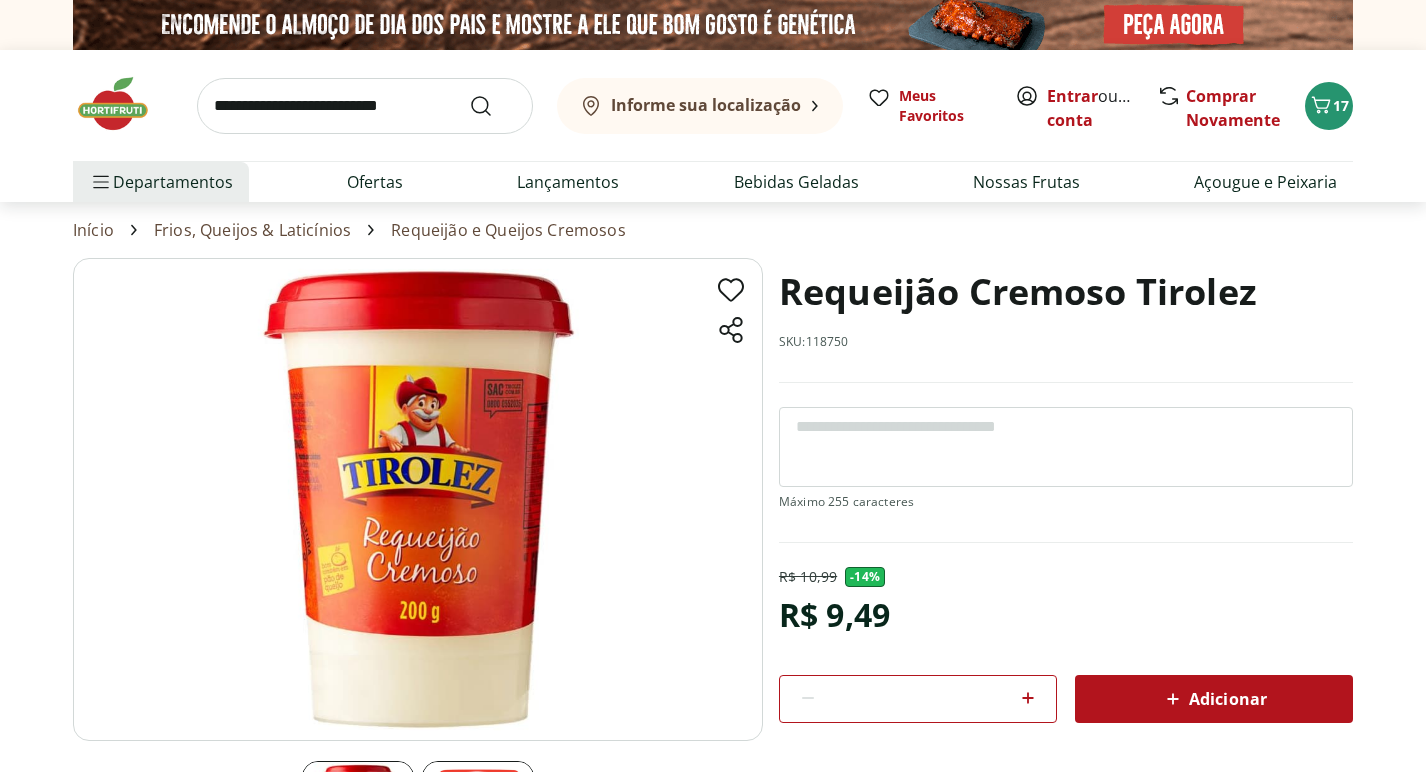 scroll, scrollTop: 0, scrollLeft: 0, axis: both 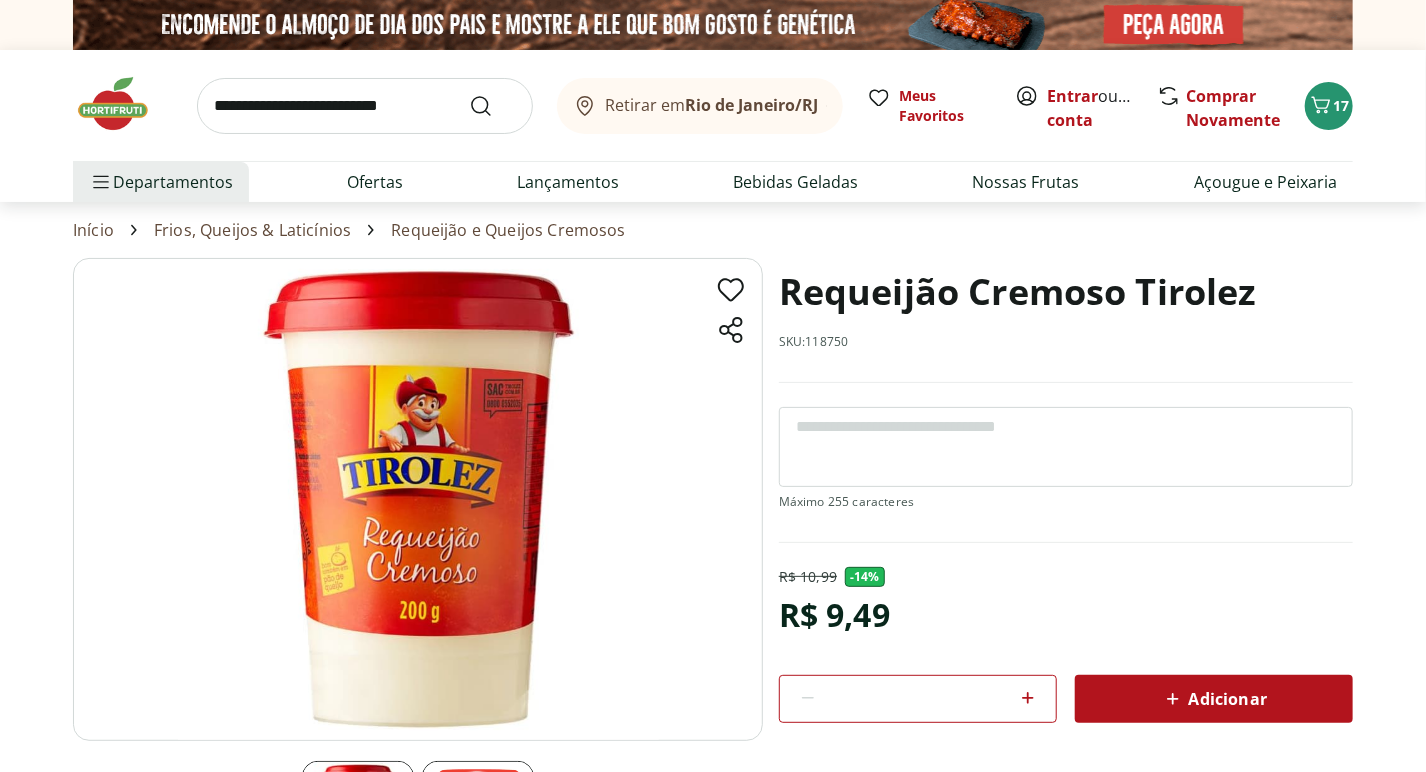 click on "Adicionar" at bounding box center [1214, 699] 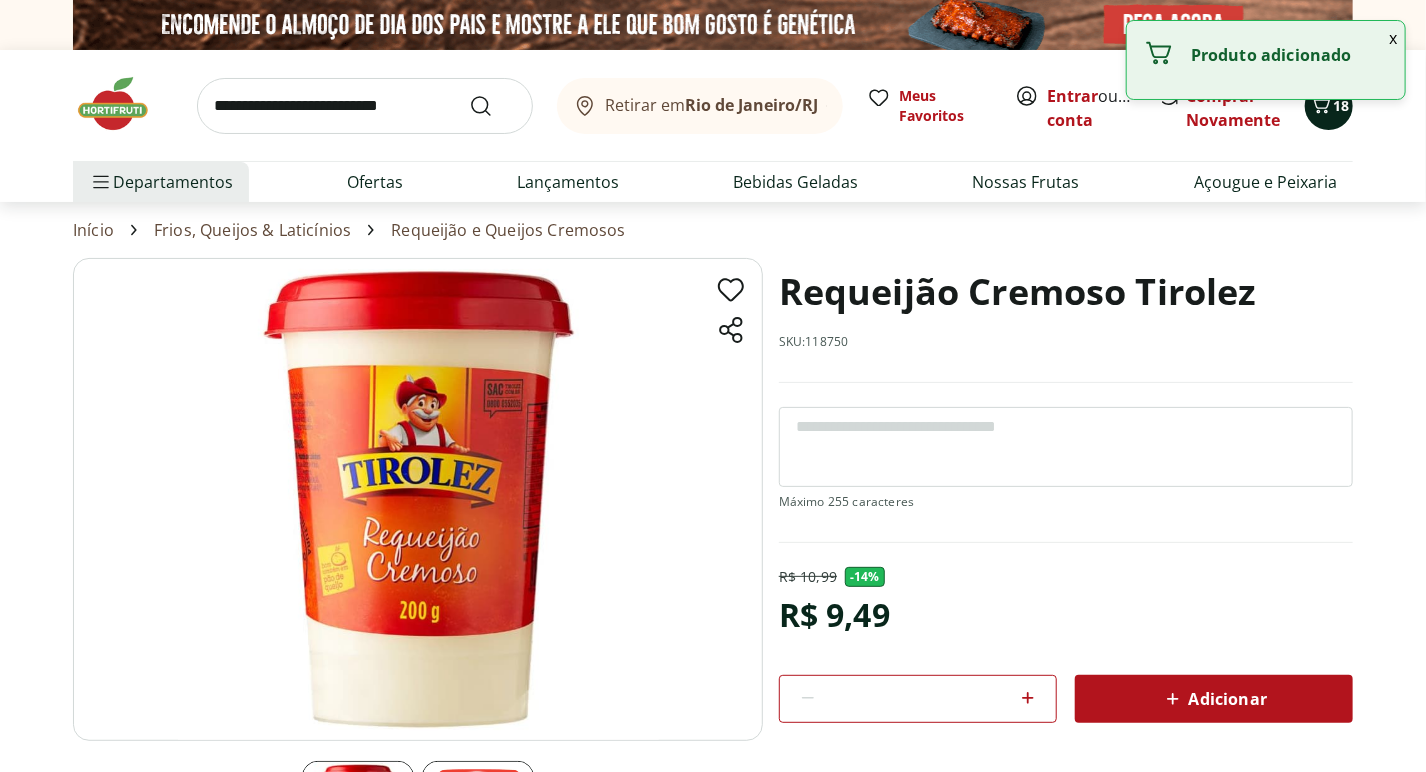 click 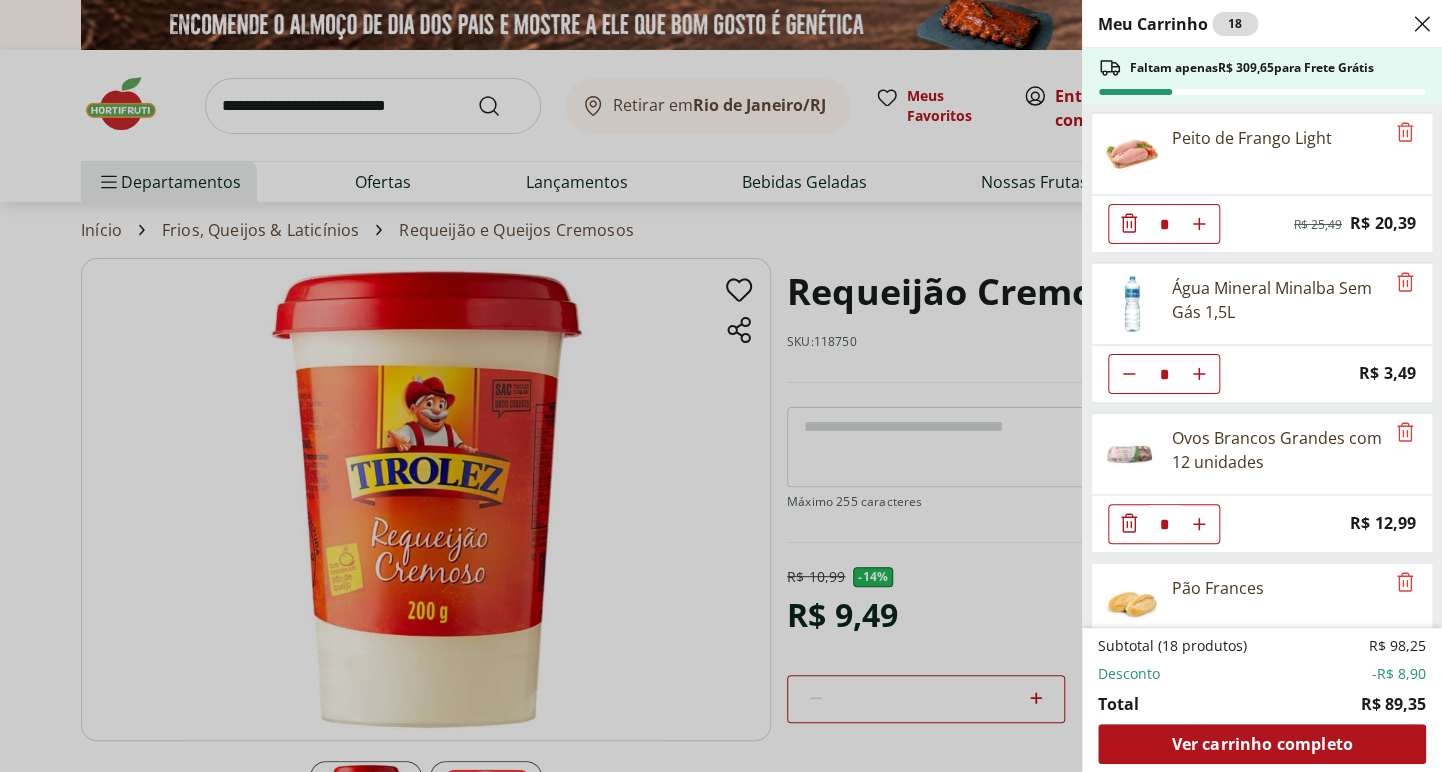 type 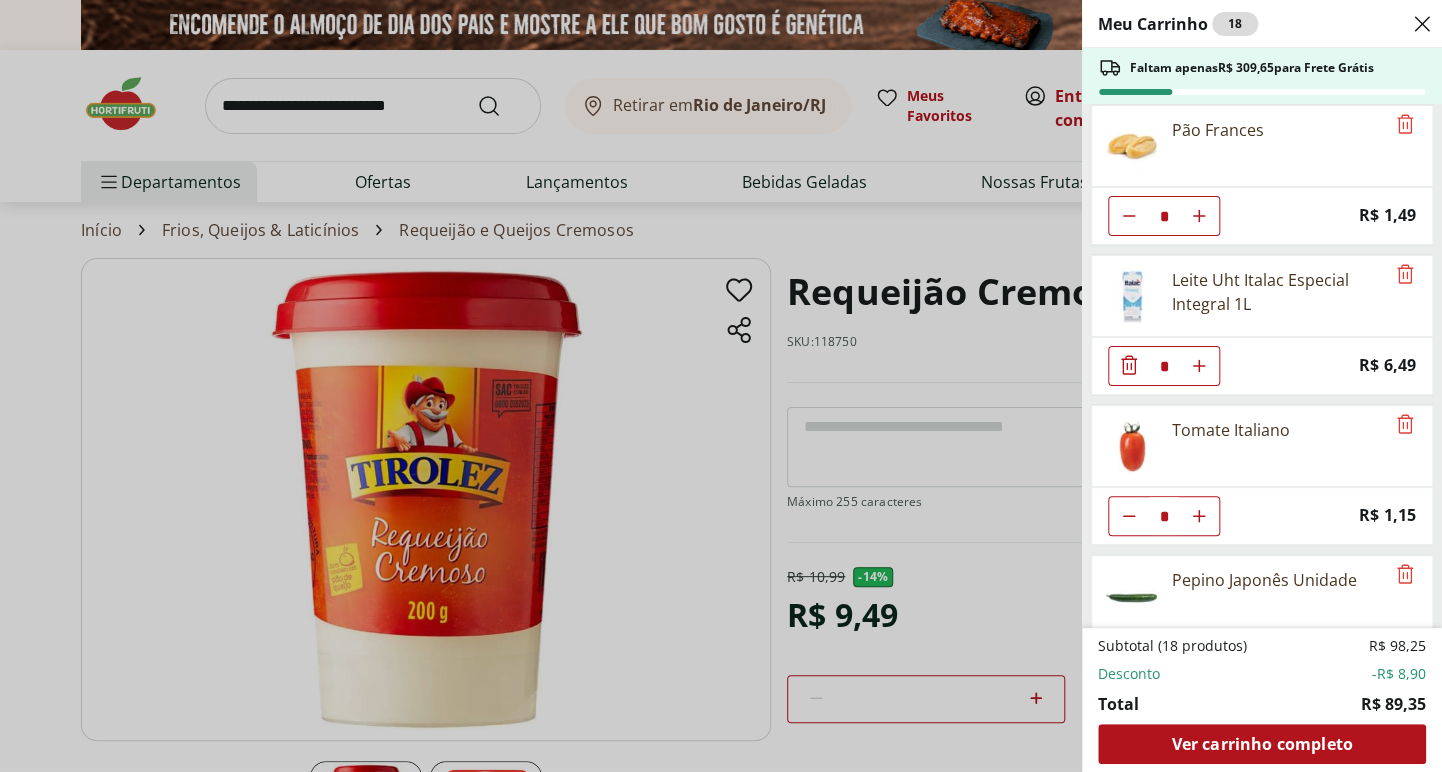 click on "Peito de Frango Light * Original price: R$ [PRICE]  Price: R$ [PRICE]  Água Mineral Minalba Sem Gás 1,5L * Price: R$ [PRICE]  Ovos Brancos Grandes com 12 unidades * Price: R$ [PRICE]  Pão Frances * Price: R$ [PRICE]  Leite Uht Italac Especial Integral 1L * Price: R$ [PRICE]  Tomate Italiano * Price: R$ [PRICE]  Pepino Japonês Unidade * Price: R$ [PRICE]  Espinafre Unidade * Price: R$ [PRICE]  Nuggets Tradicional De Frango Sadia - 300G * Original price: R$ [PRICE]  Price: R$ [PRICE]  Requeijão Cremoso Tirolez * Original price: R$ [PRICE]  Price: R$ [PRICE]" at bounding box center [1260, 366] 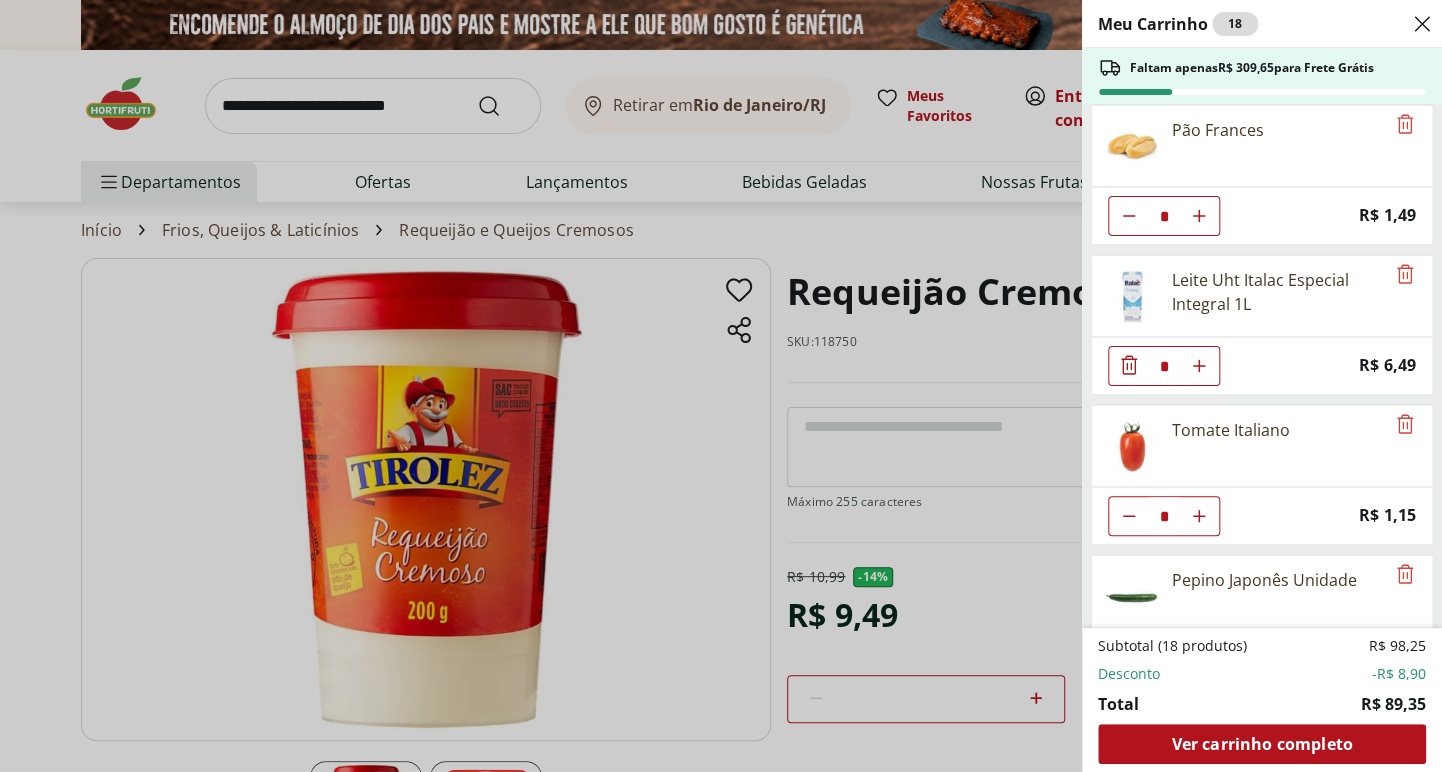 scroll, scrollTop: 916, scrollLeft: 0, axis: vertical 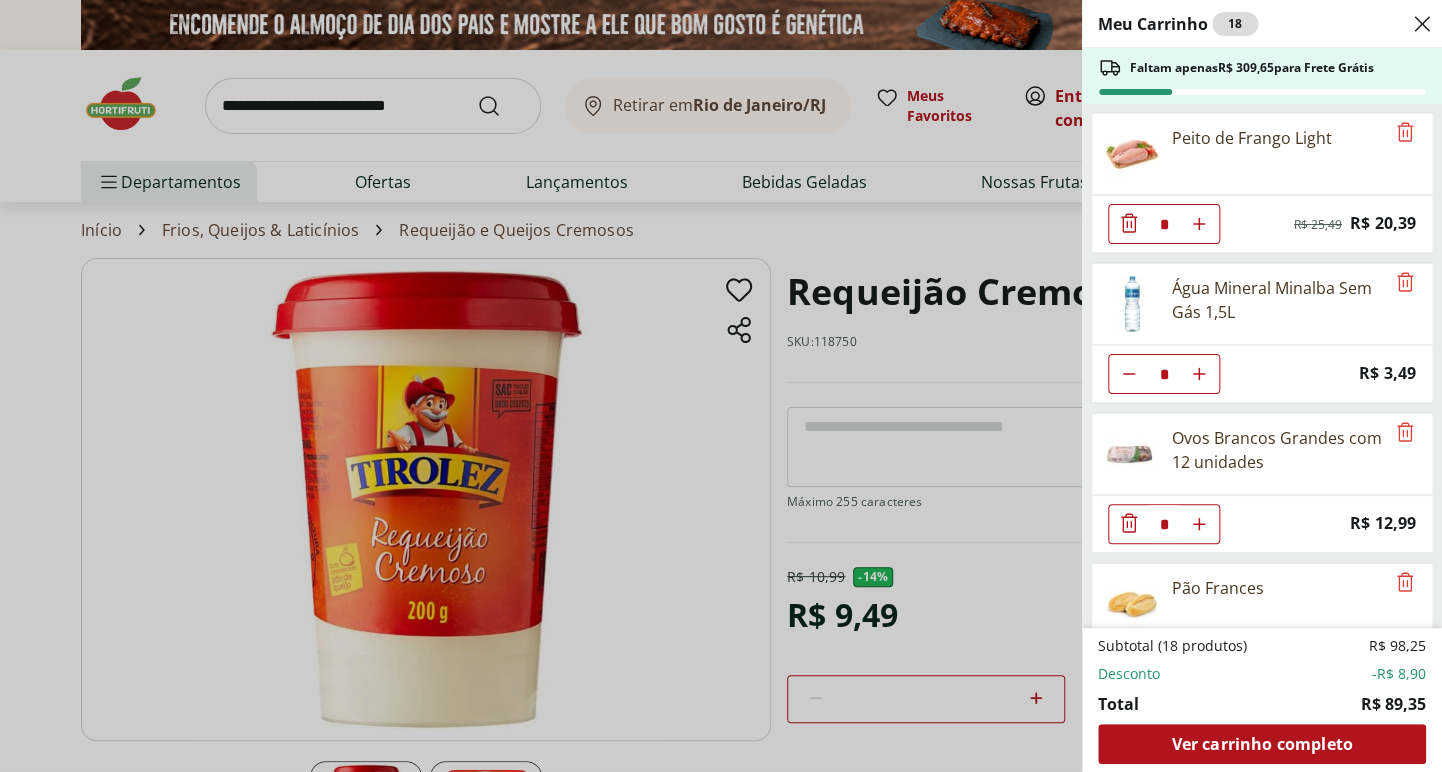 click on "Peito de Frango Light * Original price: R$ 25,49 Price: R$ 20,39 Água Mineral Minalba Sem Gás 1,5L * Price: R$ 3,49 Ovos Brancos Grandes com 12 unidades * Price: R$ 12,99 Pão Frances * Price: R$ 1,49 Leite Uht Italac Especial Integral 1L * Price: R$ 6,49 Tomate Italiano * Price: R$ 1,15 Pepino Japonês Unidade * Price: R$ 1,98 Espinafre Unidade * Price: R$ 3,99 Nuggets Tradicional De Frango Sadia - 300G * Original price: R$ 13,29 Price: R$ 10,99 Requeijão Cremoso Tirolez * Original price: R$ 10,99 Price: R$ 9,49" at bounding box center (1260, 366) 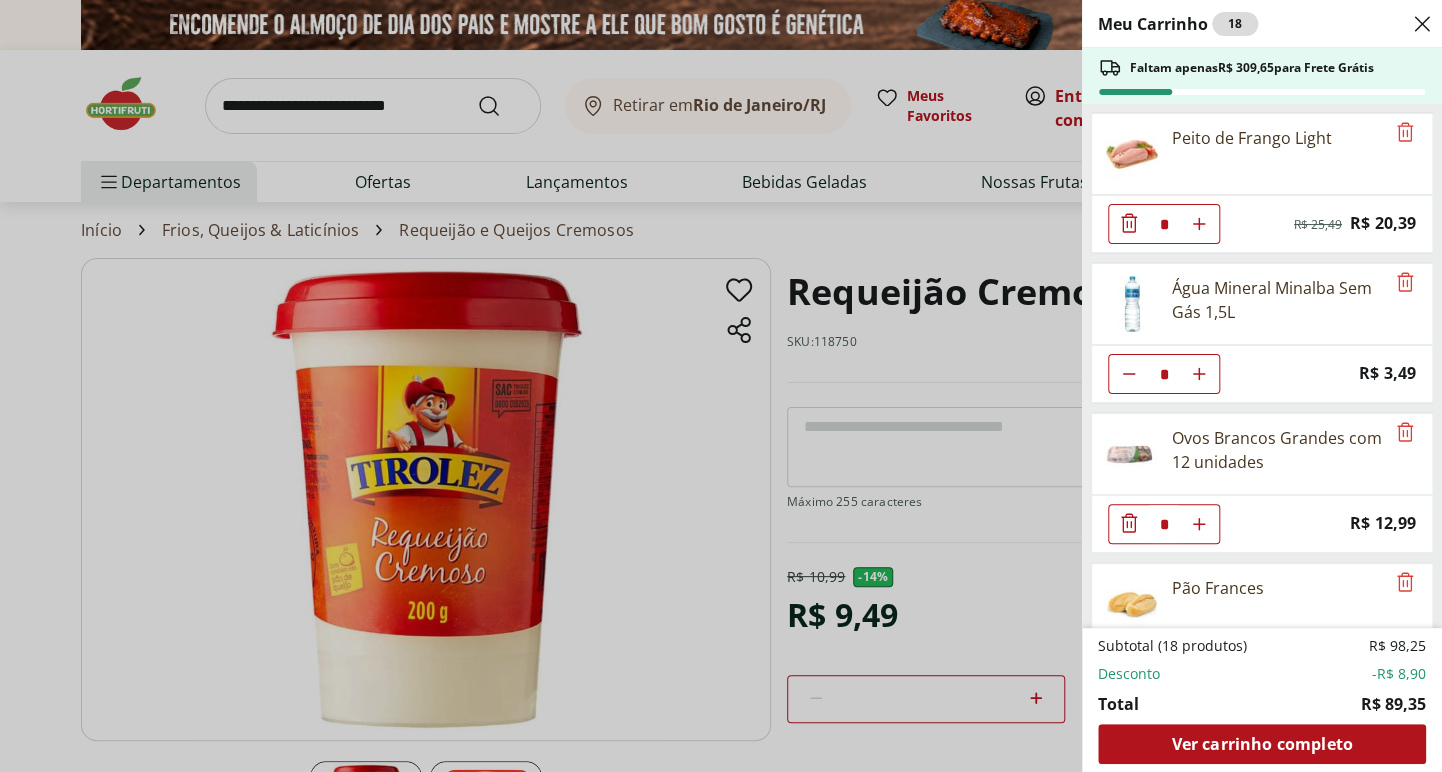 click on "Peito de Frango Light * Original price: R$ 25,49 Price: R$ 20,39 Água Mineral Minalba Sem Gás 1,5L * Price: R$ 3,49 Ovos Brancos Grandes com 12 unidades * Price: R$ 12,99 Pão Frances * Price: R$ 1,49 Leite Uht Italac Especial Integral 1L * Price: R$ 6,49 Tomate Italiano * Price: R$ 1,15 Pepino Japonês Unidade * Price: R$ 1,98 Espinafre Unidade * Price: R$ 3,99 Nuggets Tradicional De Frango Sadia - 300G * Original price: R$ 13,29 Price: R$ 10,99 Requeijão Cremoso Tirolez * Original price: R$ 10,99 Price: R$ 9,49" at bounding box center (1260, 366) 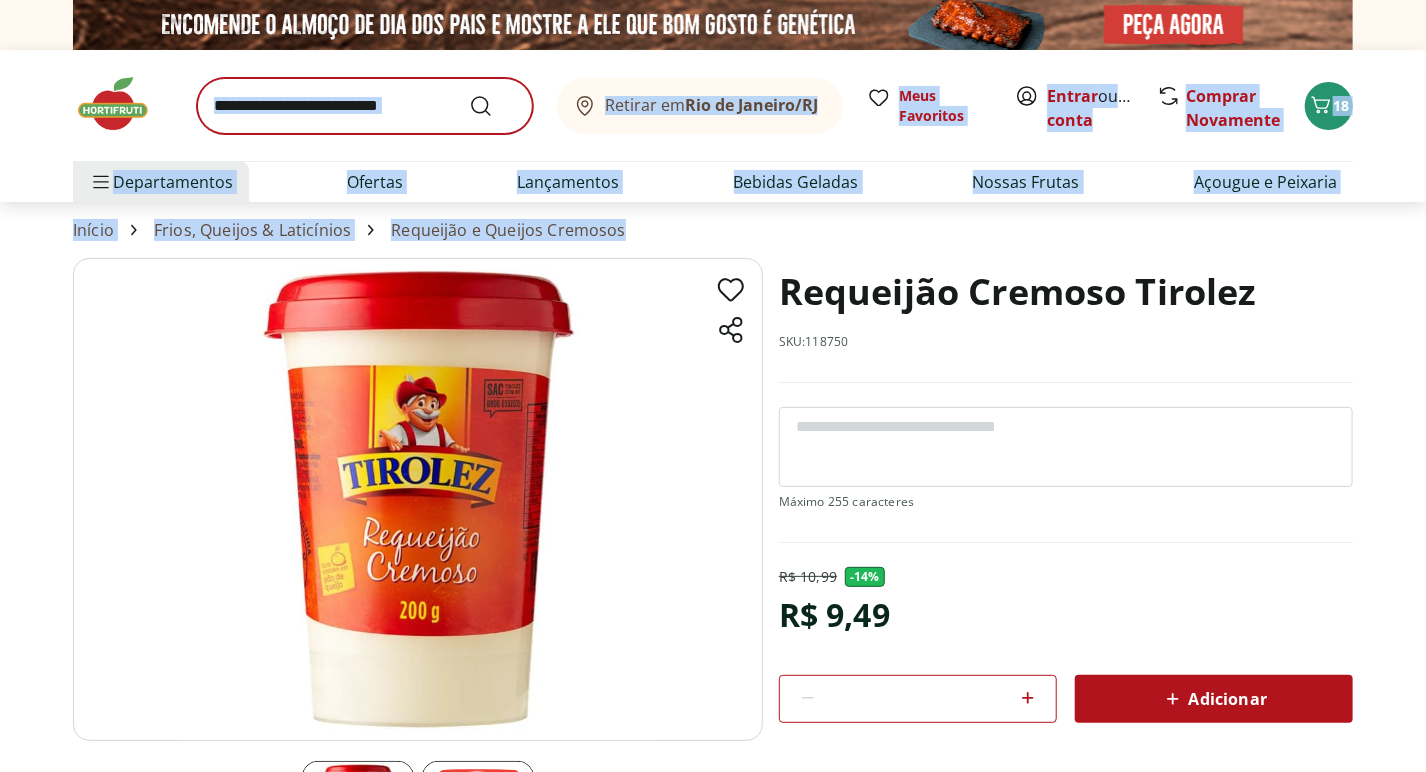 drag, startPoint x: 831, startPoint y: 226, endPoint x: 369, endPoint y: 108, distance: 476.8312 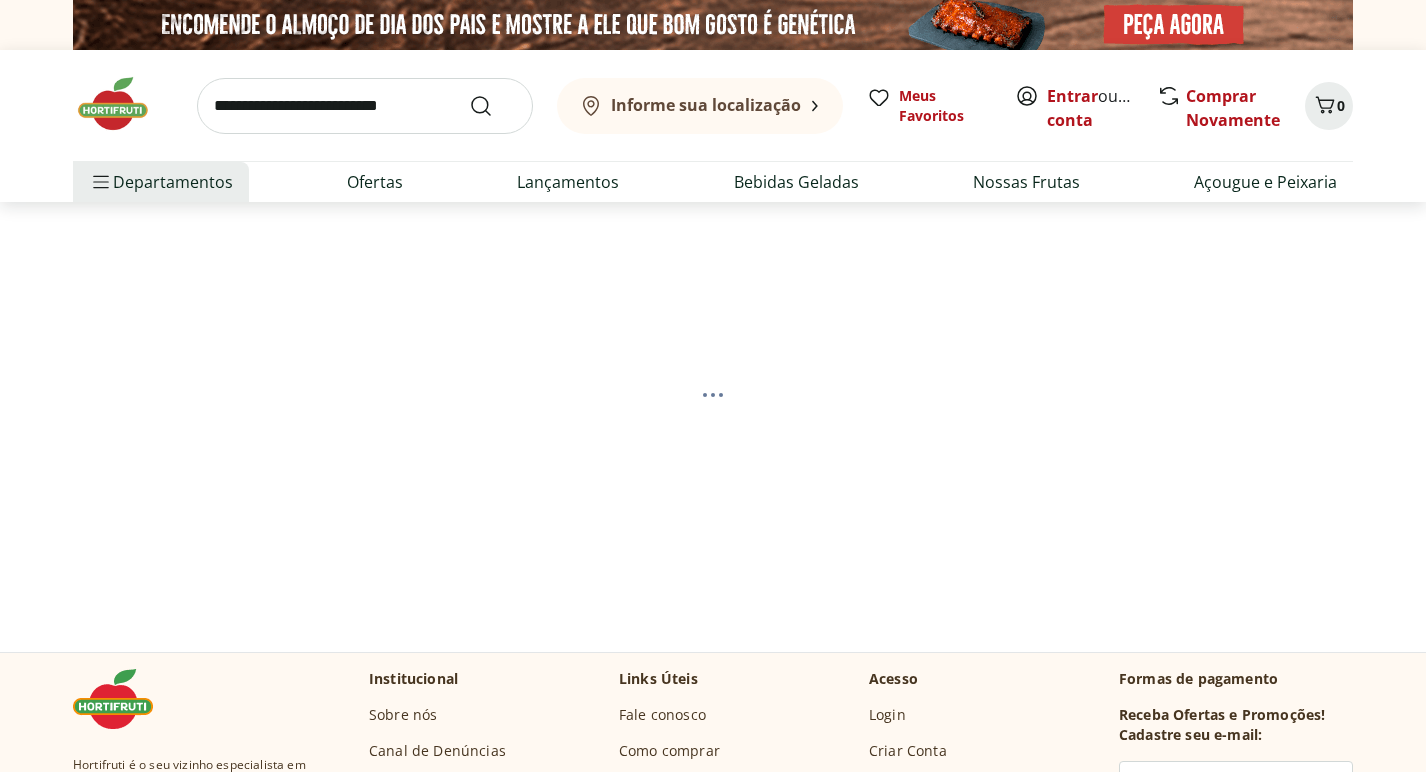scroll, scrollTop: 0, scrollLeft: 0, axis: both 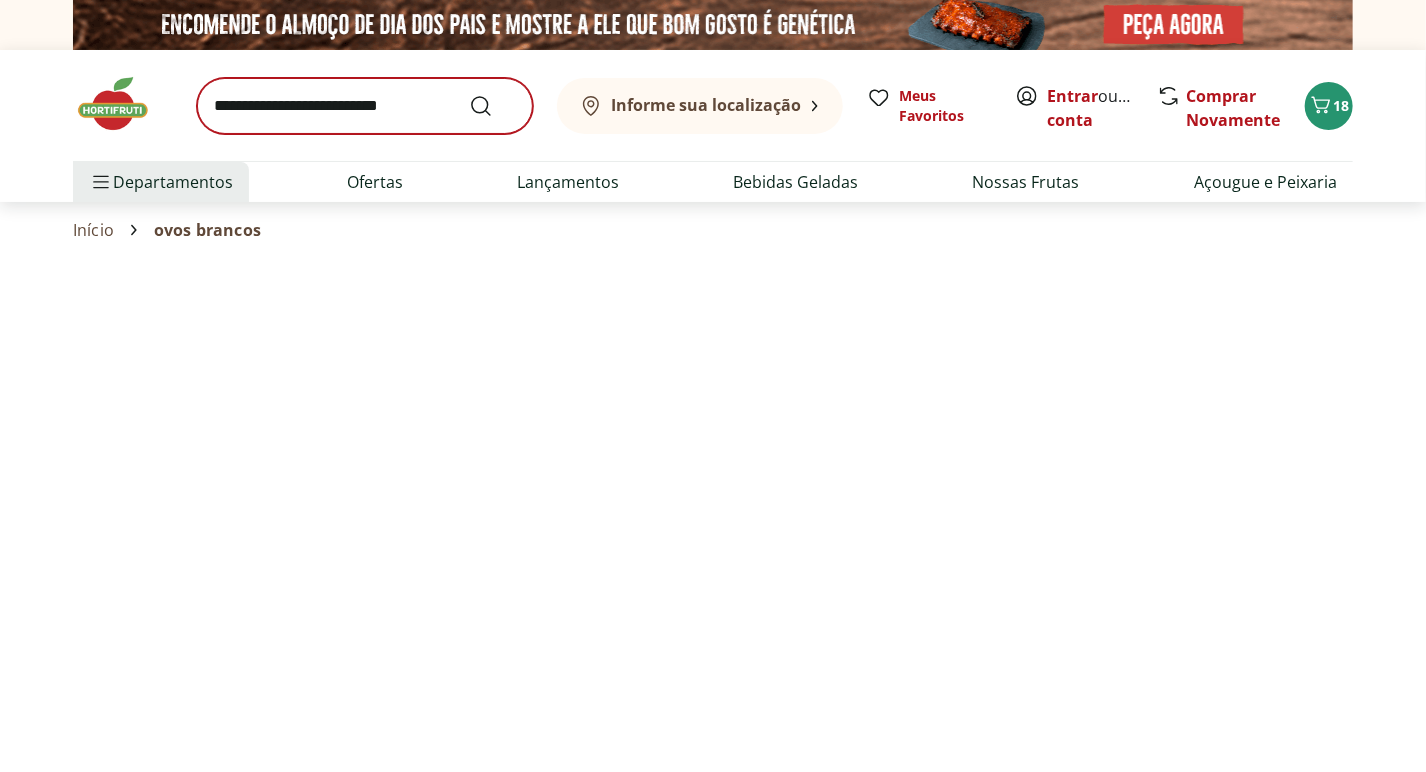 select on "**********" 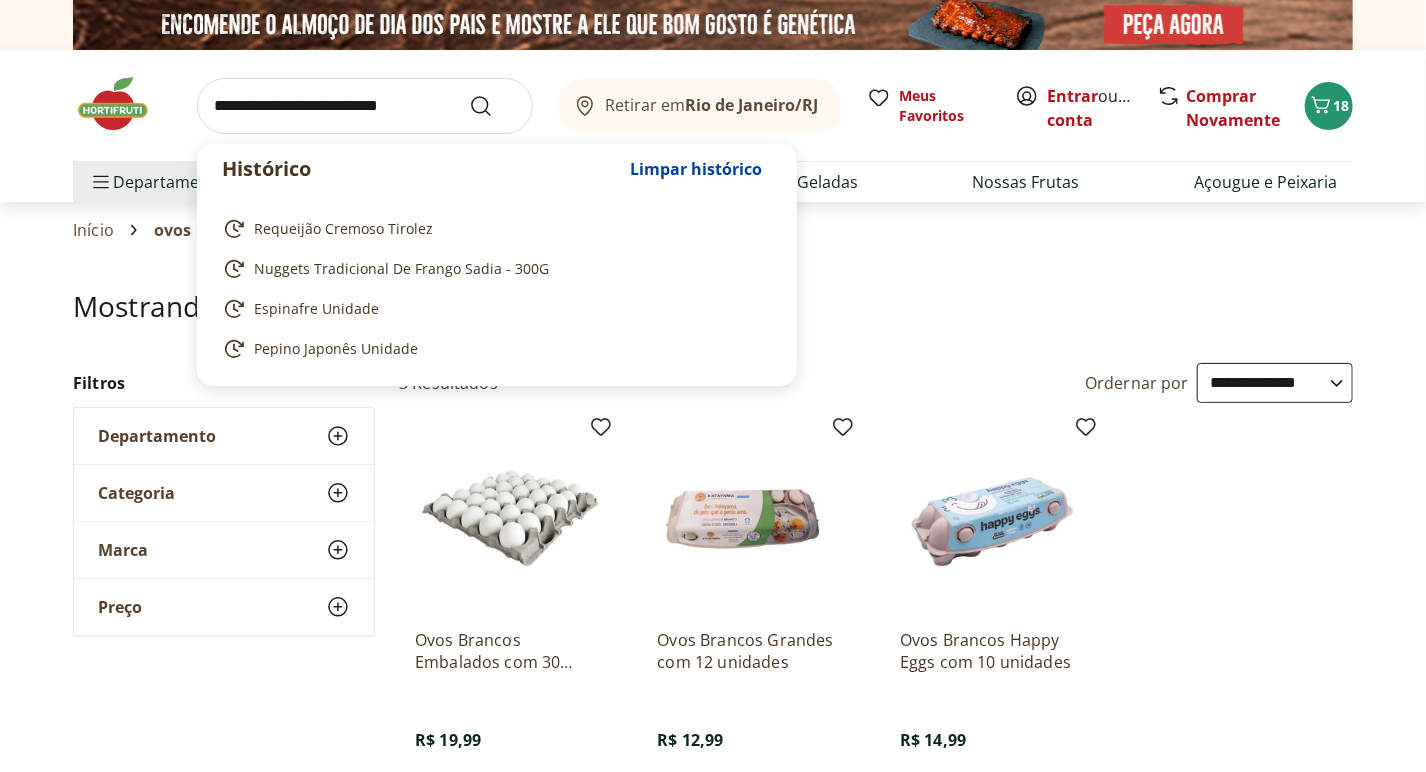 click at bounding box center (365, 106) 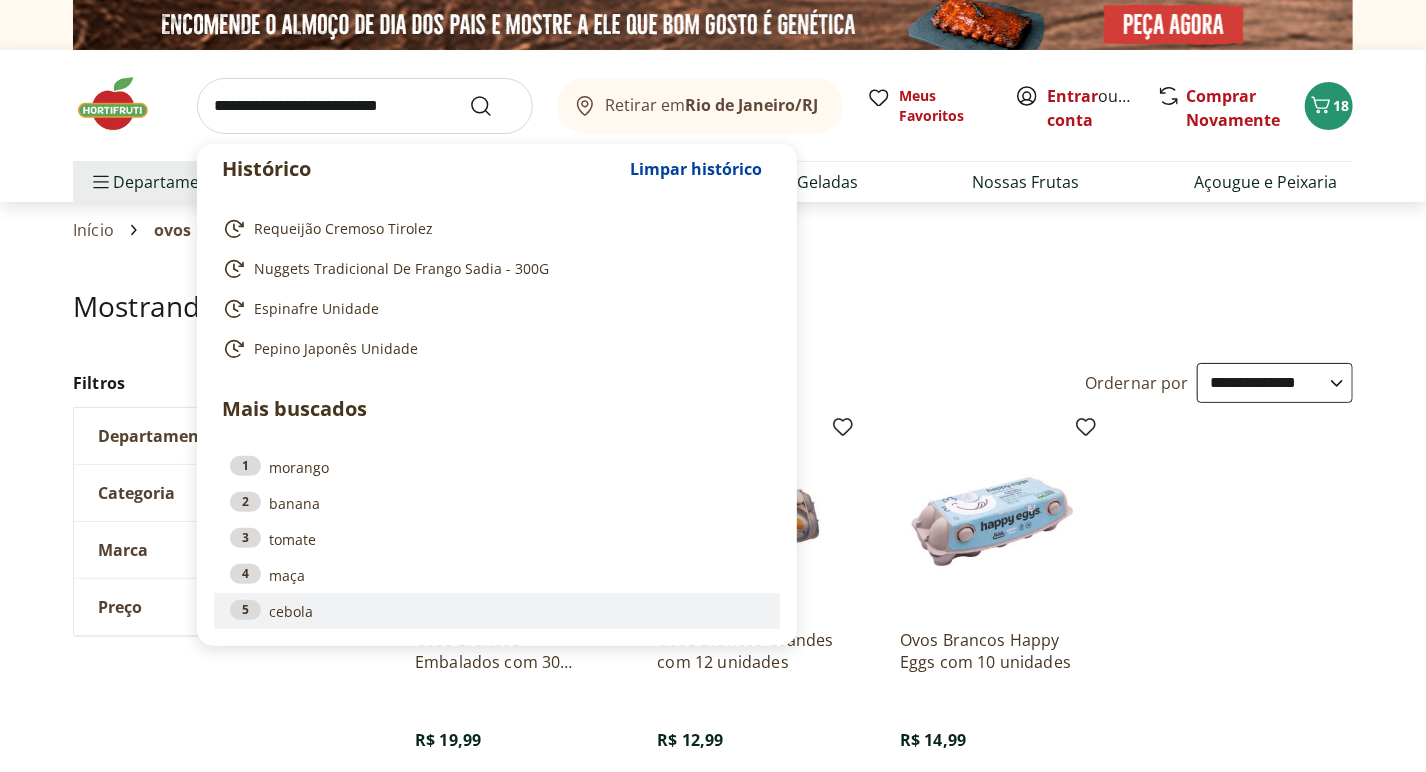 click on "5 [ITEM]" at bounding box center [497, 611] 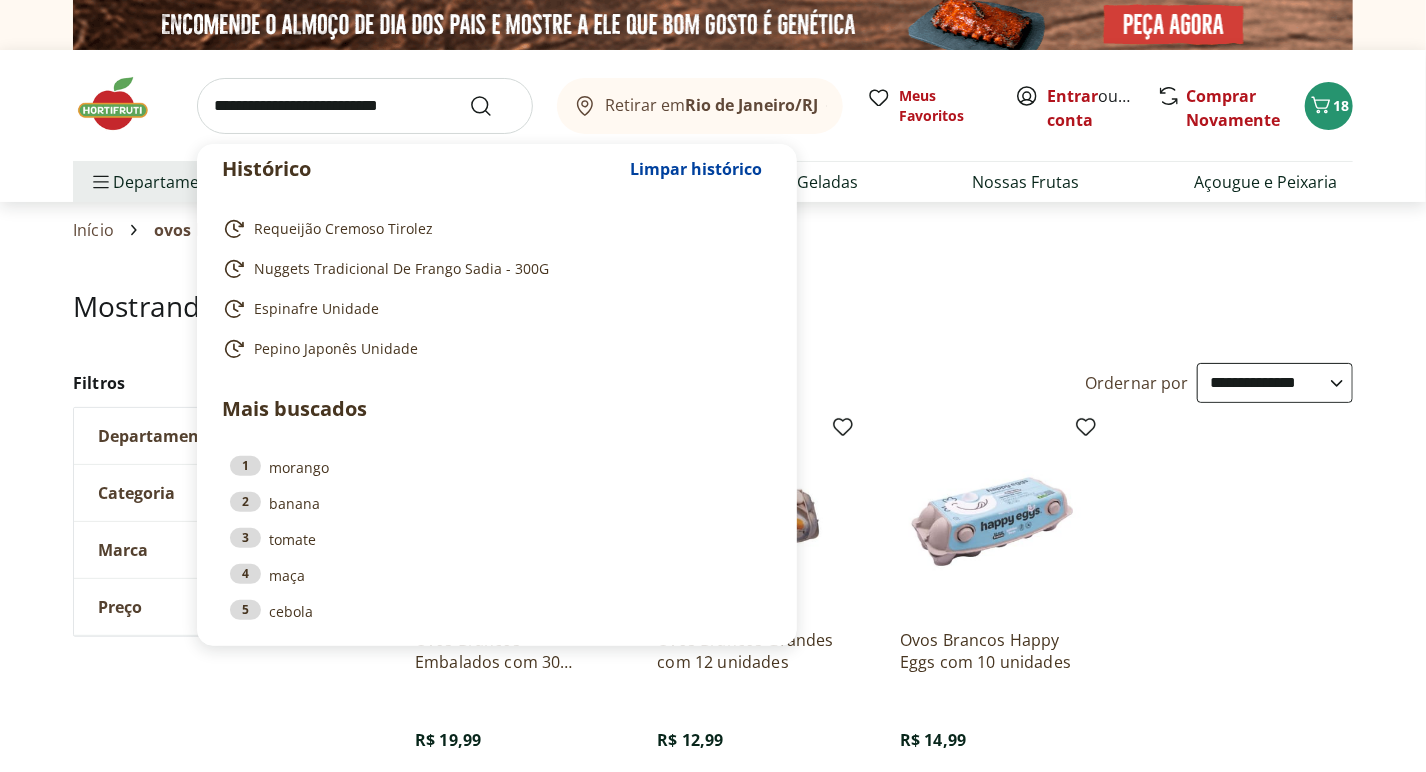 type on "******" 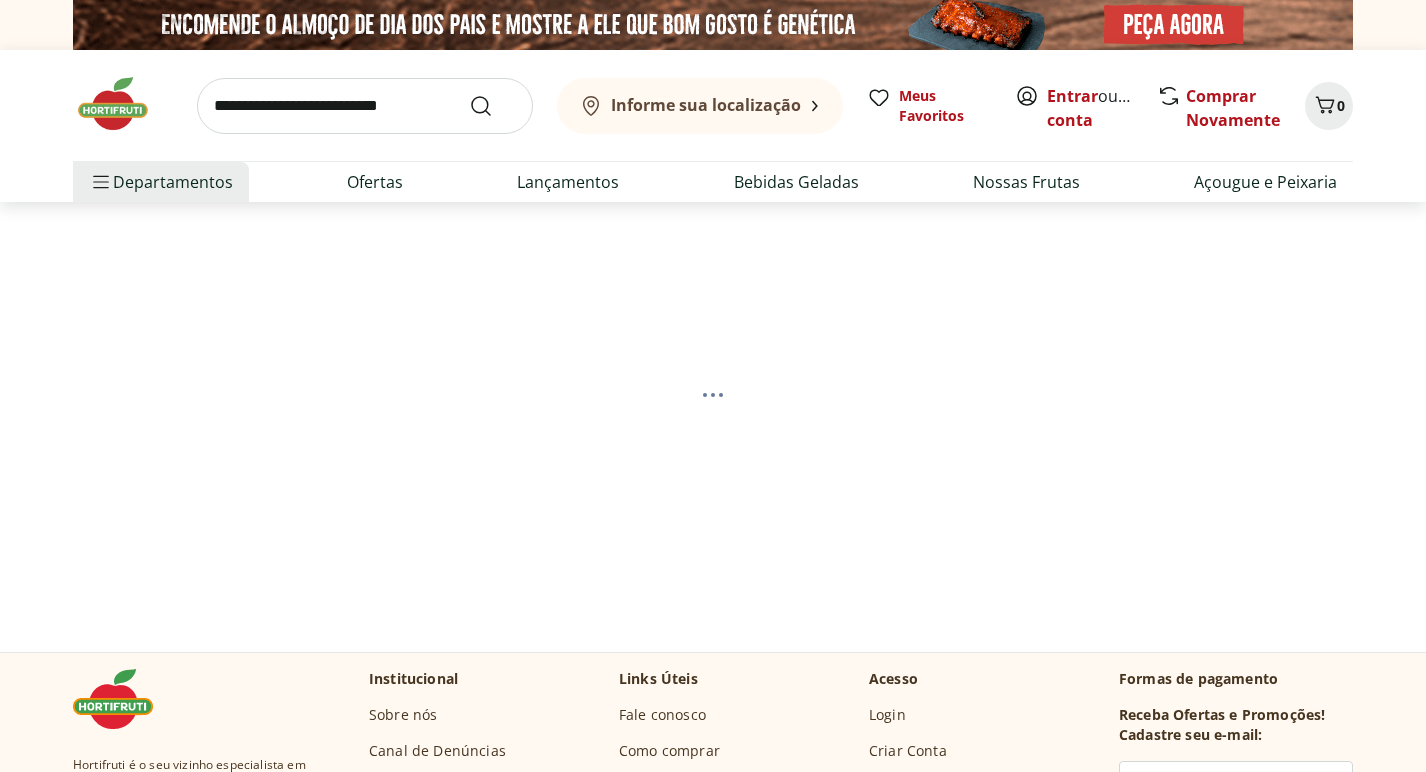 scroll, scrollTop: 0, scrollLeft: 0, axis: both 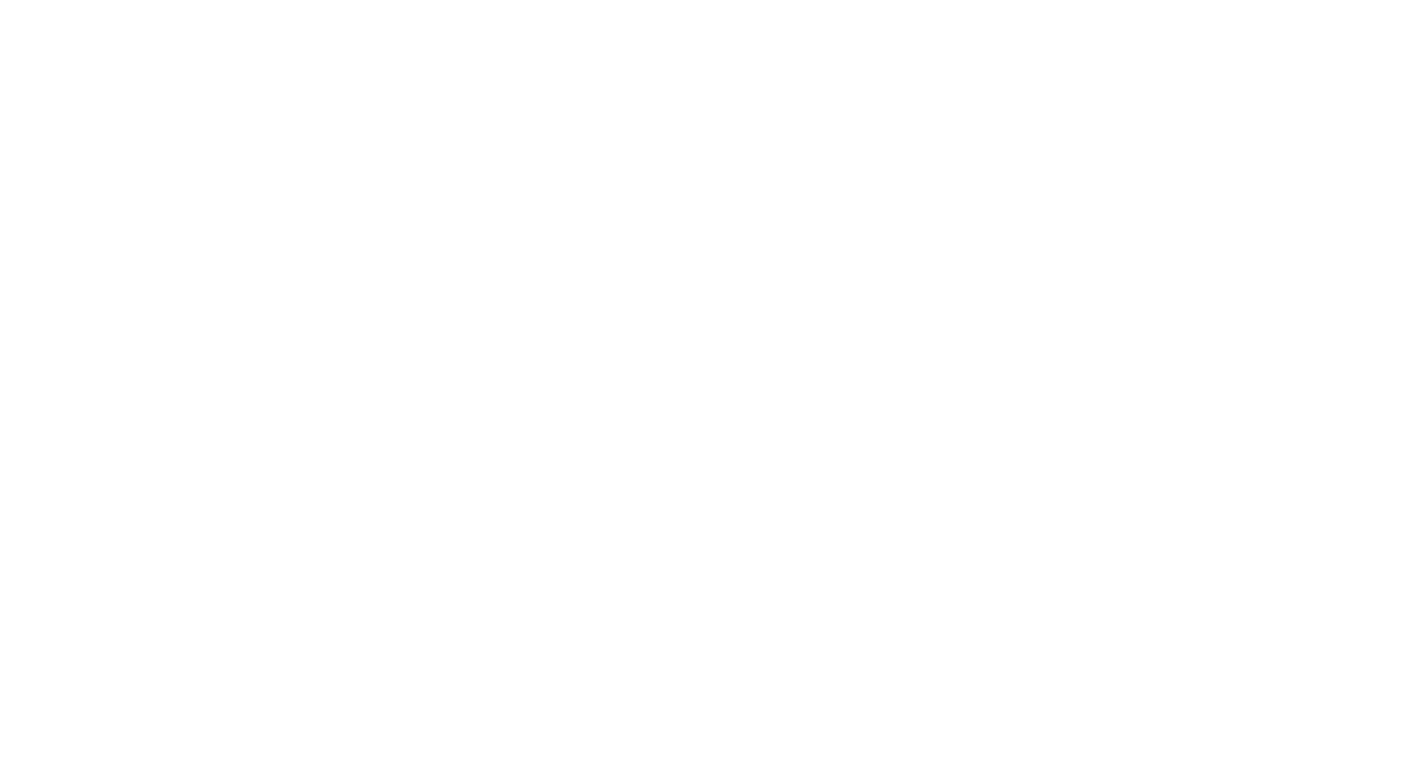 select on "**********" 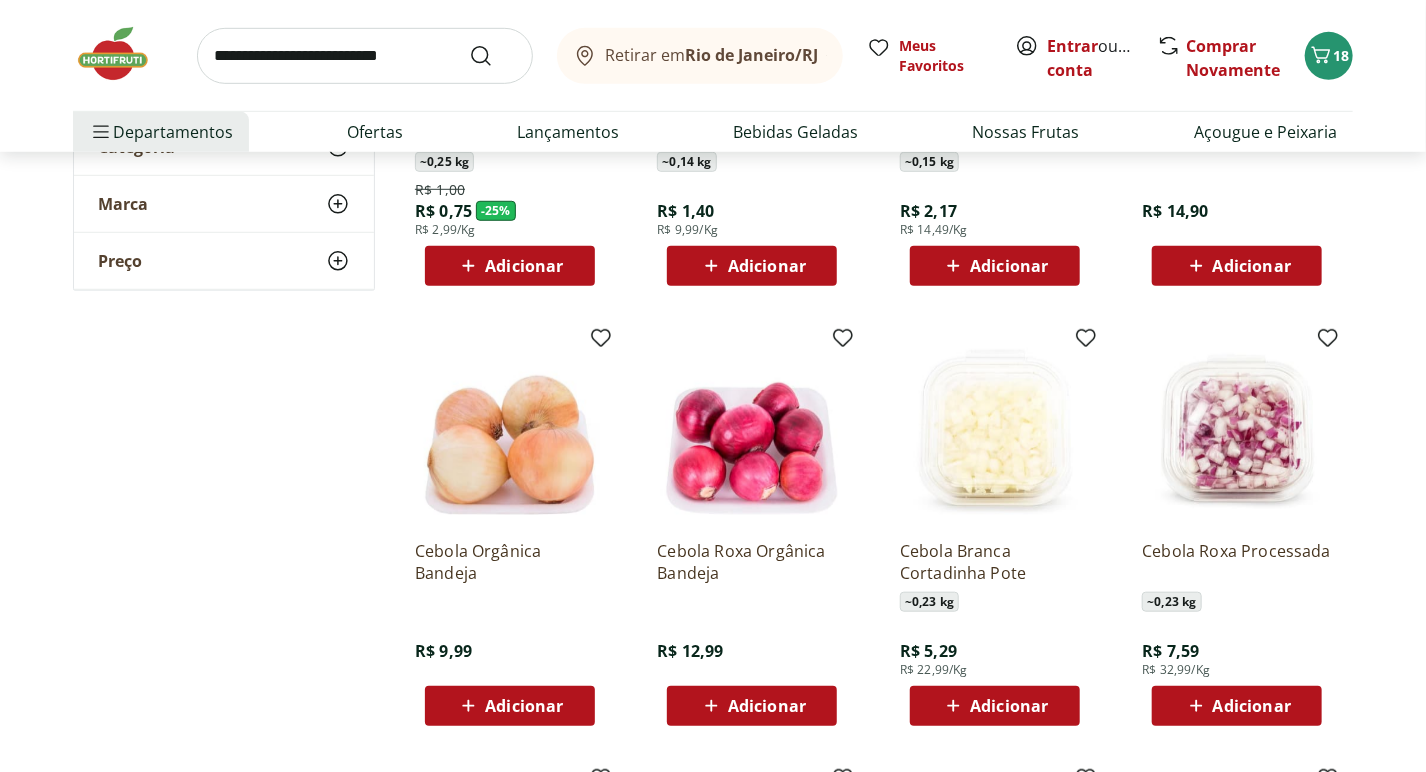 scroll, scrollTop: 546, scrollLeft: 0, axis: vertical 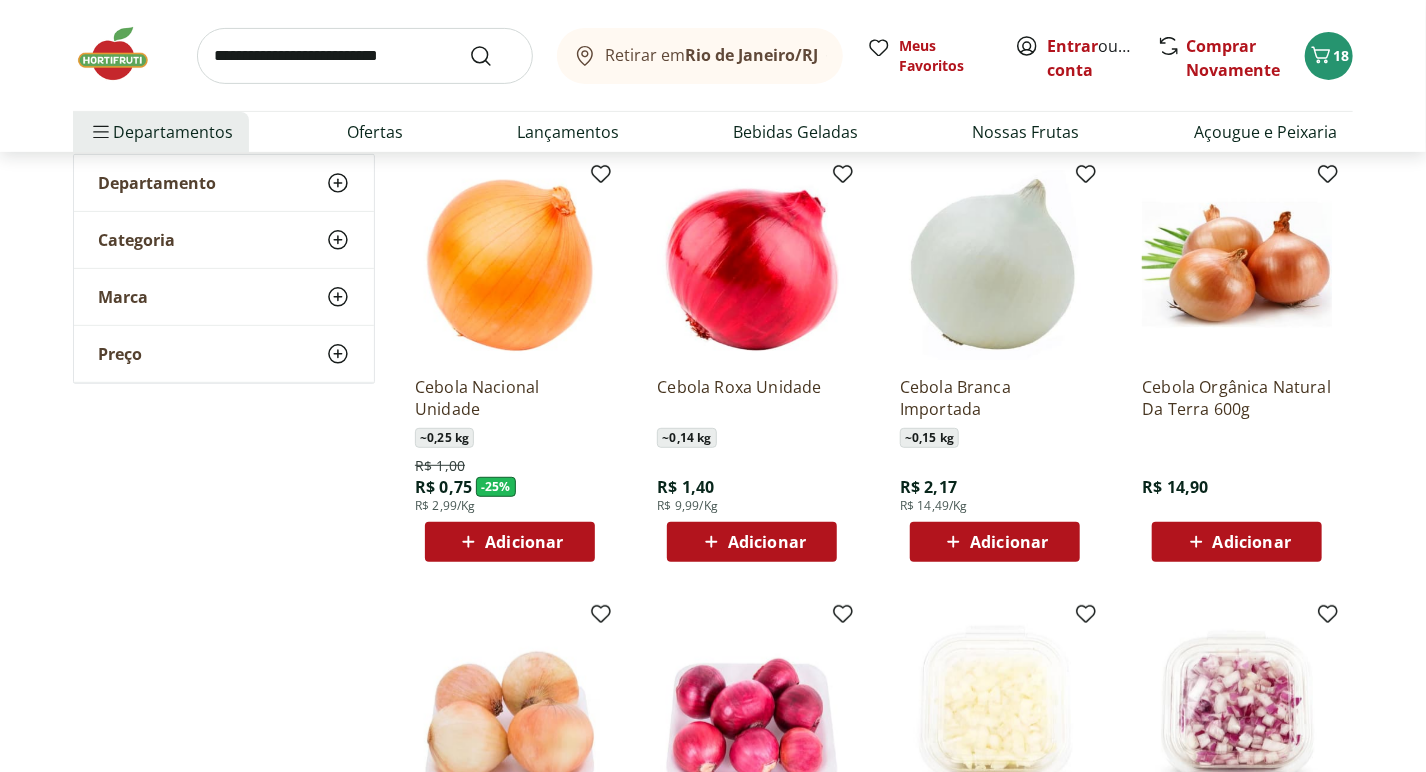 click on "Adicionar" at bounding box center (524, 542) 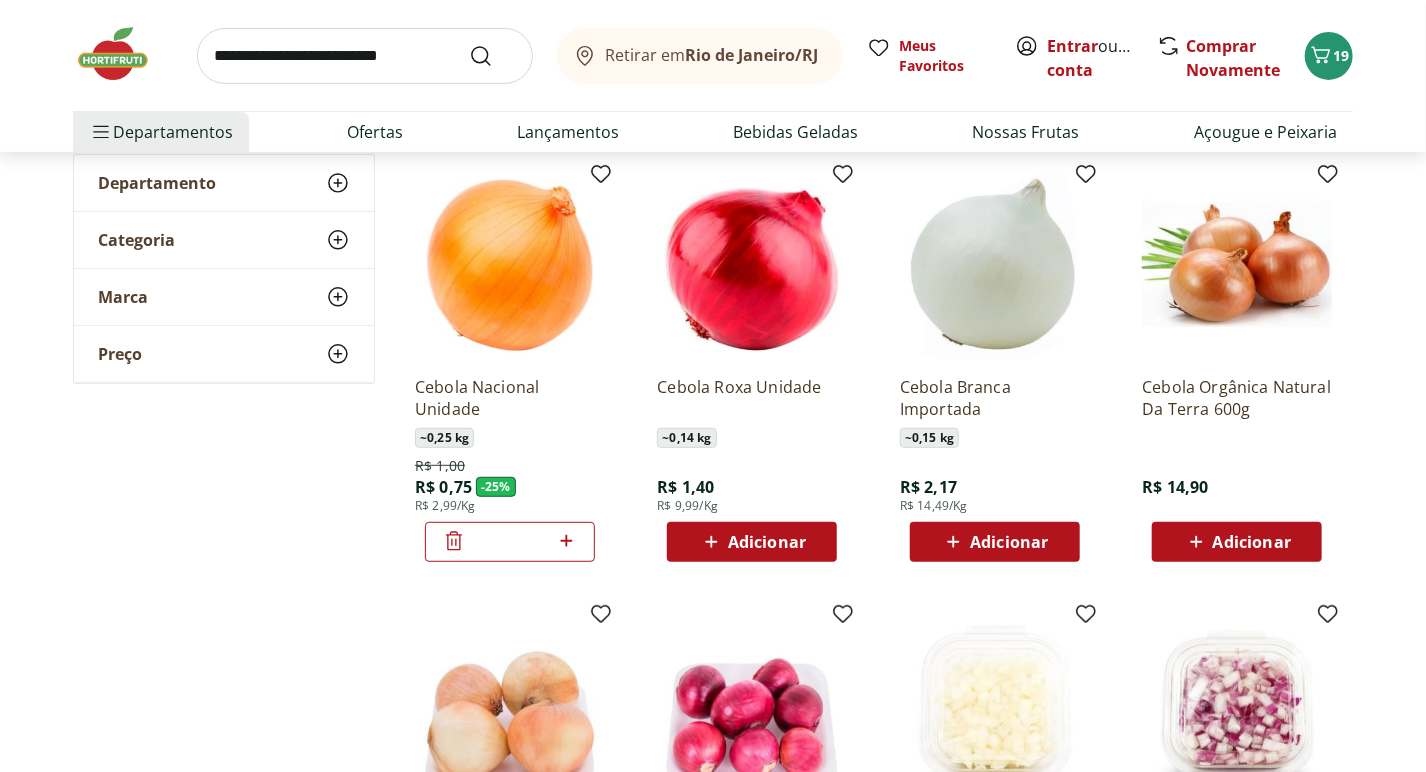 click 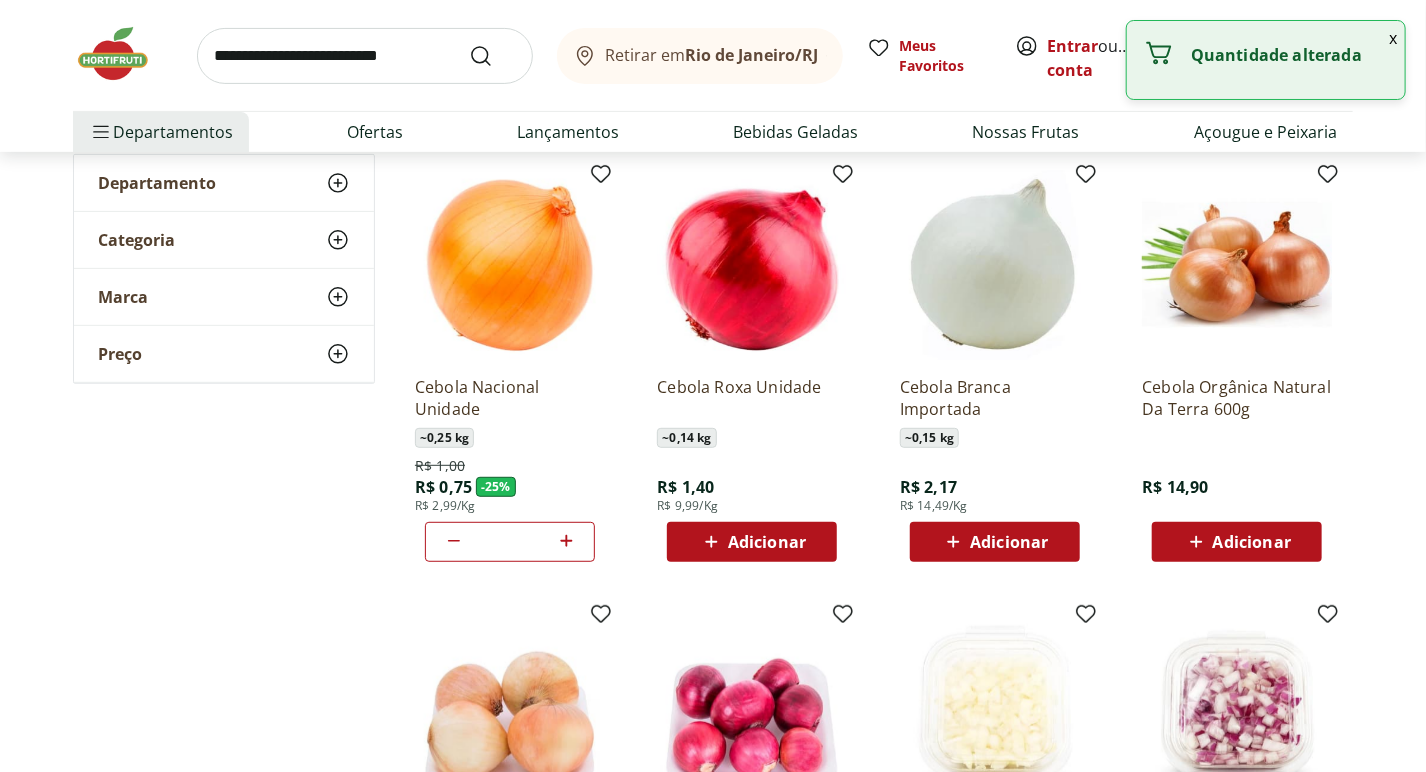 click 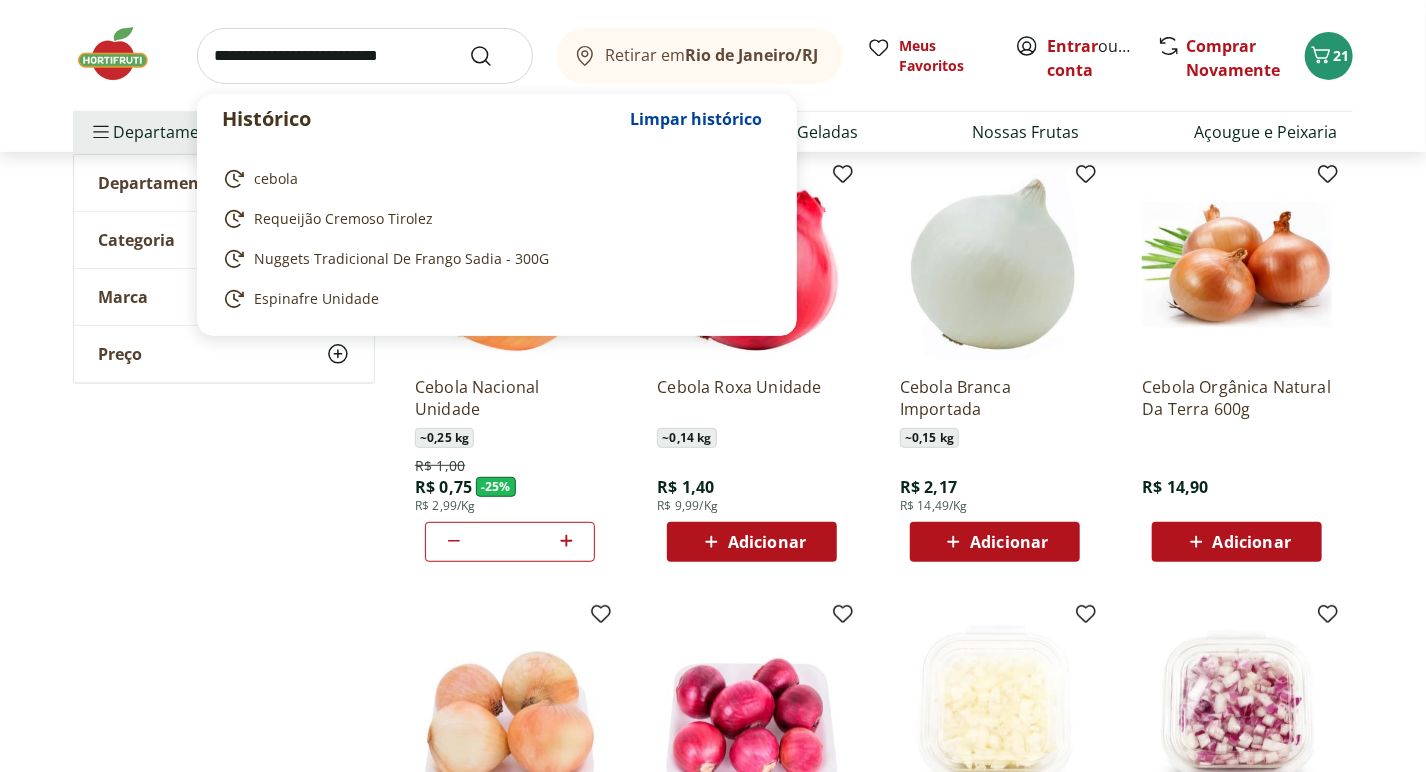 click at bounding box center (365, 56) 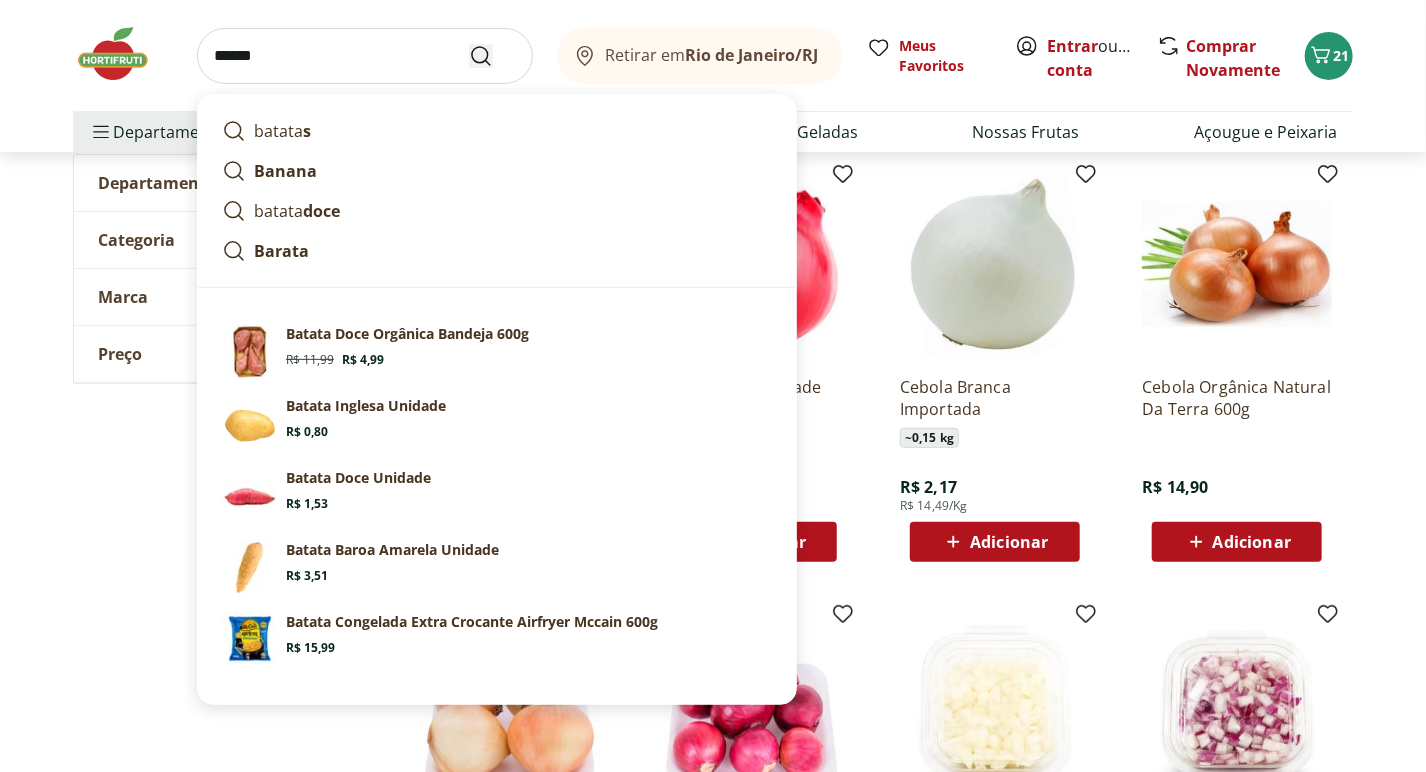 type on "******" 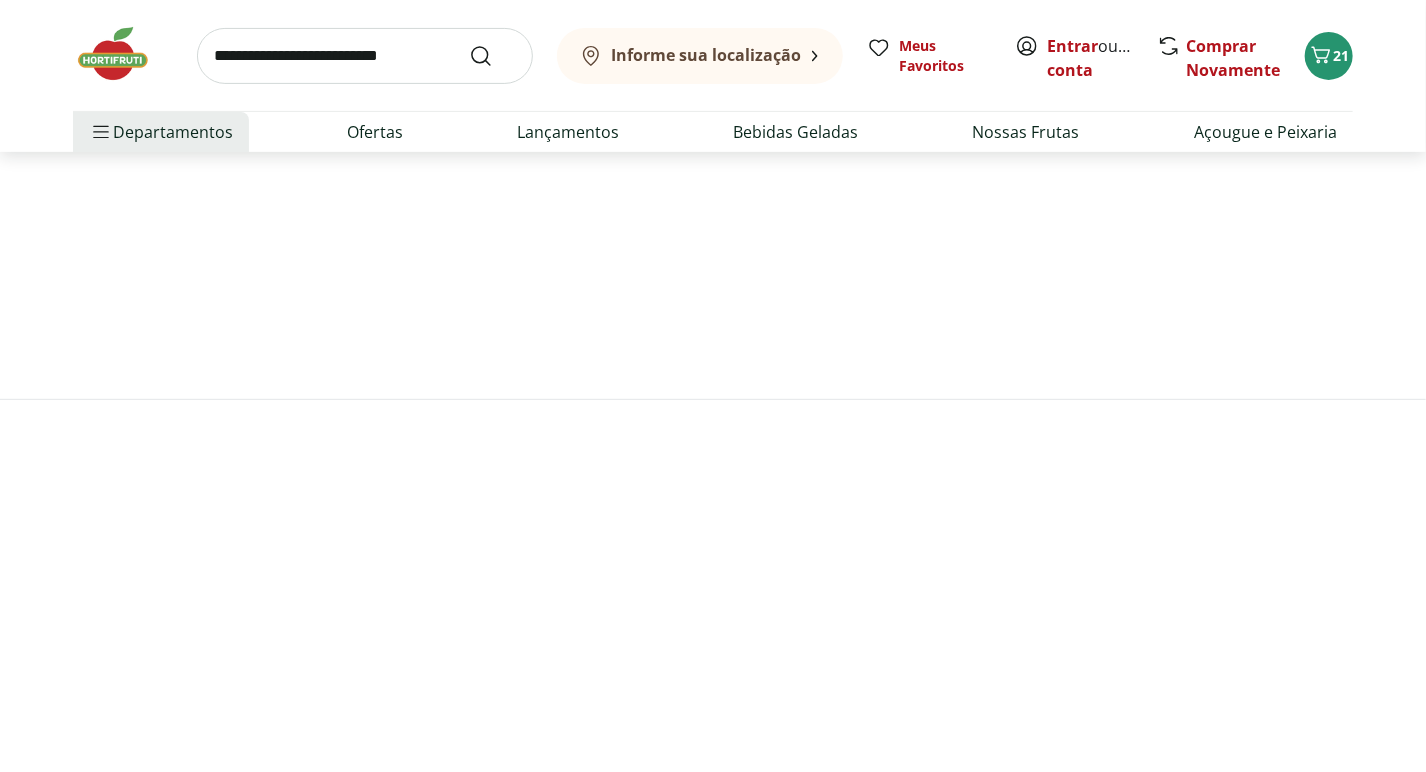 scroll, scrollTop: 0, scrollLeft: 0, axis: both 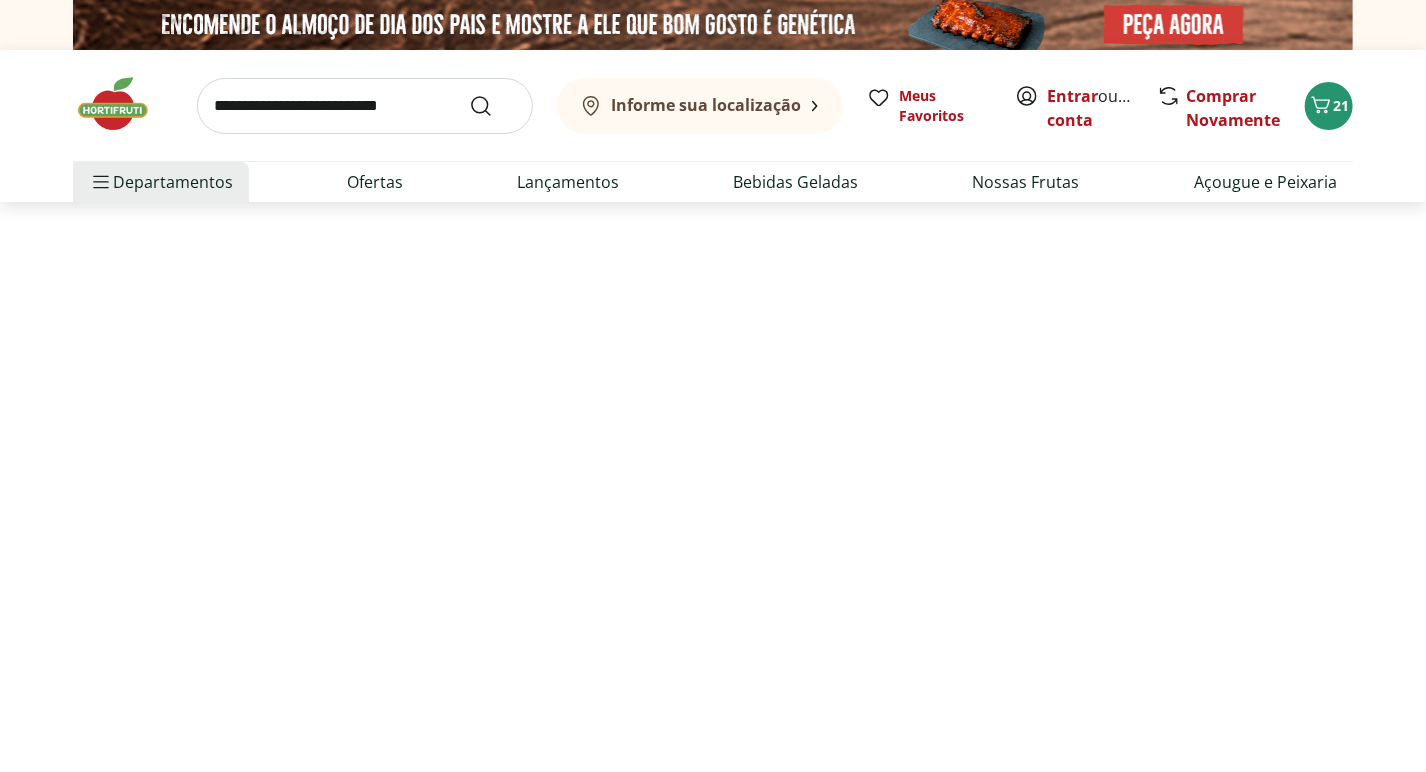 select on "**********" 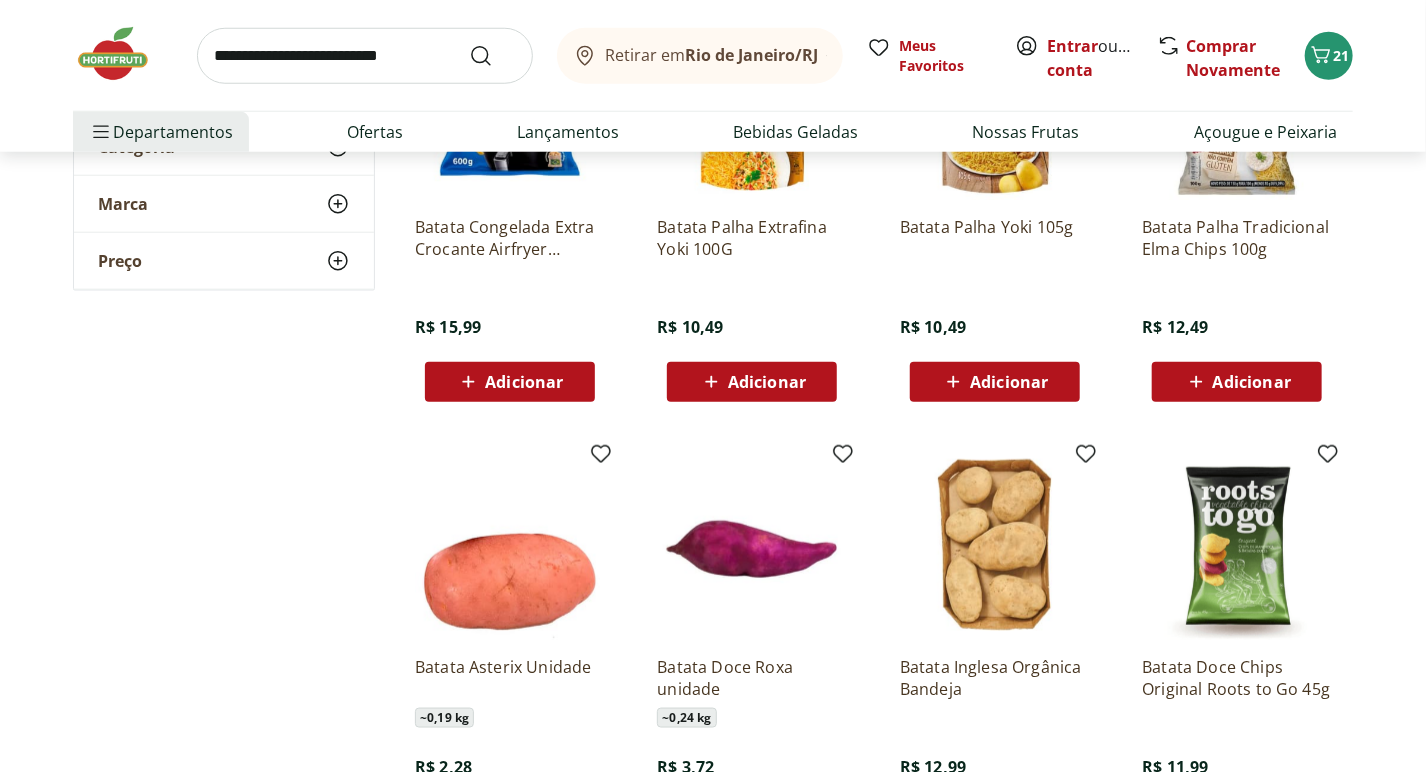 scroll, scrollTop: 1000, scrollLeft: 0, axis: vertical 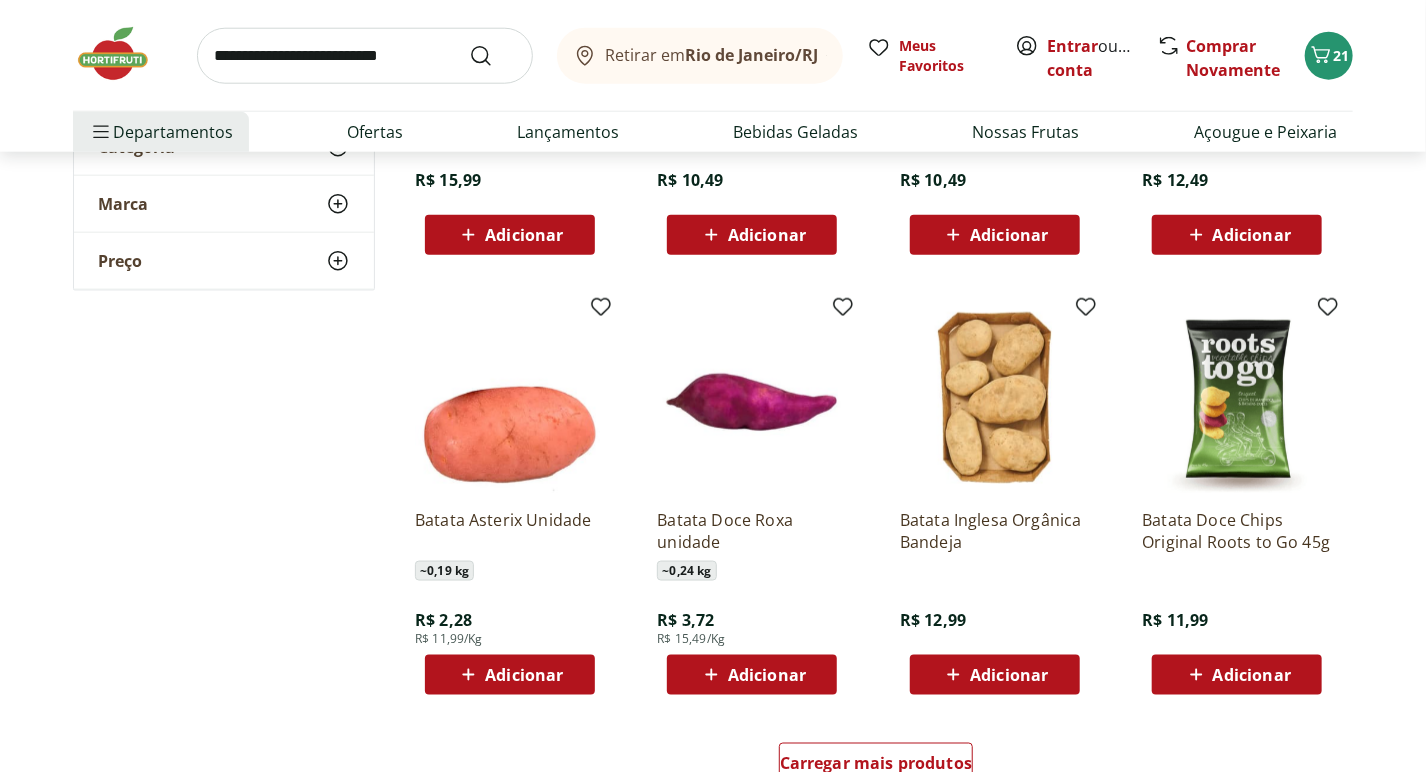 click at bounding box center (995, 398) 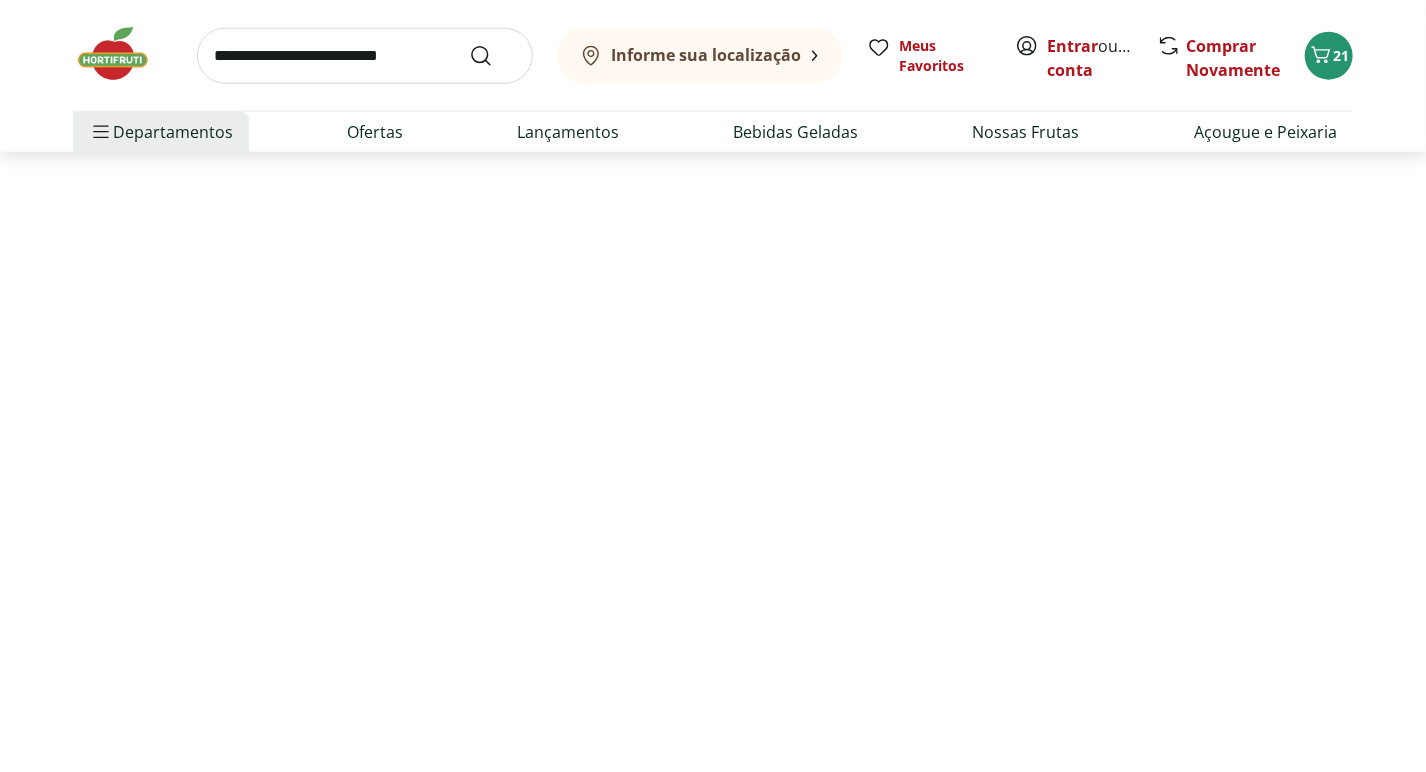 scroll, scrollTop: 0, scrollLeft: 0, axis: both 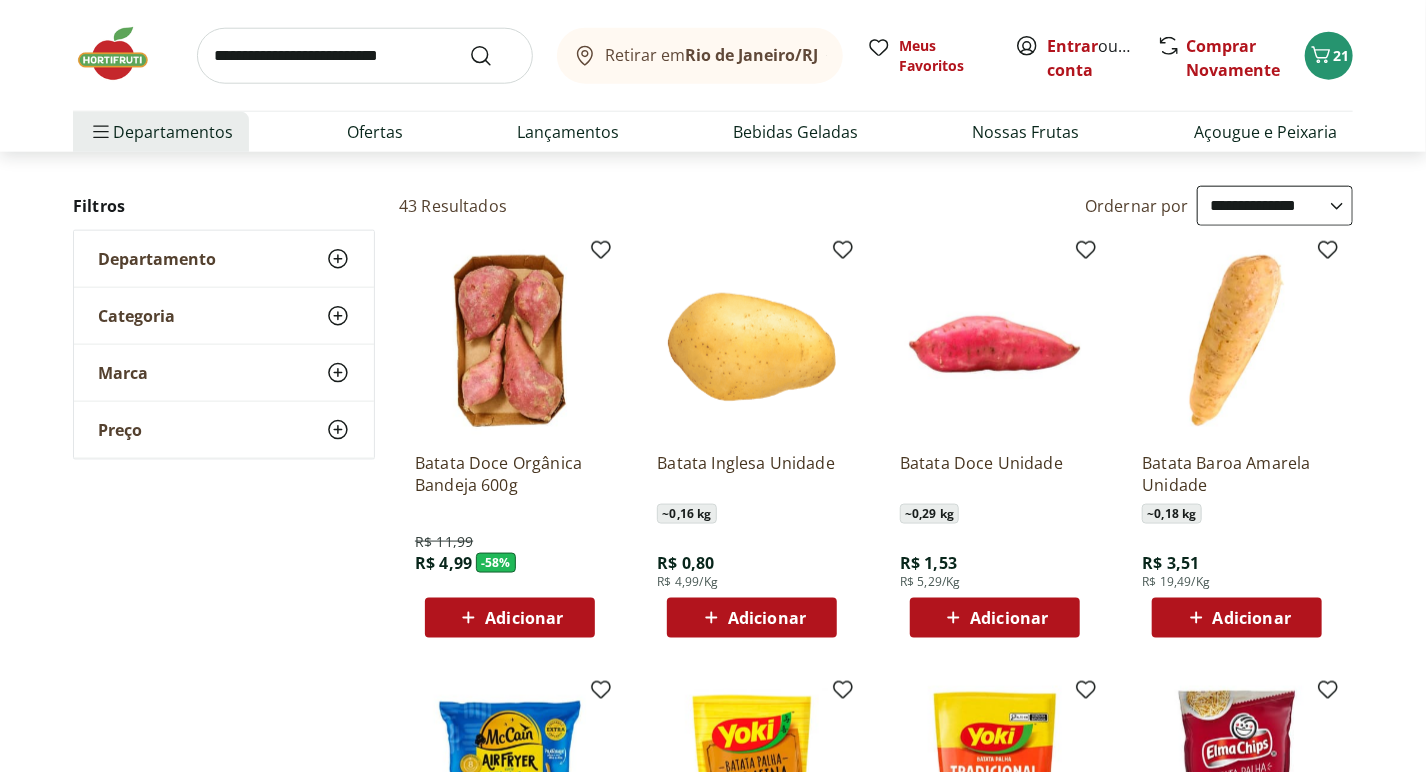 click on "Adicionar" at bounding box center [767, 618] 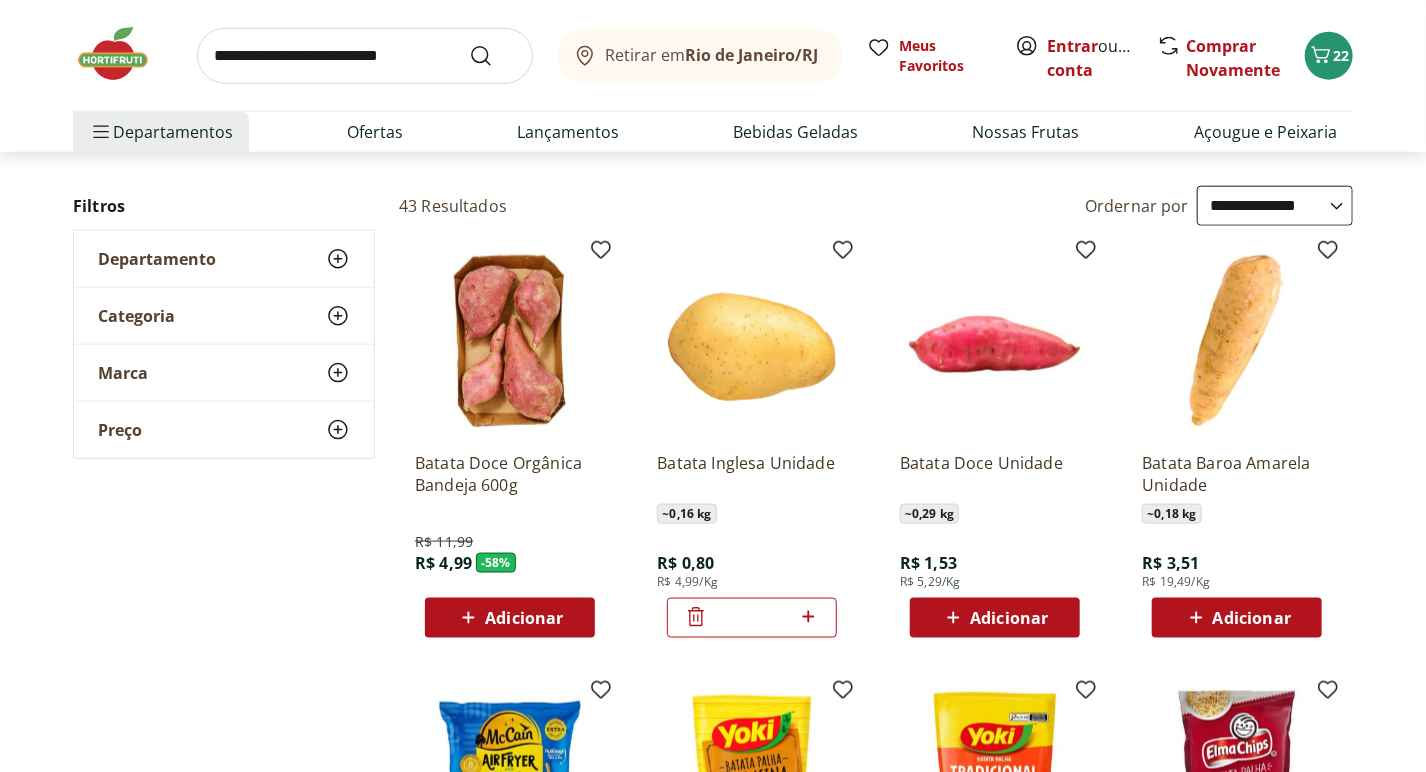 click 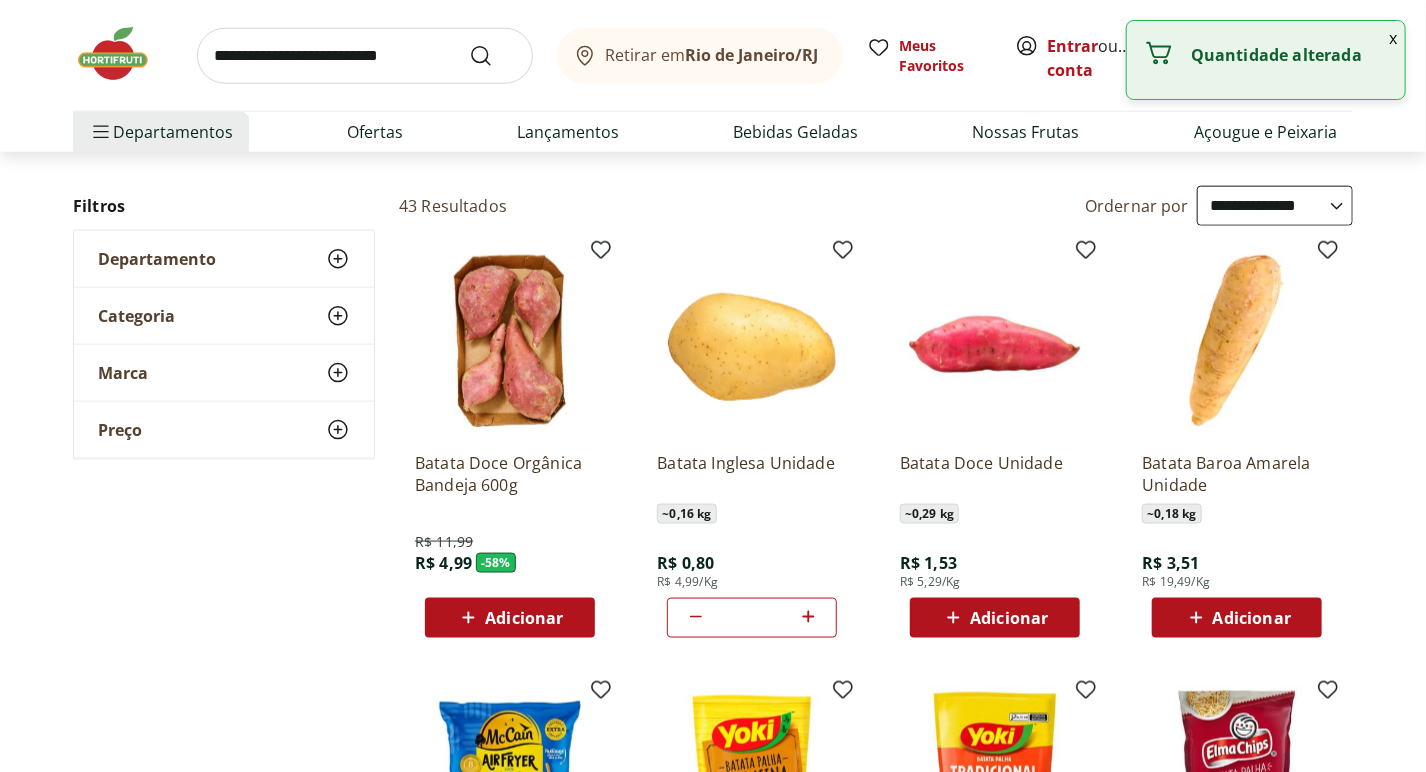 click 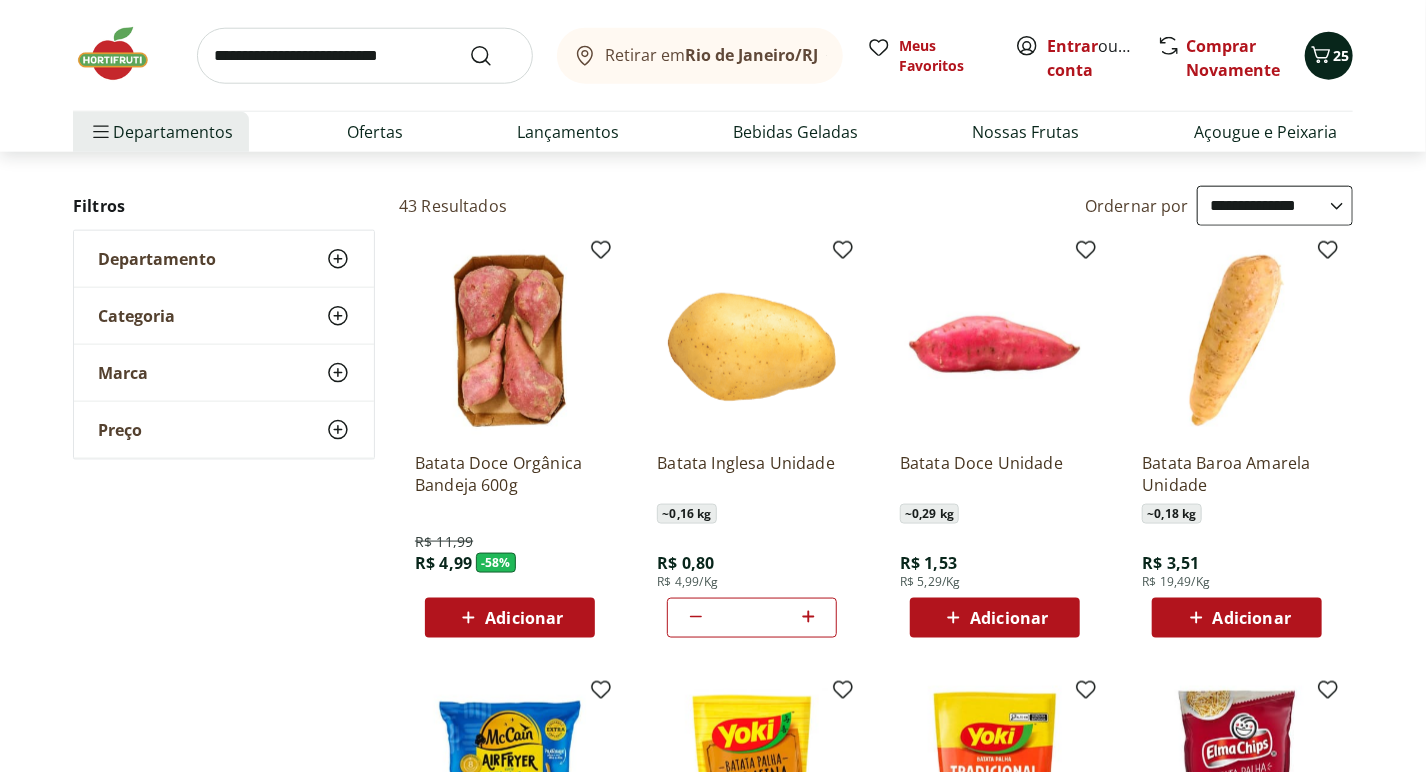click 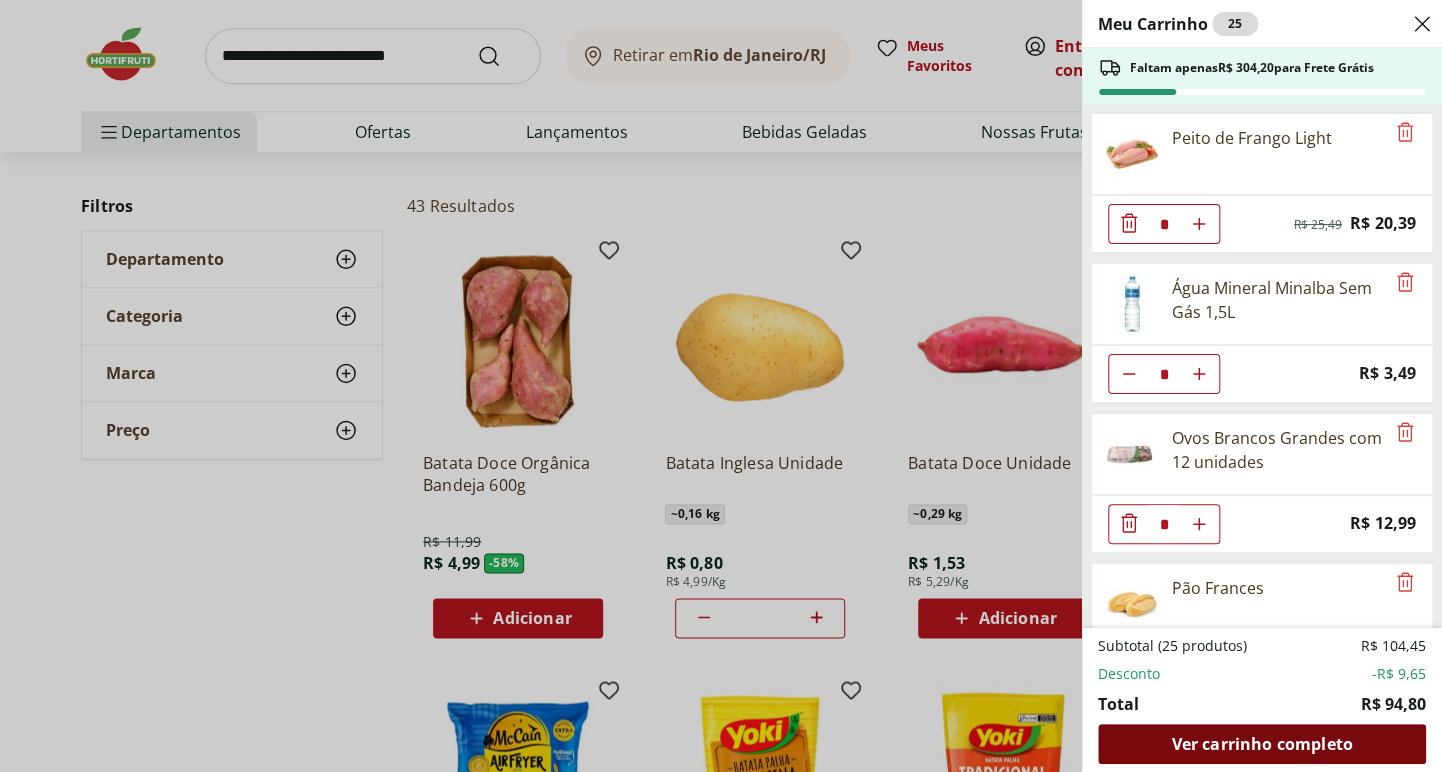 click on "Ver carrinho completo" at bounding box center (1261, 744) 